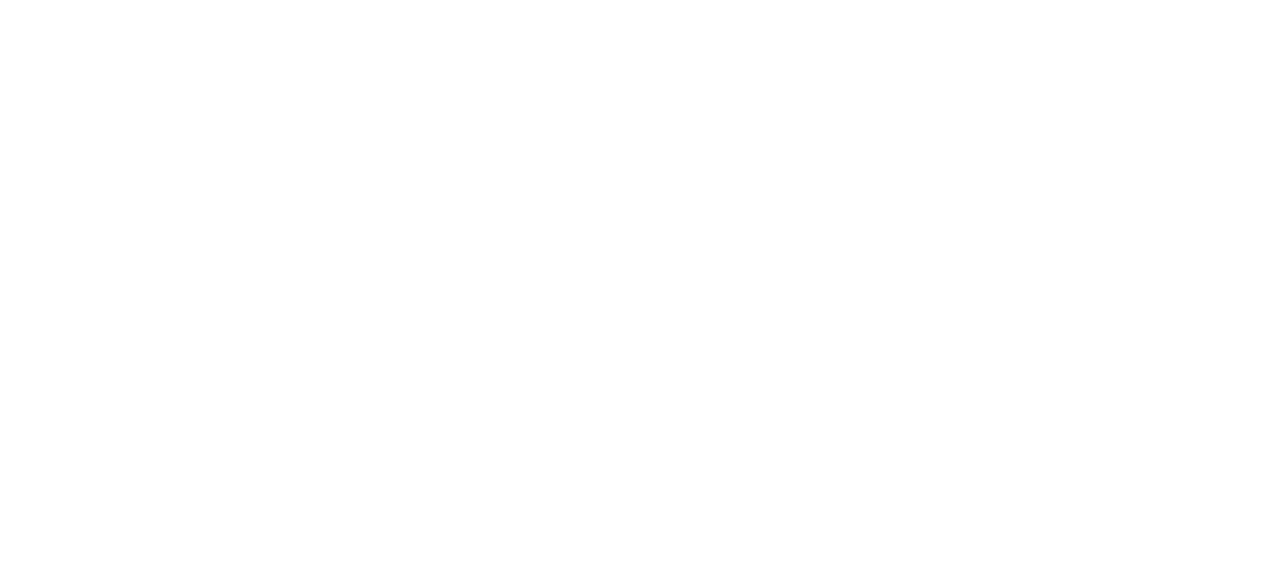 scroll, scrollTop: 0, scrollLeft: 0, axis: both 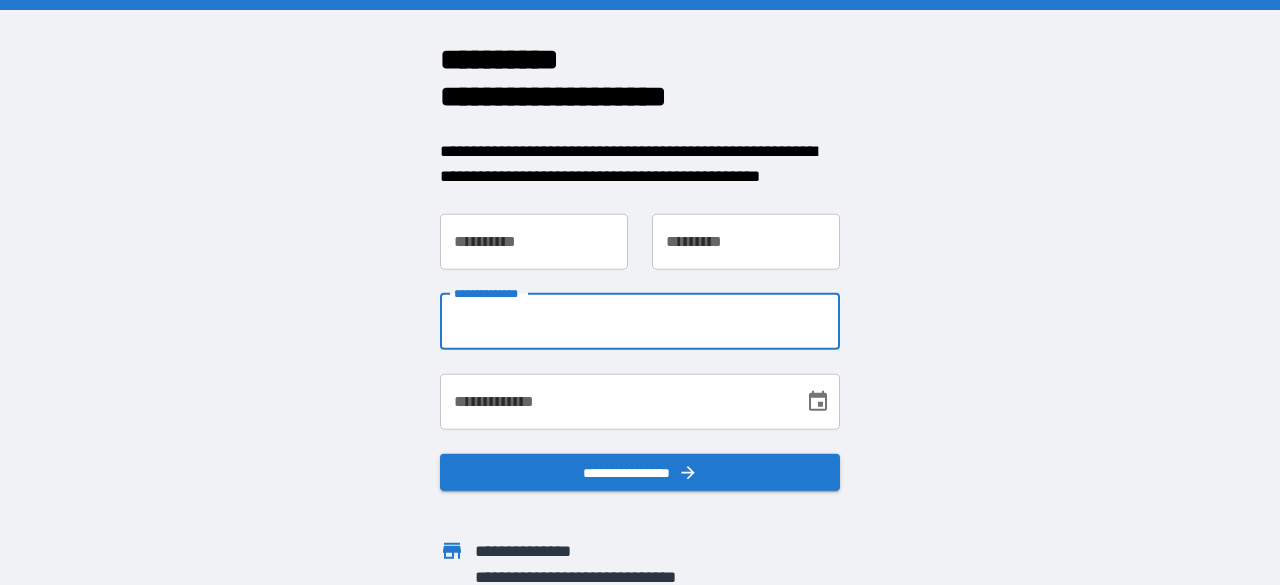 click on "**********" at bounding box center (640, 321) 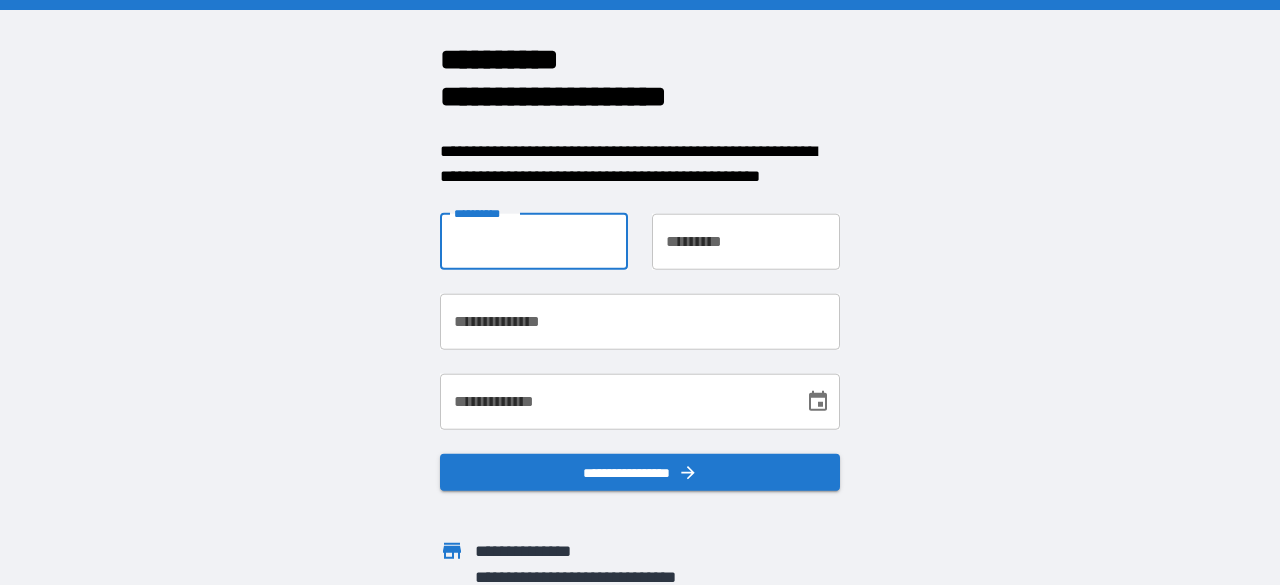 click on "**********" at bounding box center [534, 241] 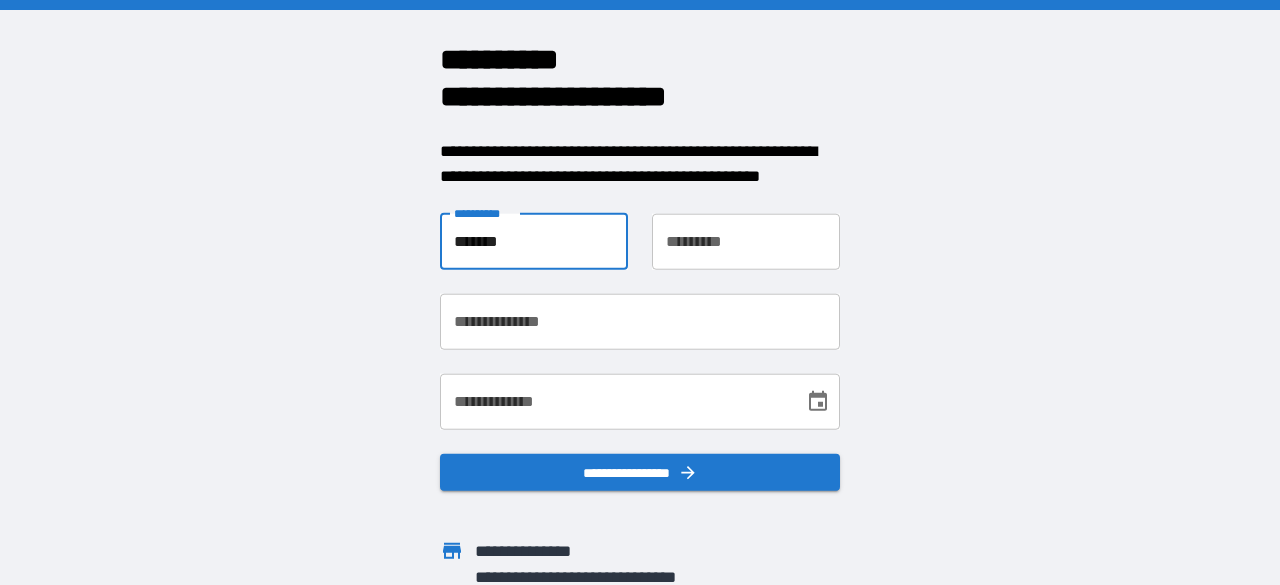 type on "*******" 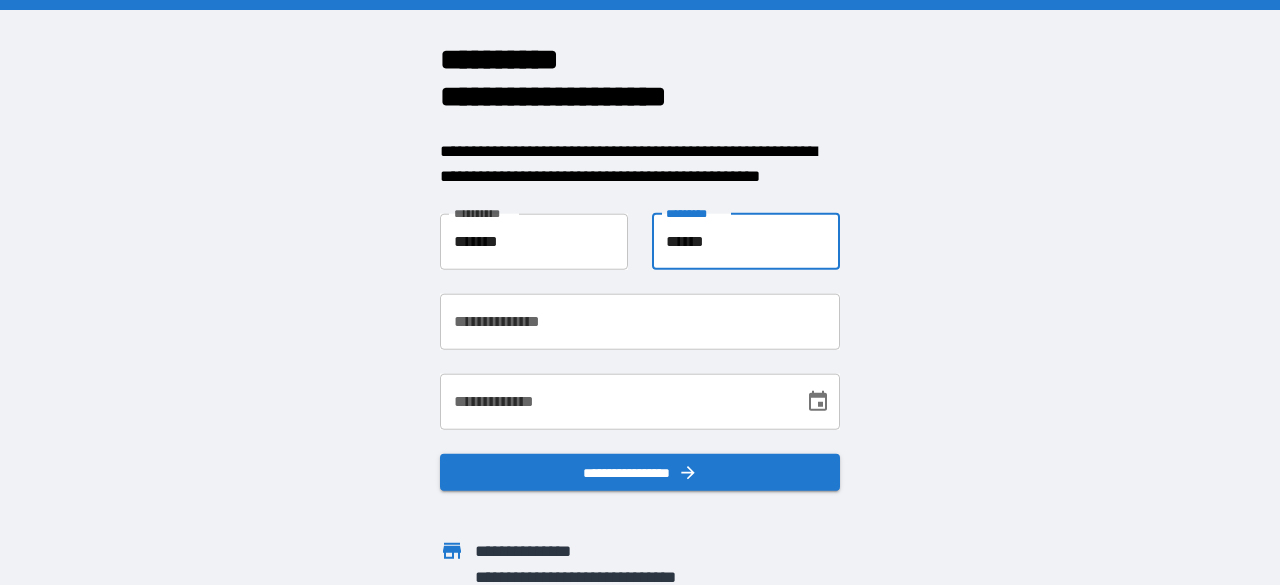 type on "******" 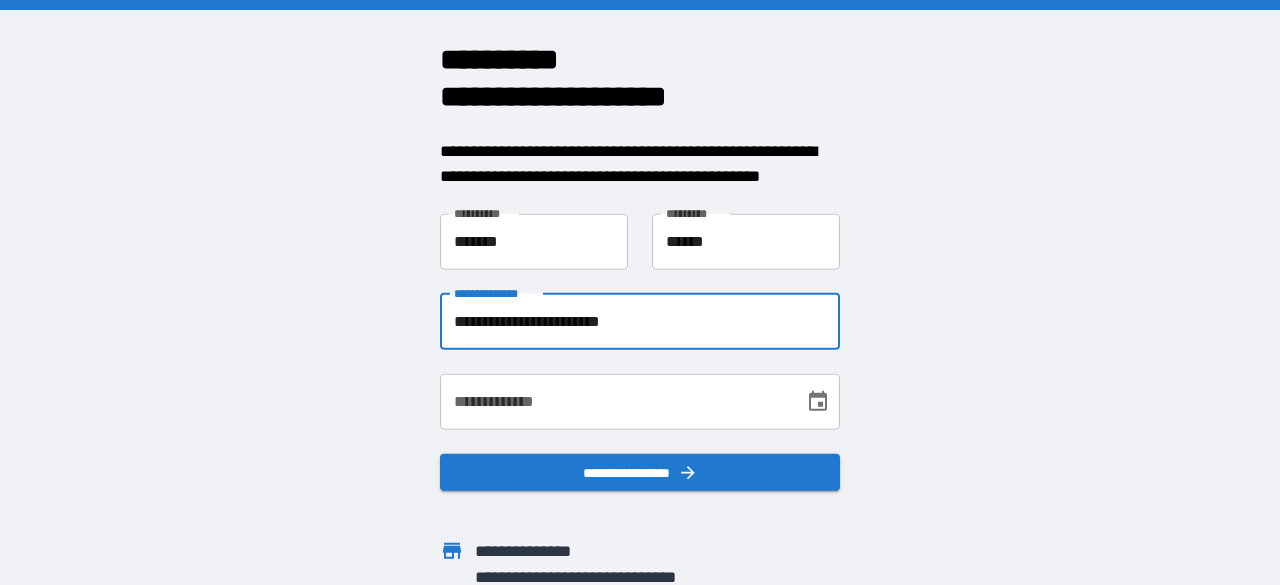 type on "**********" 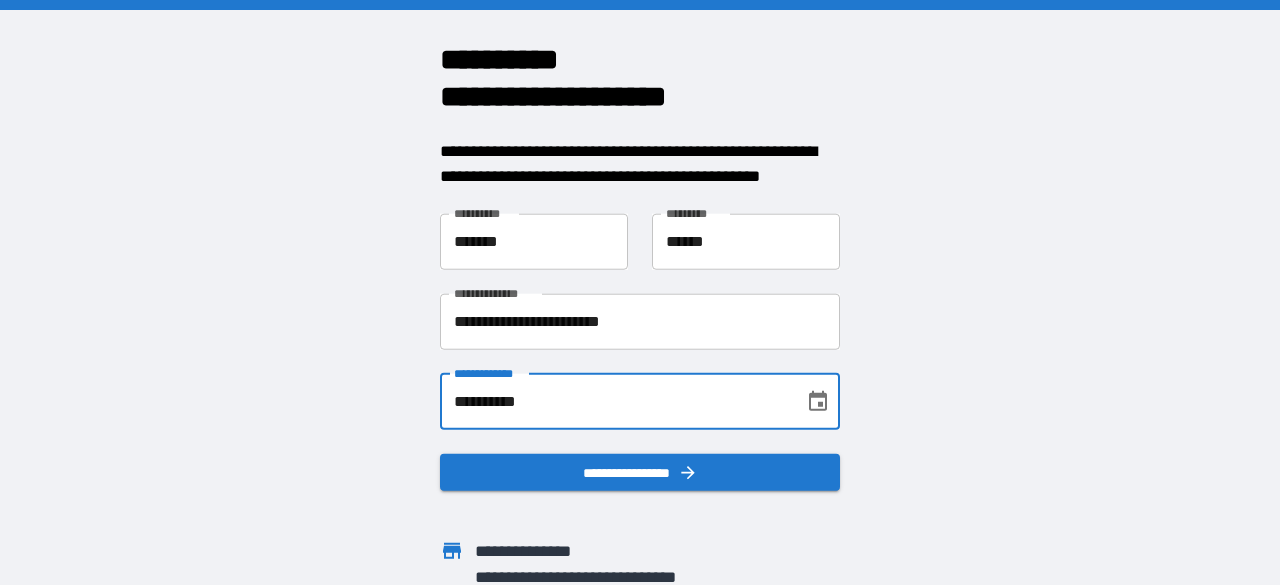 type on "**********" 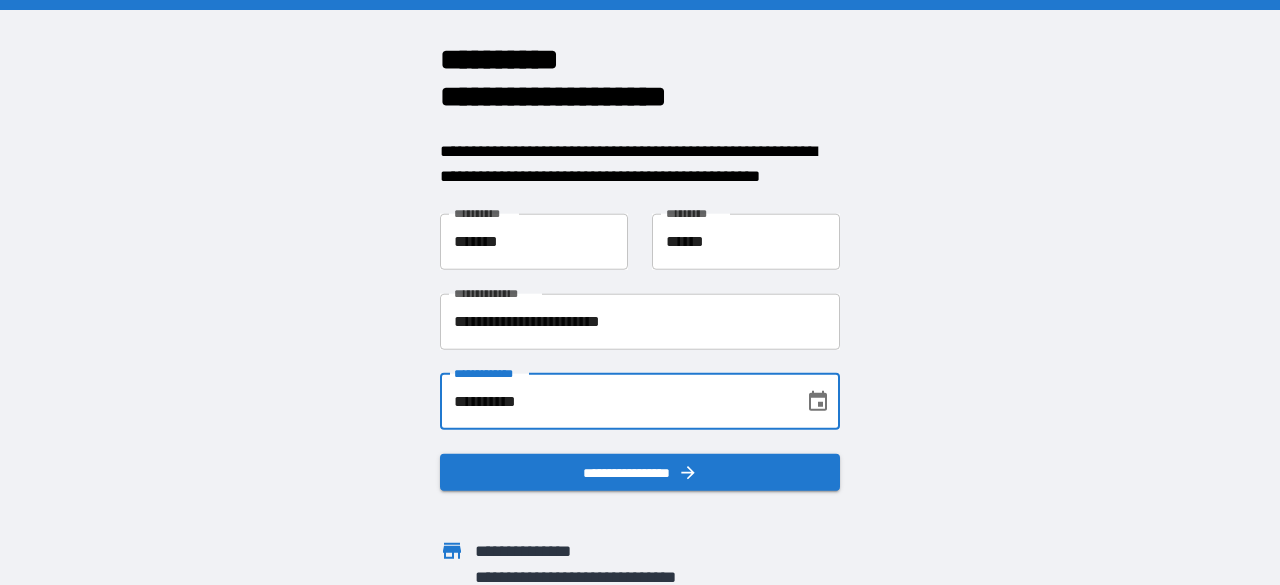 scroll, scrollTop: 55, scrollLeft: 0, axis: vertical 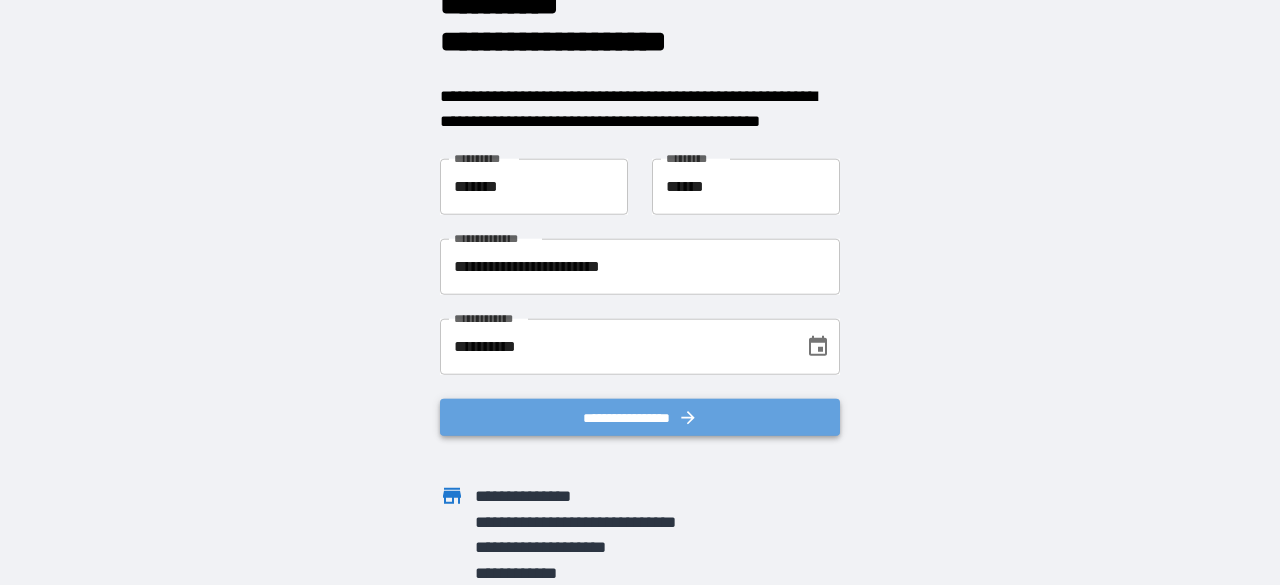 click on "**********" at bounding box center (640, 417) 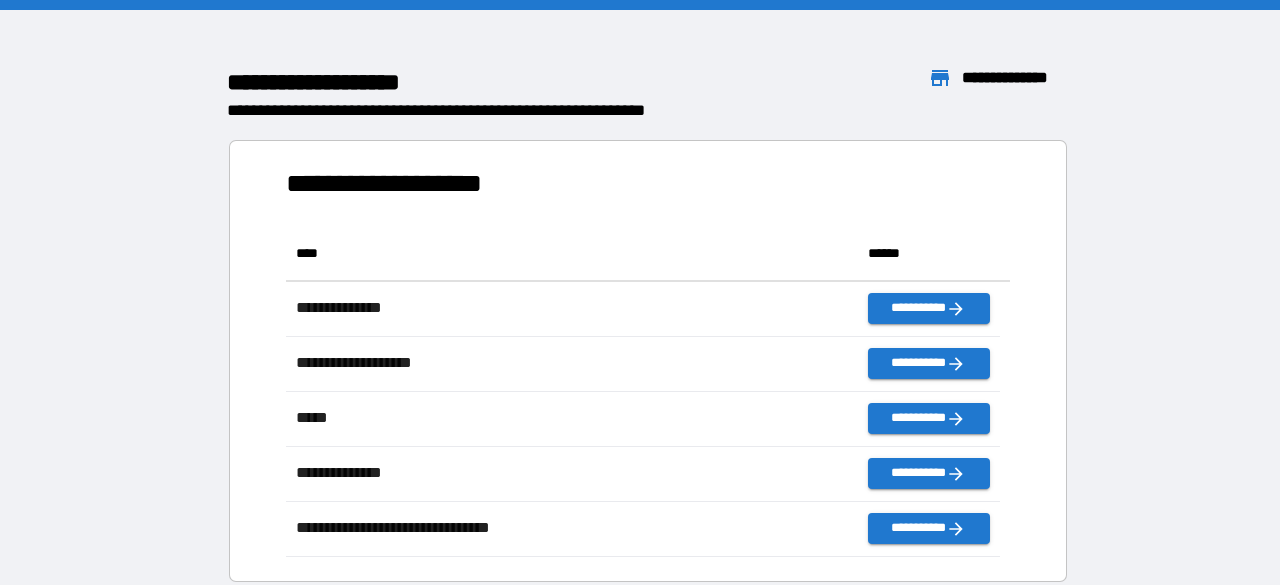 scroll, scrollTop: 16, scrollLeft: 16, axis: both 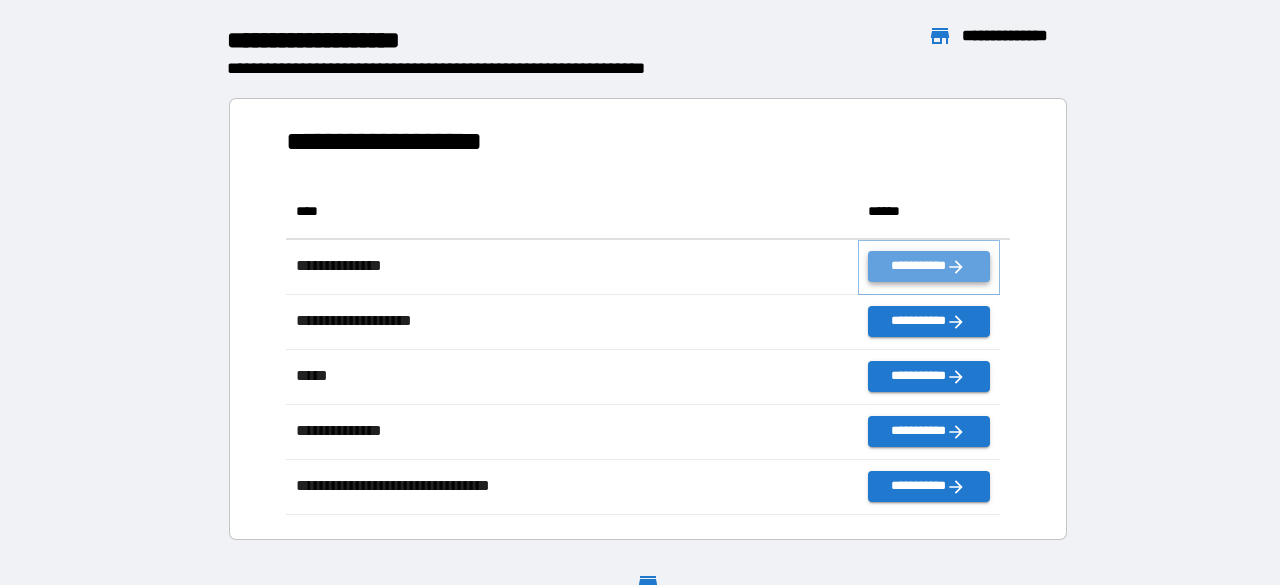 click on "**********" at bounding box center [929, 266] 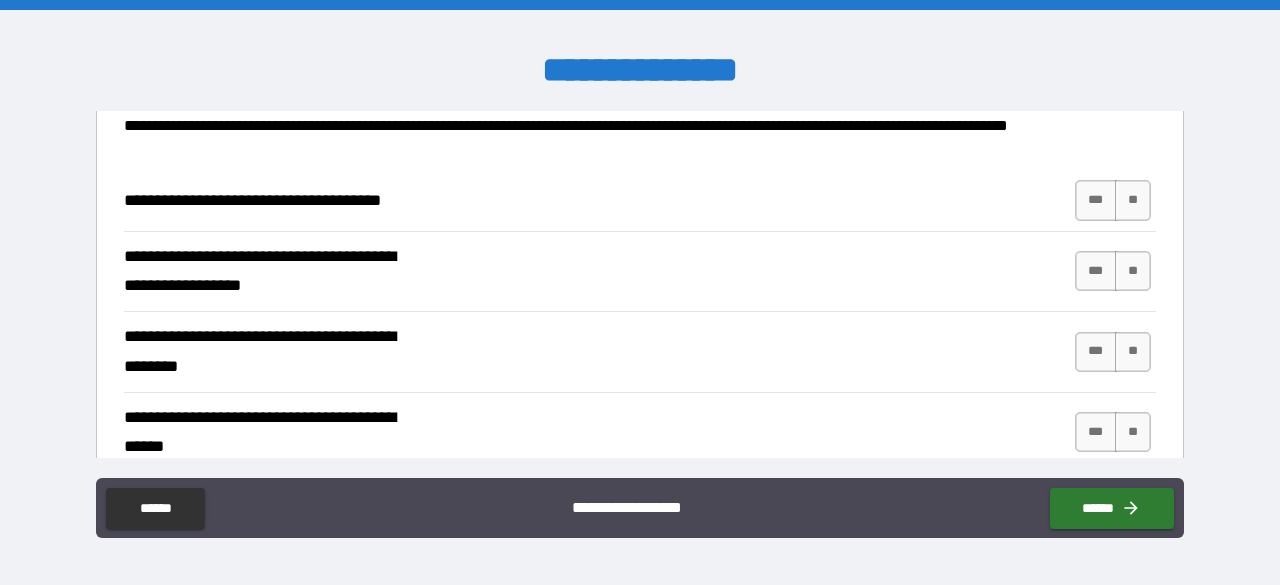 scroll, scrollTop: 192, scrollLeft: 0, axis: vertical 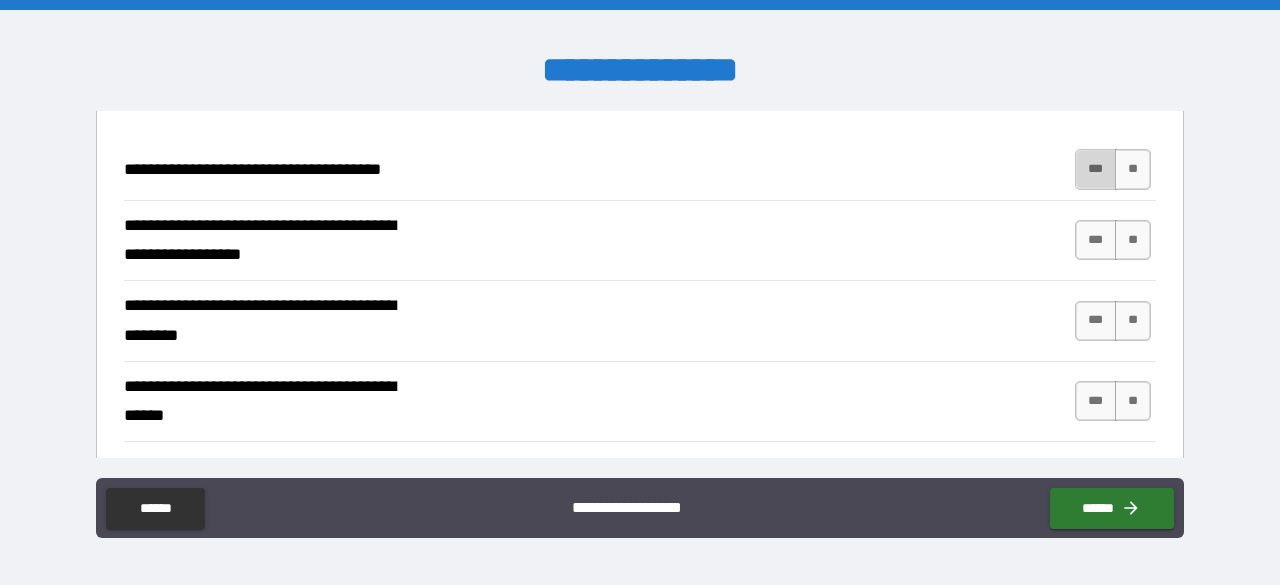 click on "***" at bounding box center [1096, 169] 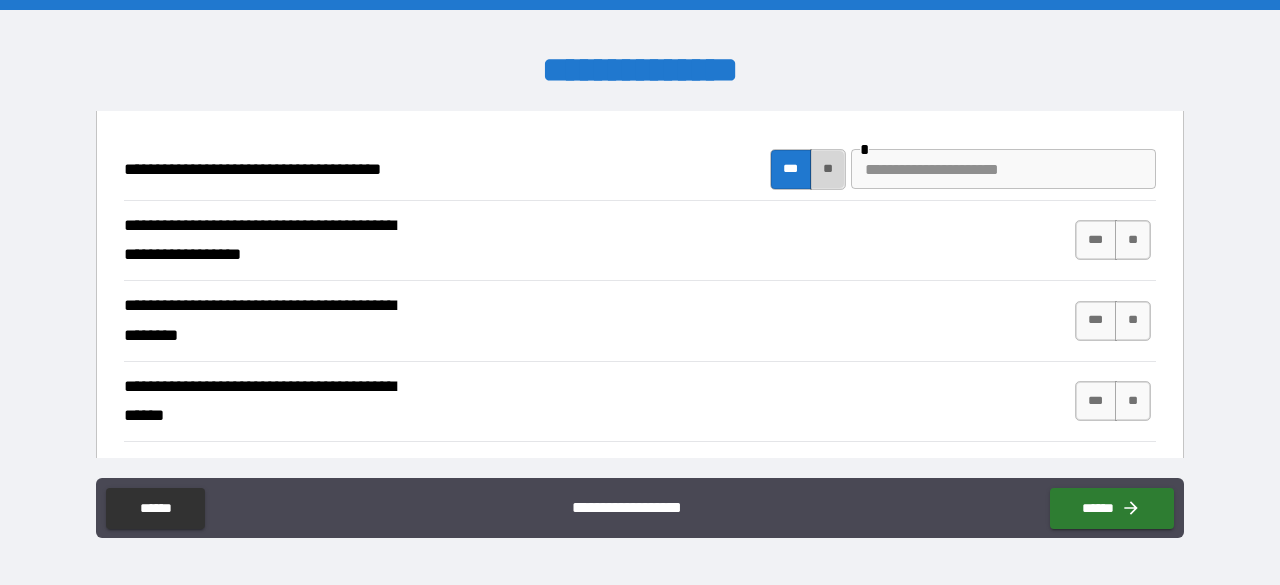 click on "**" at bounding box center [828, 169] 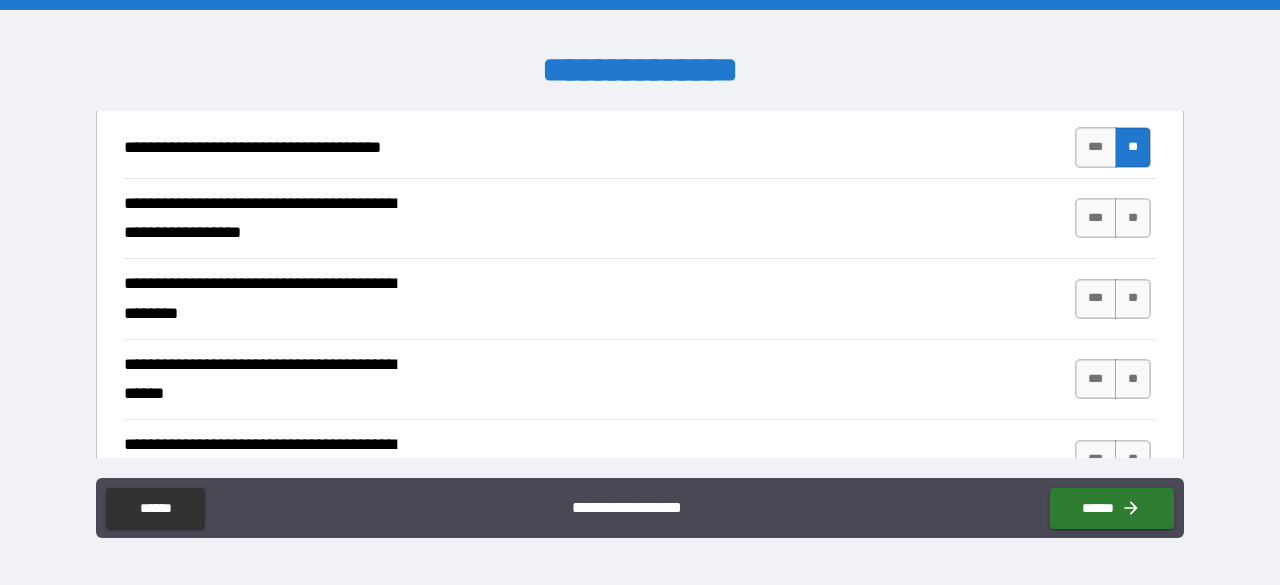 scroll, scrollTop: 216, scrollLeft: 0, axis: vertical 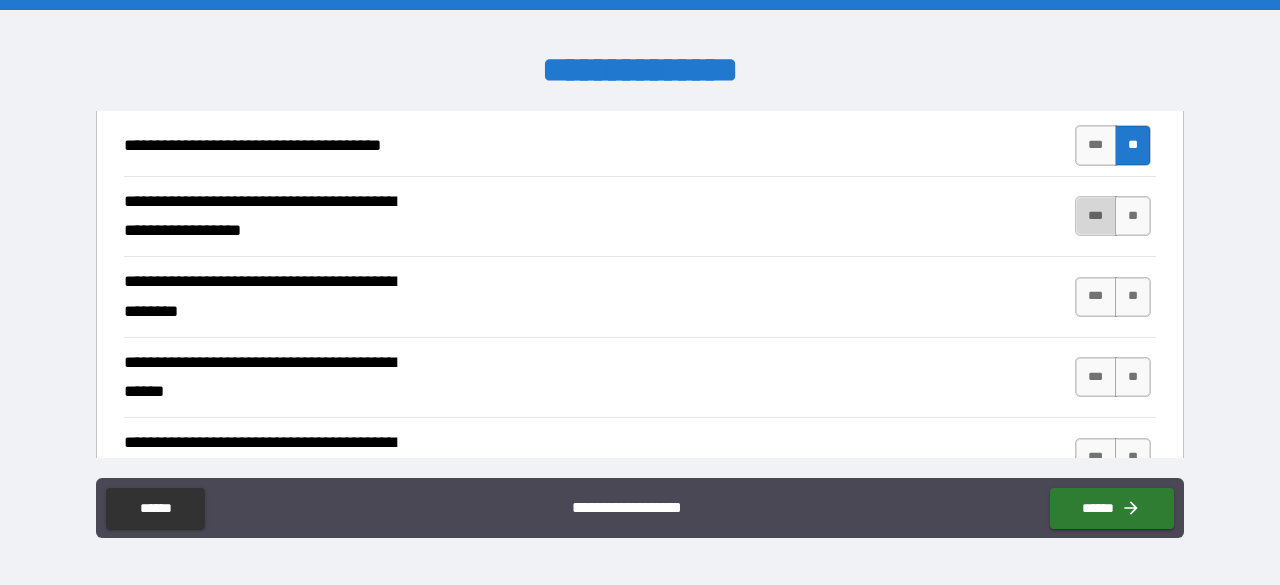 click on "***" at bounding box center [1096, 216] 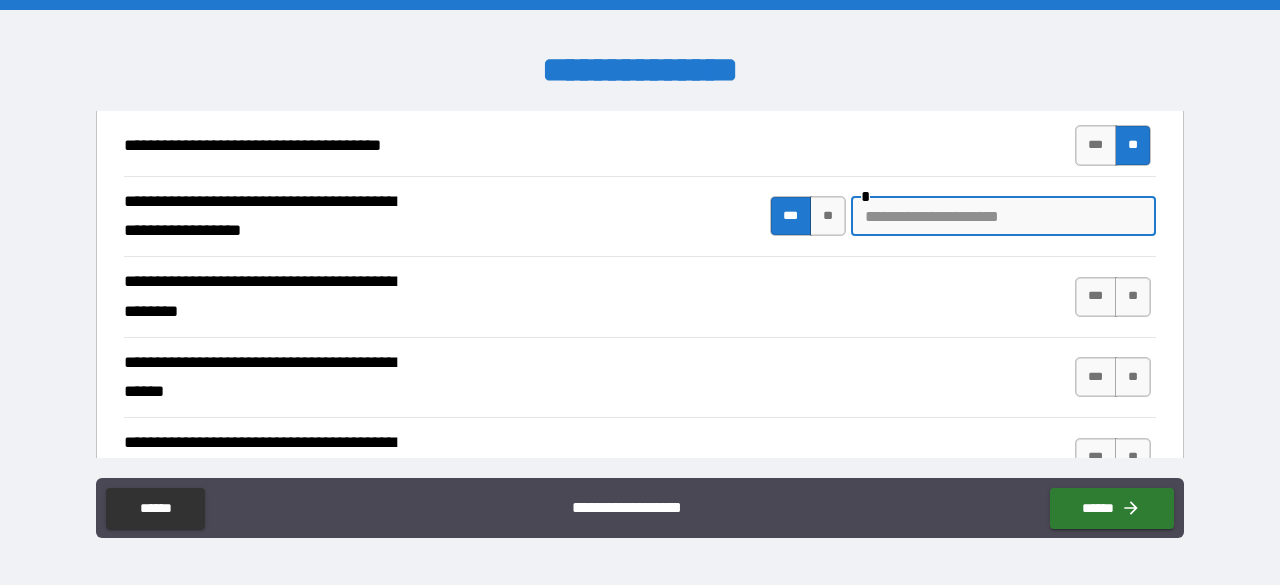 click at bounding box center [1003, 216] 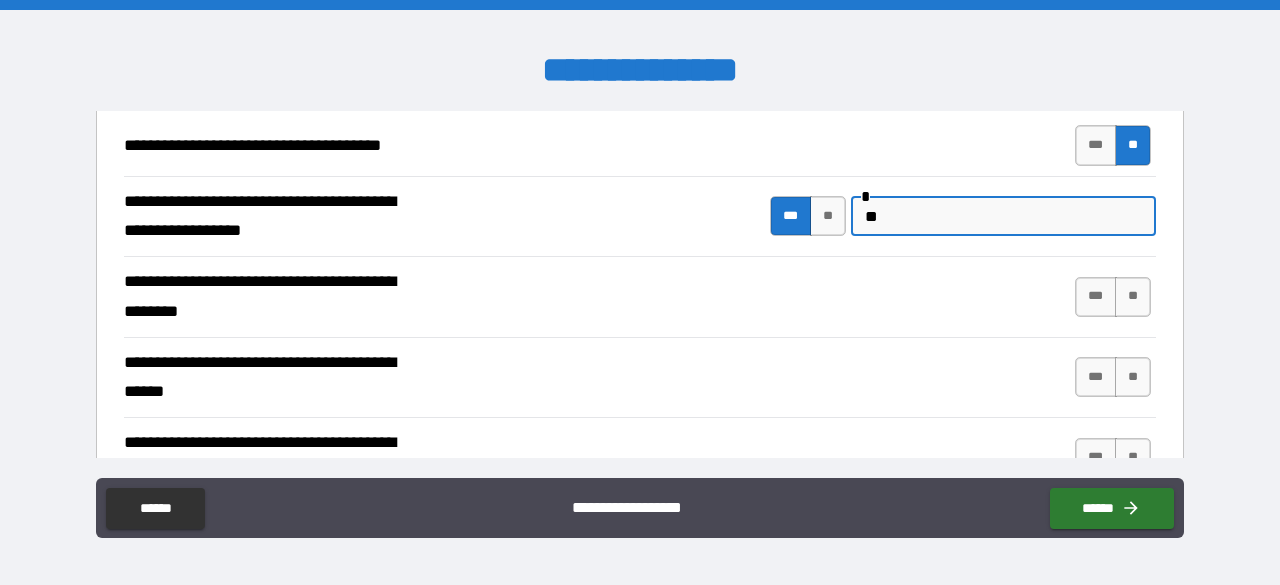 type on "*" 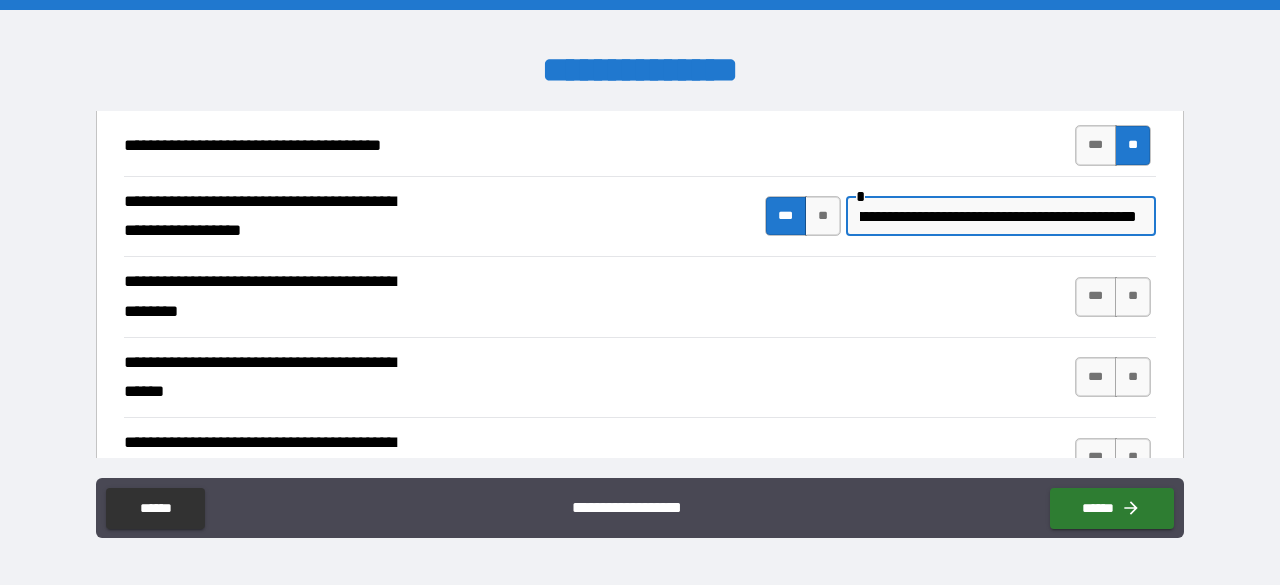 scroll, scrollTop: 0, scrollLeft: 97, axis: horizontal 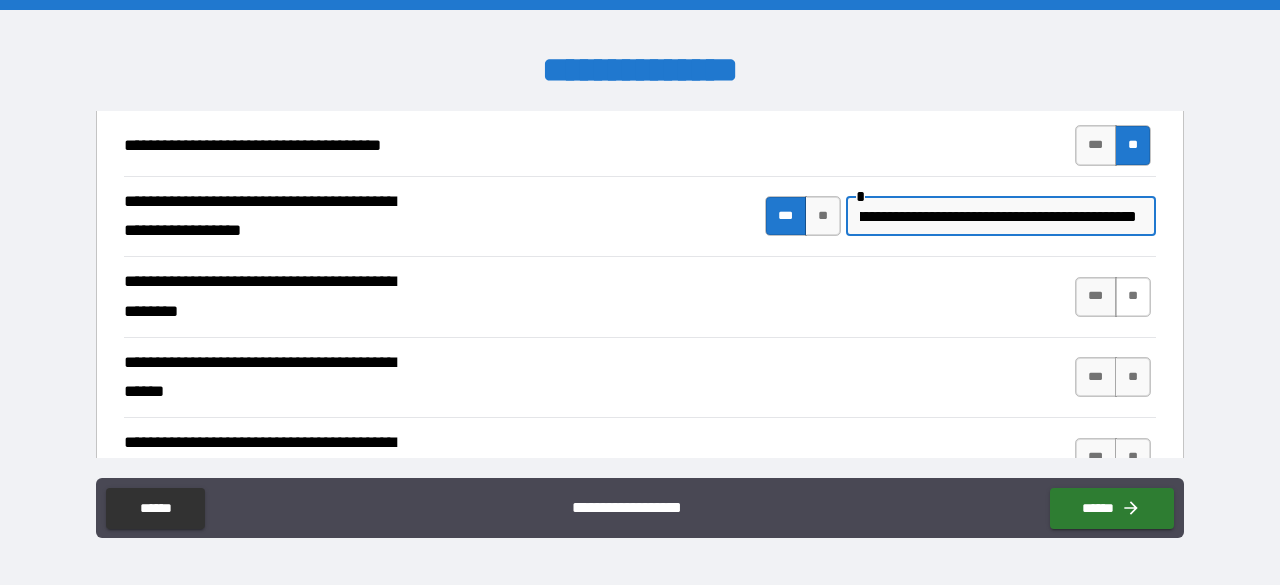 type on "**********" 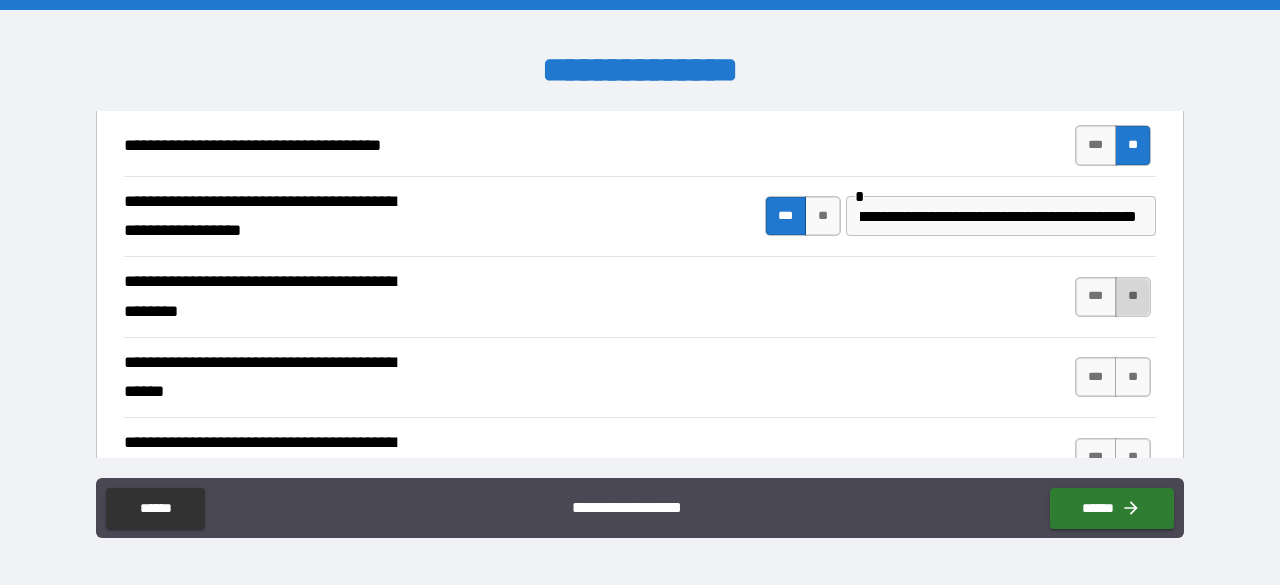 click on "**" at bounding box center (1133, 297) 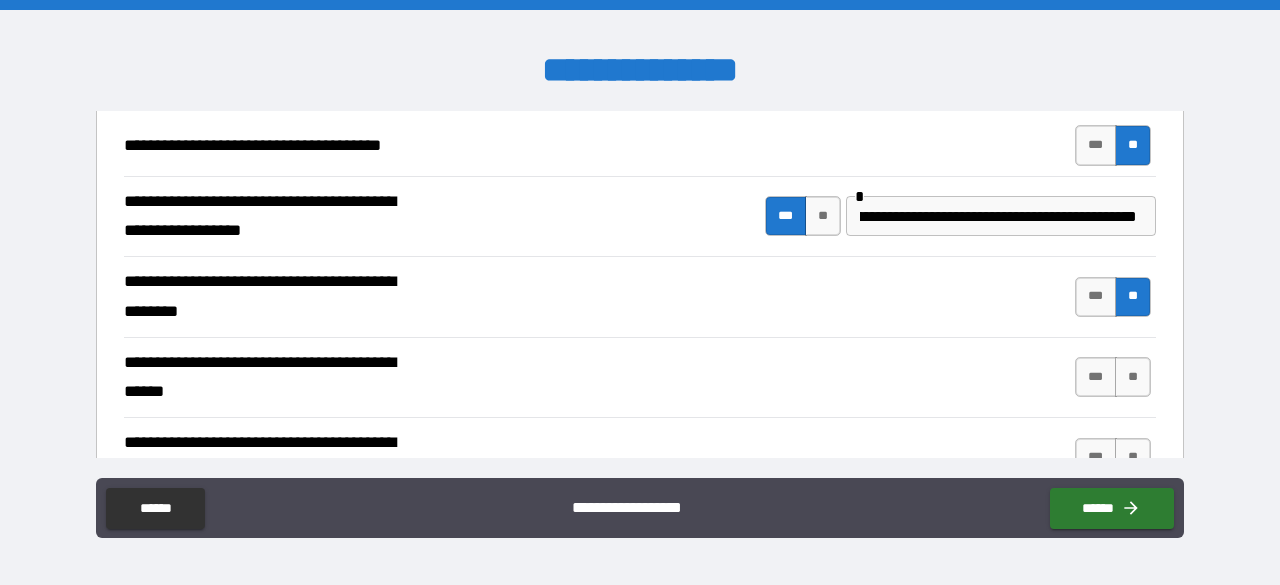 scroll, scrollTop: 0, scrollLeft: 0, axis: both 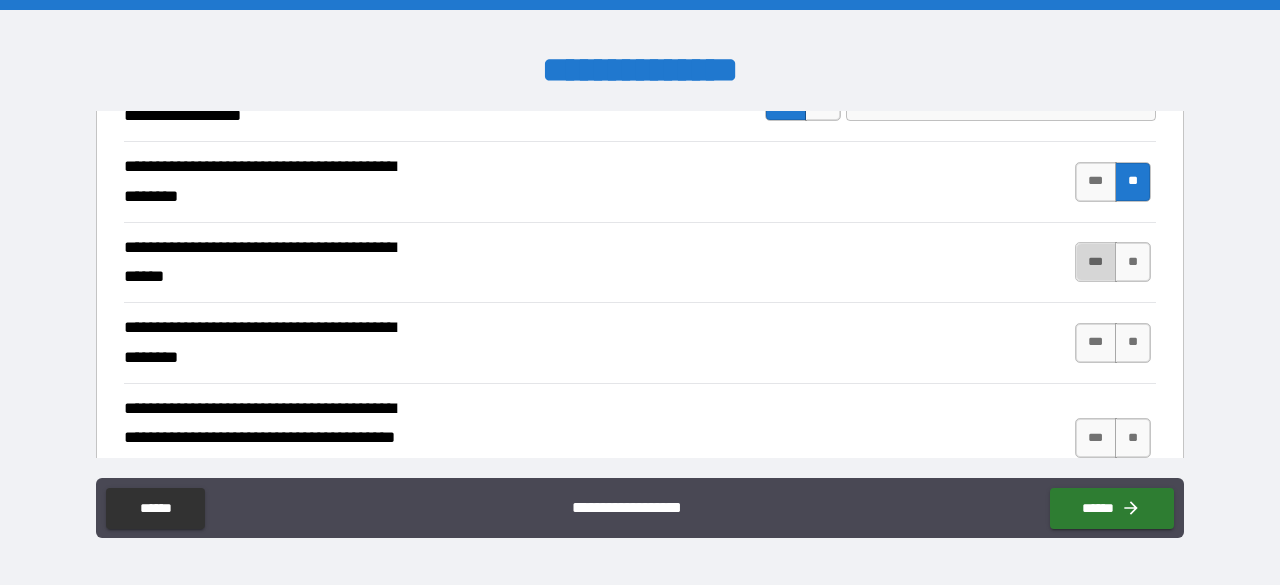 click on "***" at bounding box center (1096, 262) 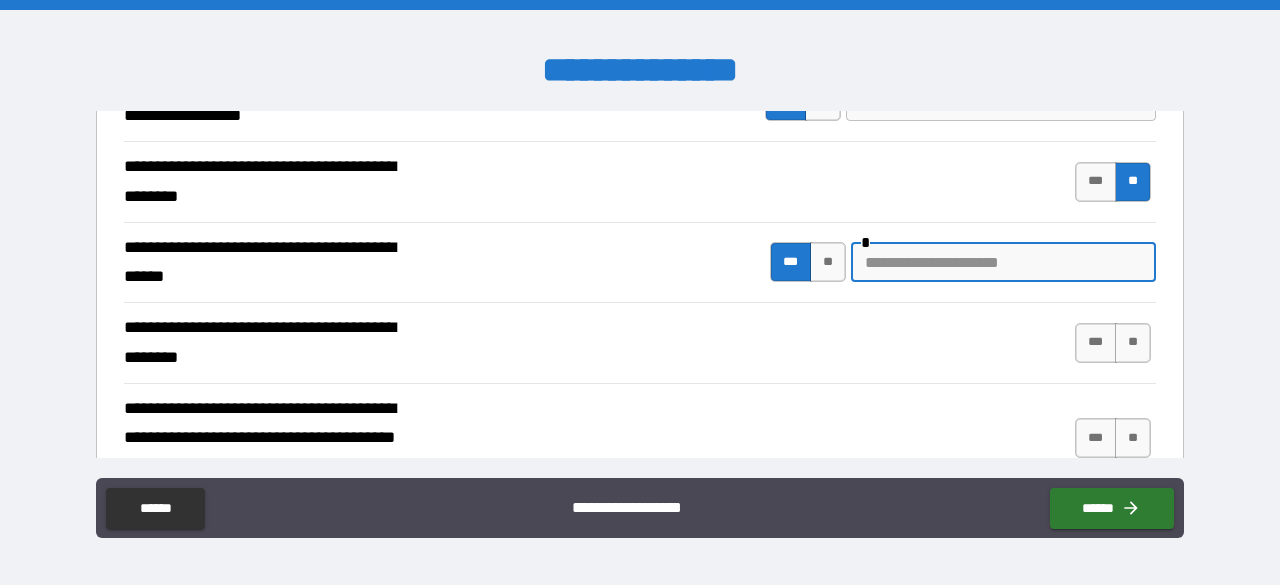 click at bounding box center [1003, 262] 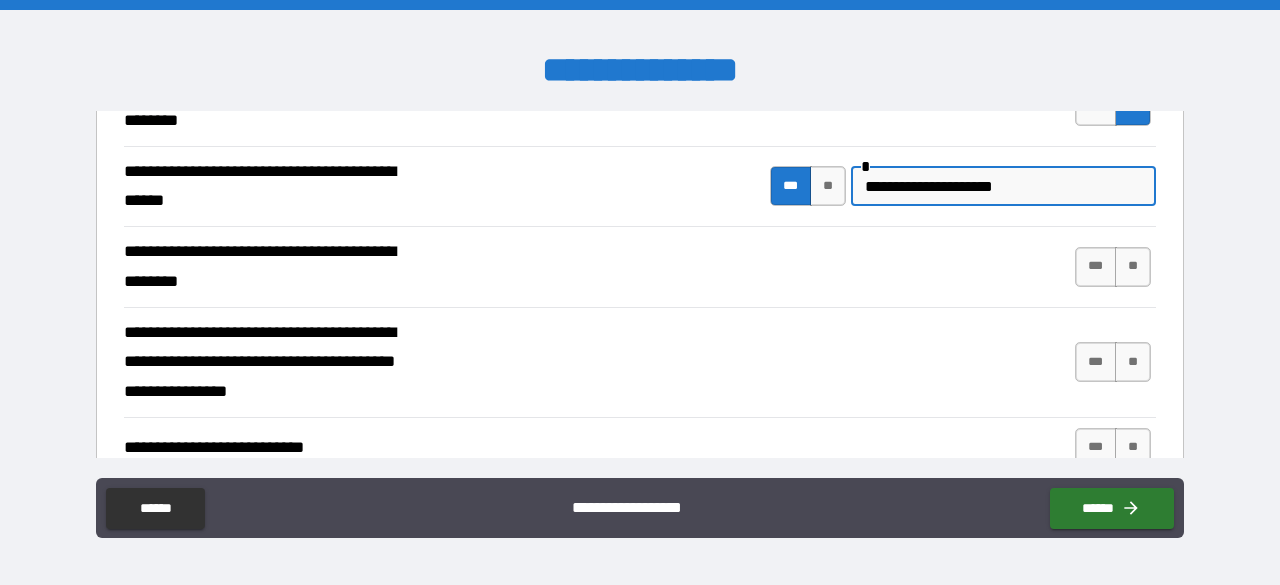 scroll, scrollTop: 418, scrollLeft: 0, axis: vertical 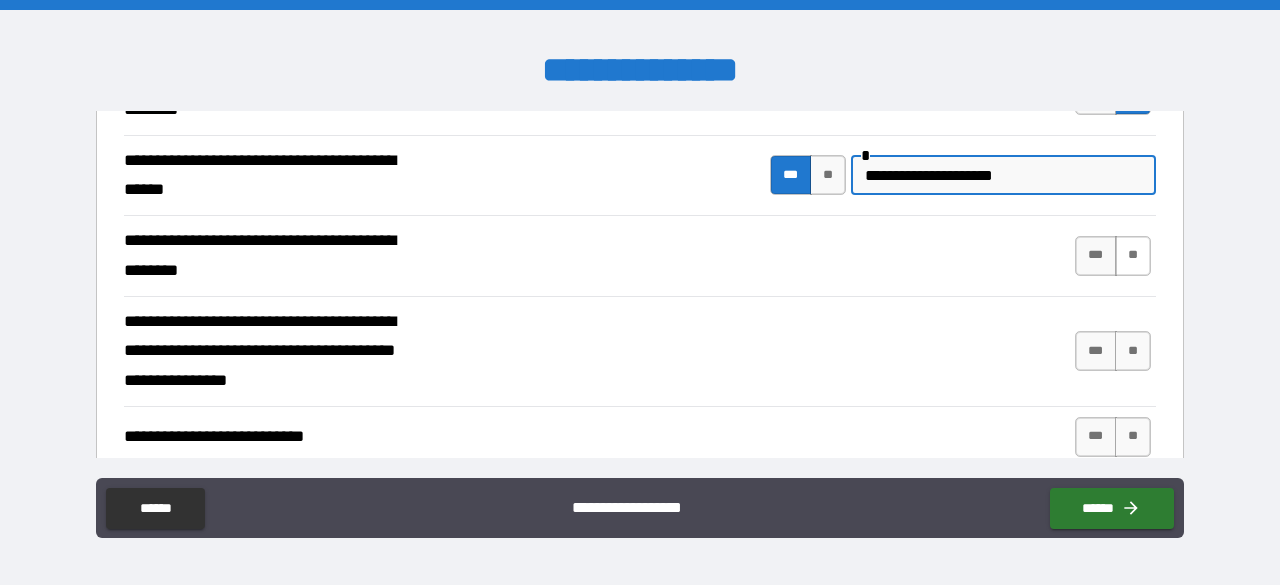 type on "**********" 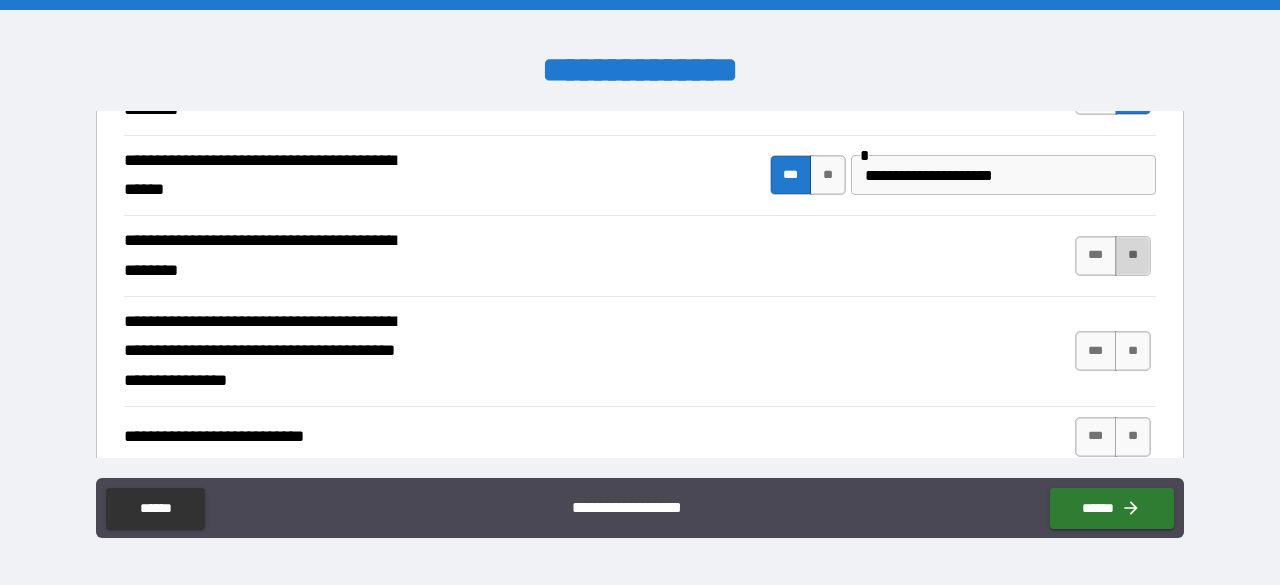 click on "**" at bounding box center [1133, 256] 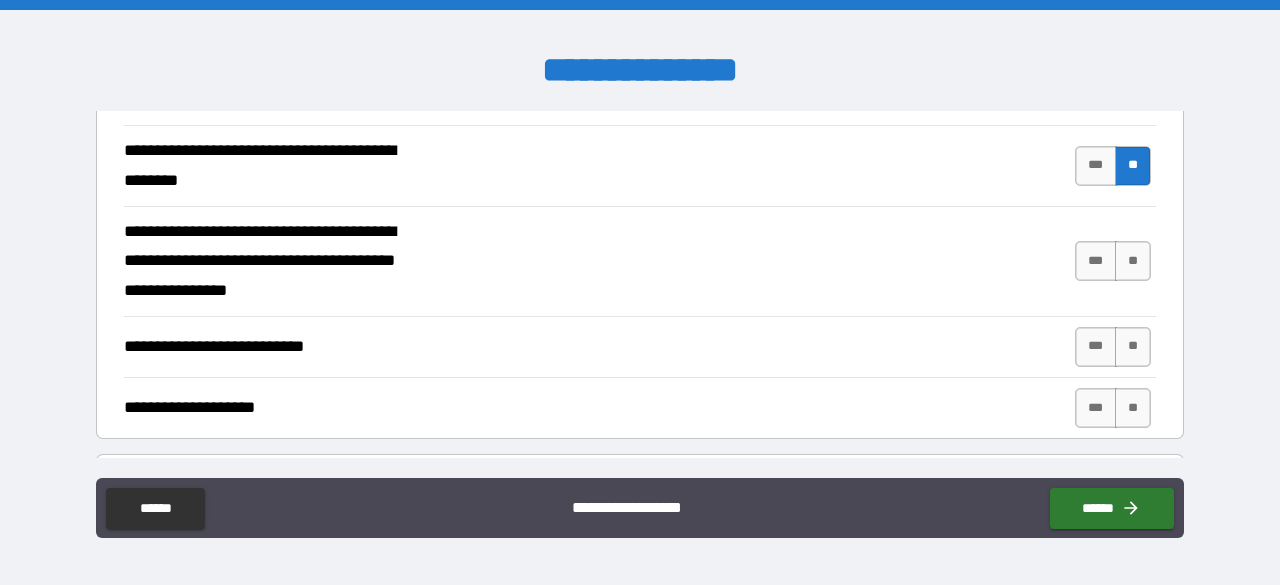 scroll, scrollTop: 517, scrollLeft: 0, axis: vertical 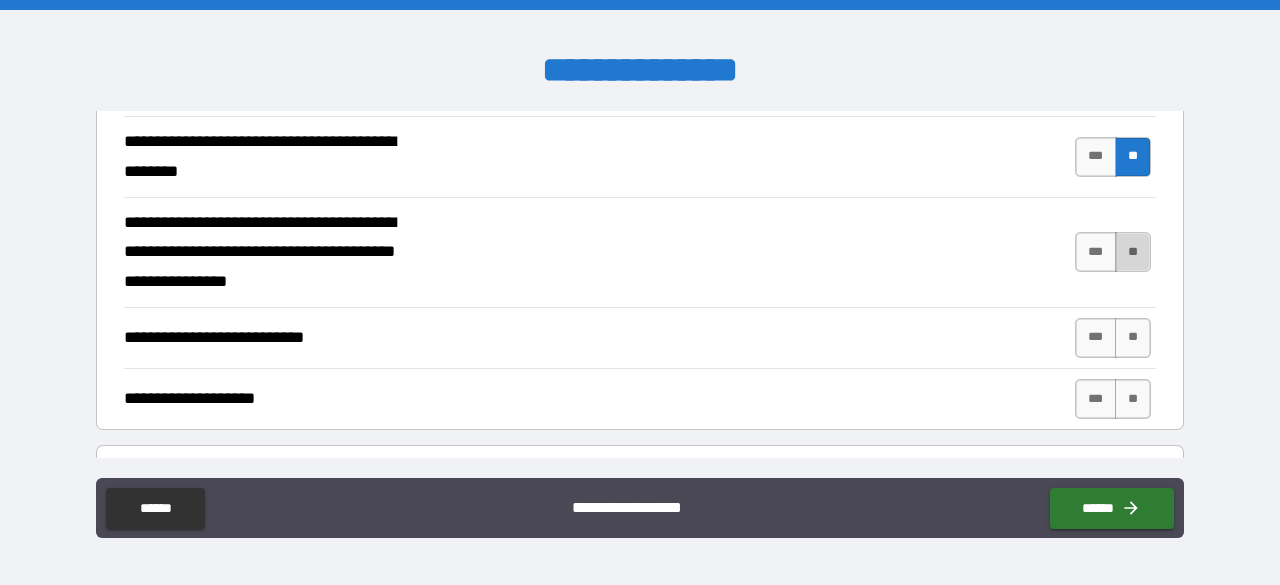 click on "**" at bounding box center (1133, 252) 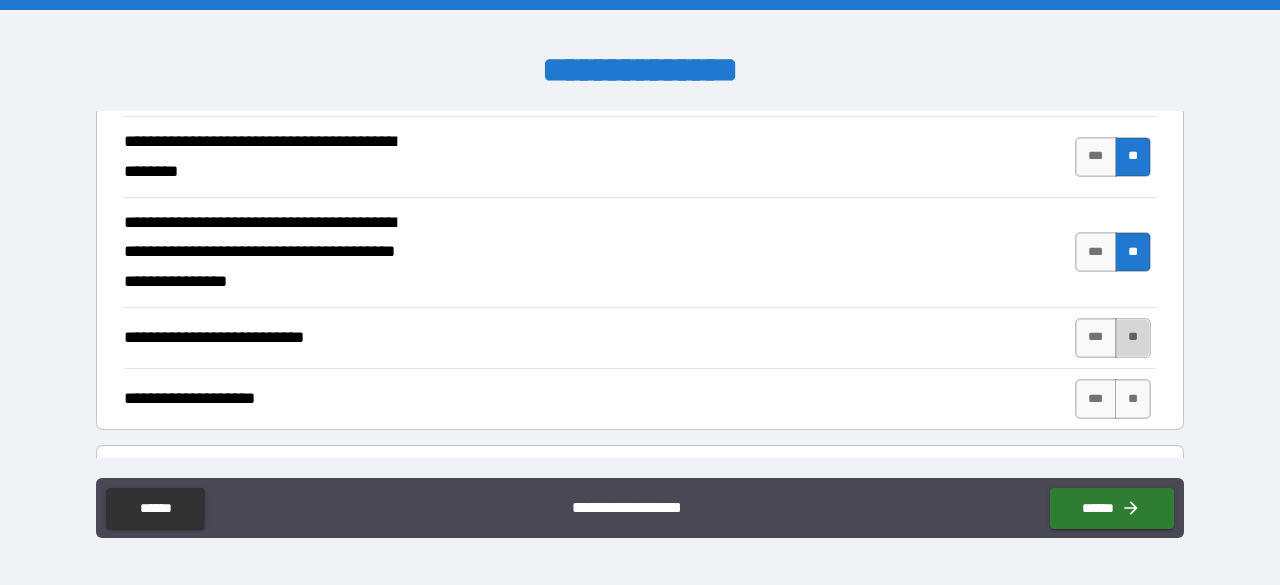 click on "**" at bounding box center (1133, 338) 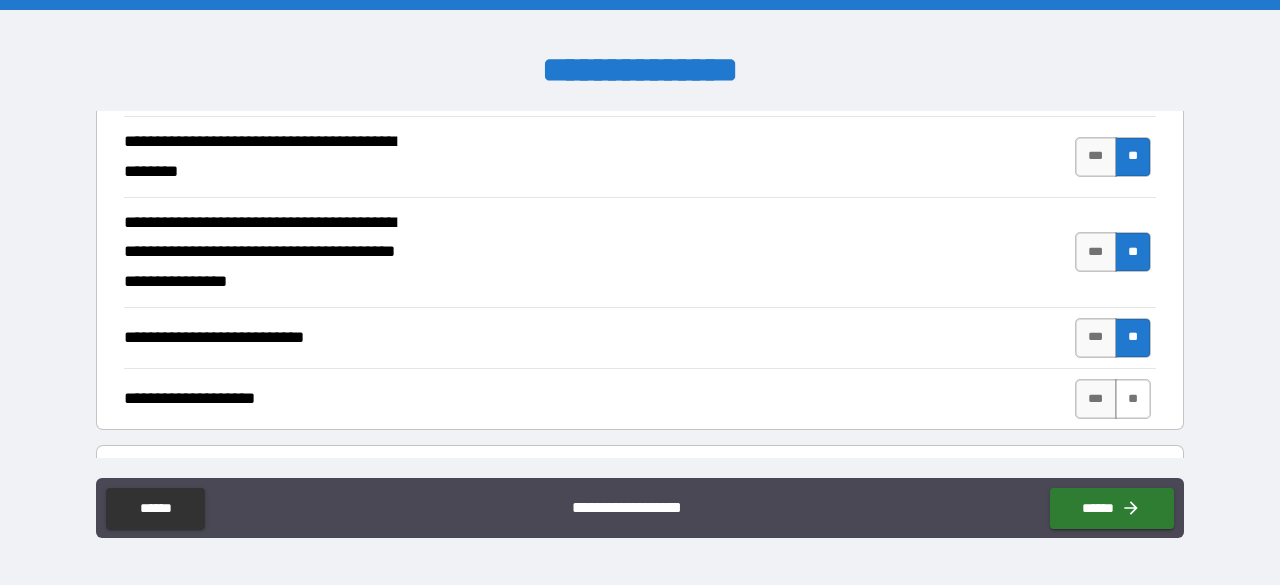 click on "**" at bounding box center [1133, 399] 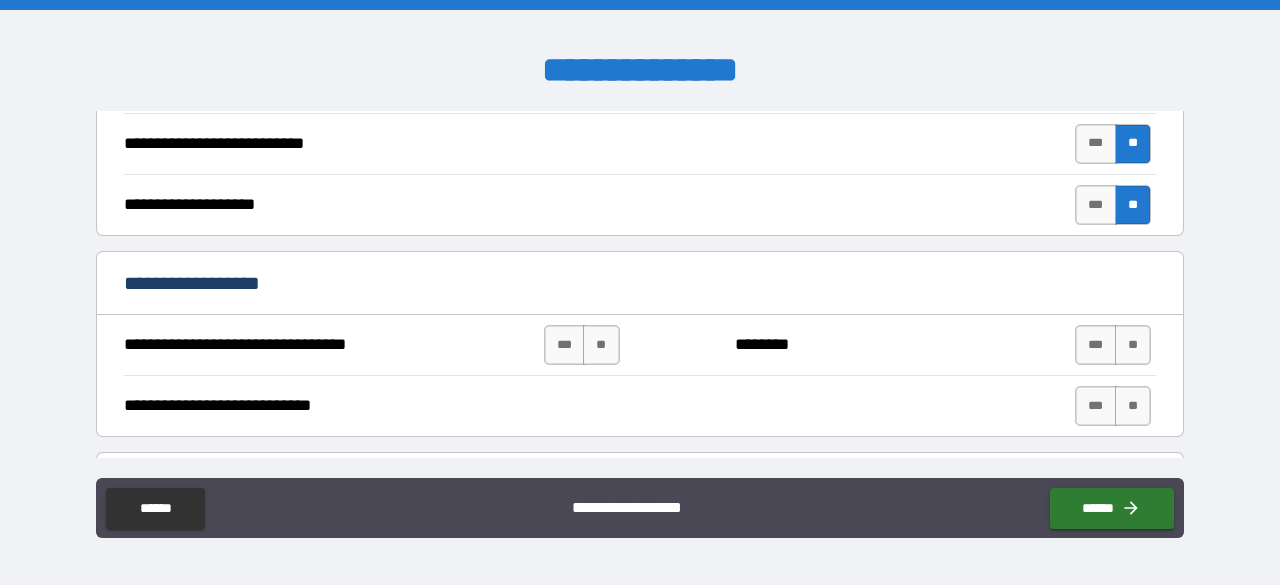 scroll, scrollTop: 794, scrollLeft: 0, axis: vertical 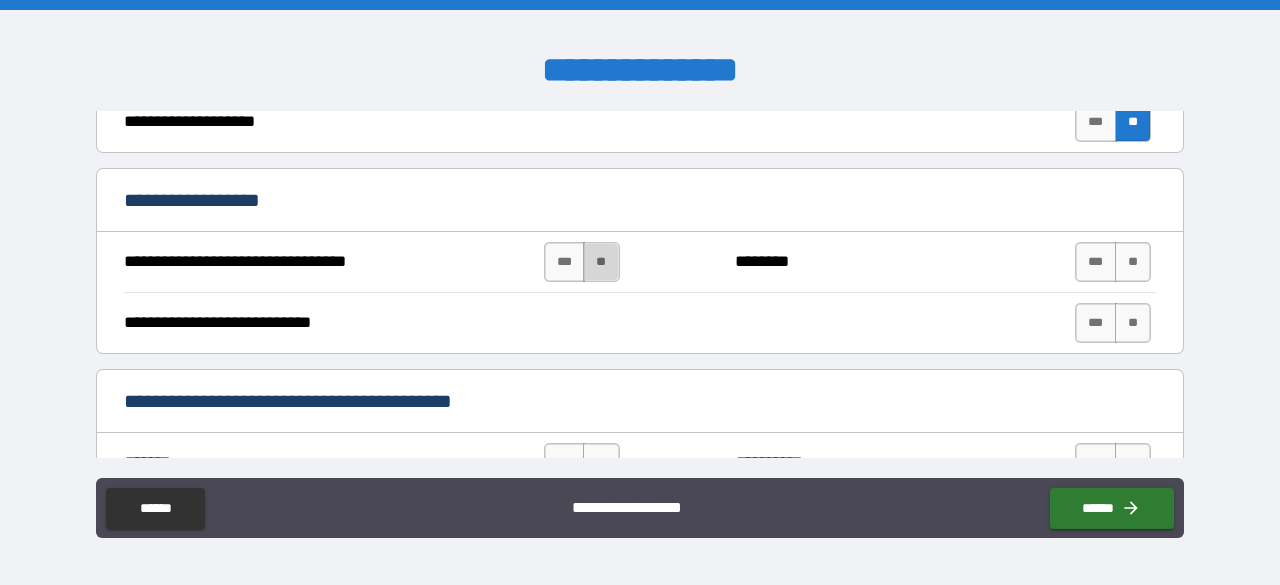 click on "**" at bounding box center (601, 262) 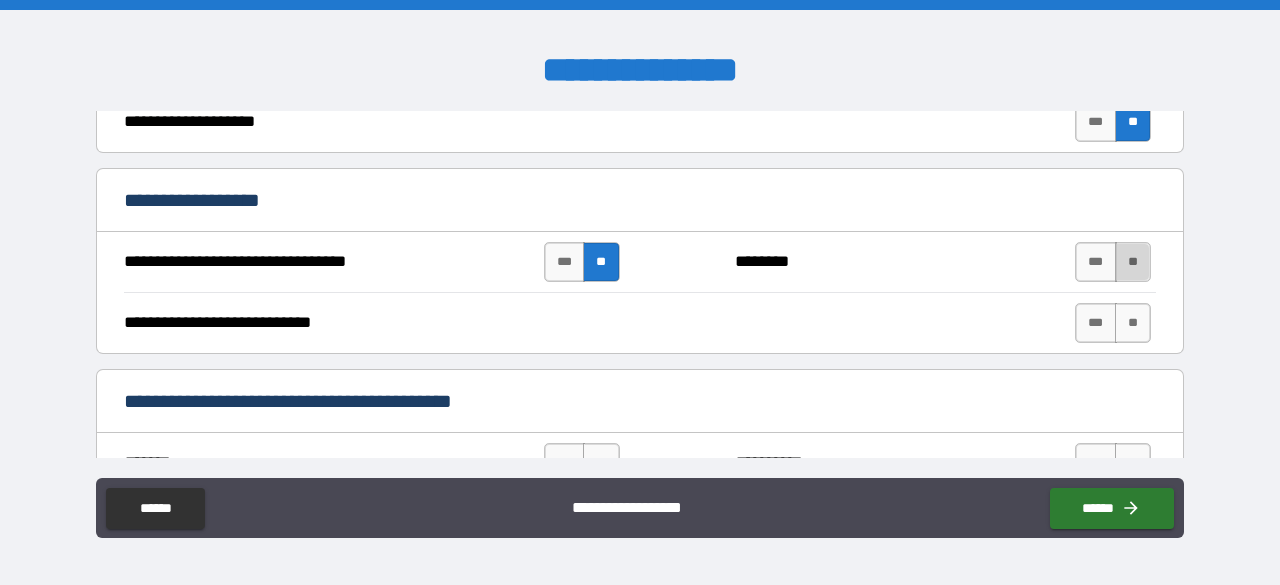 click on "**" at bounding box center [1133, 262] 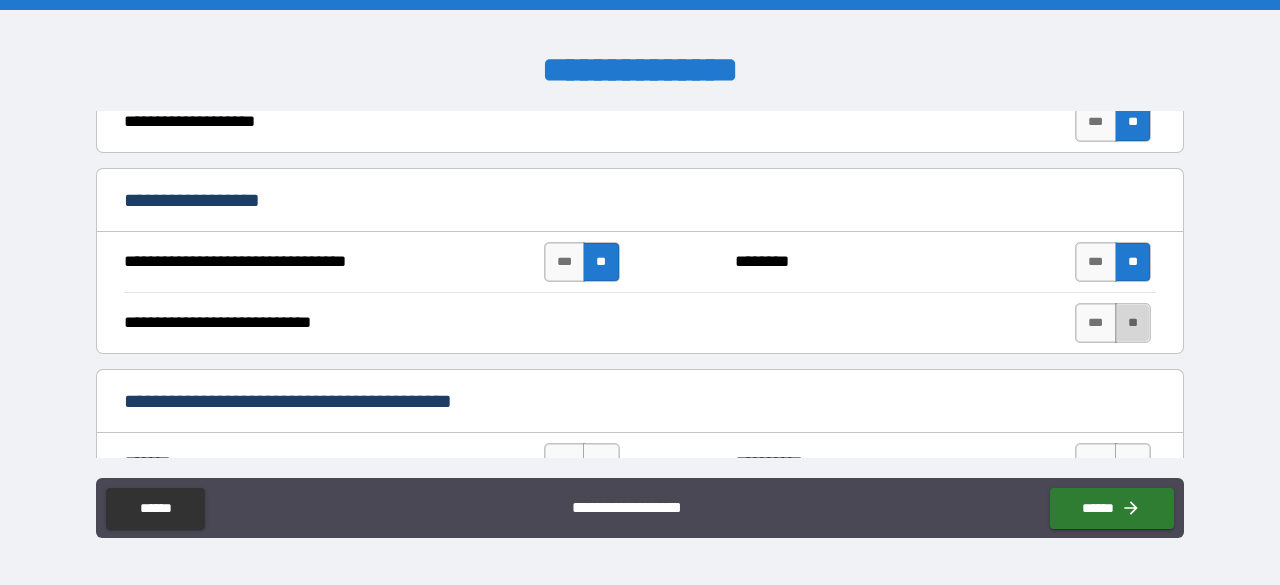 click on "**" at bounding box center [1133, 323] 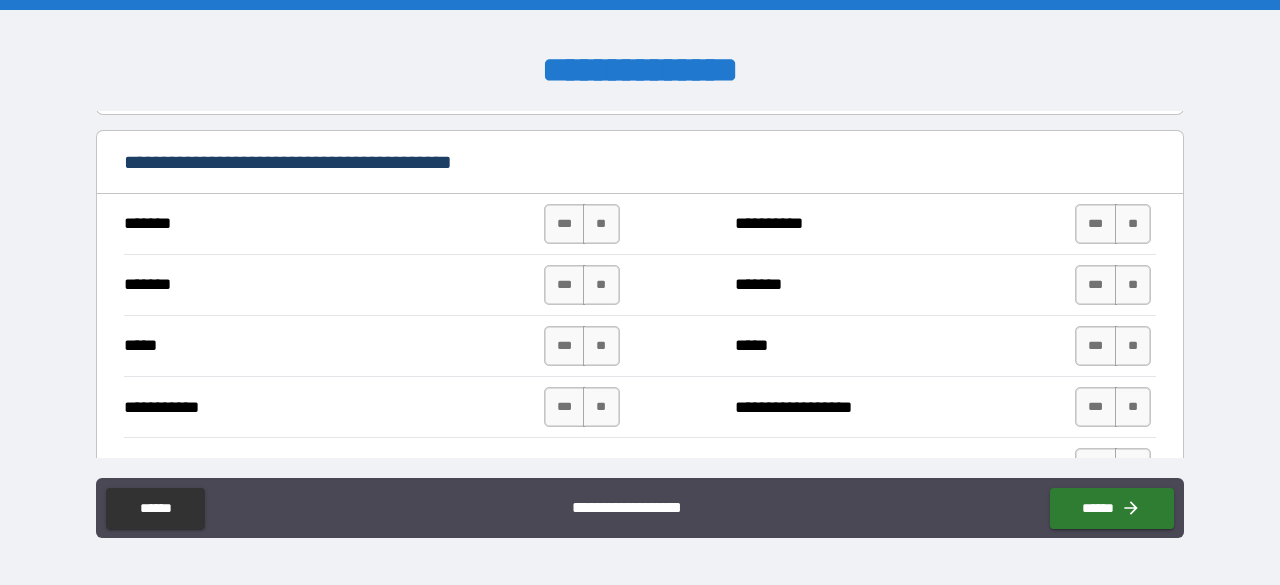 scroll, scrollTop: 1037, scrollLeft: 0, axis: vertical 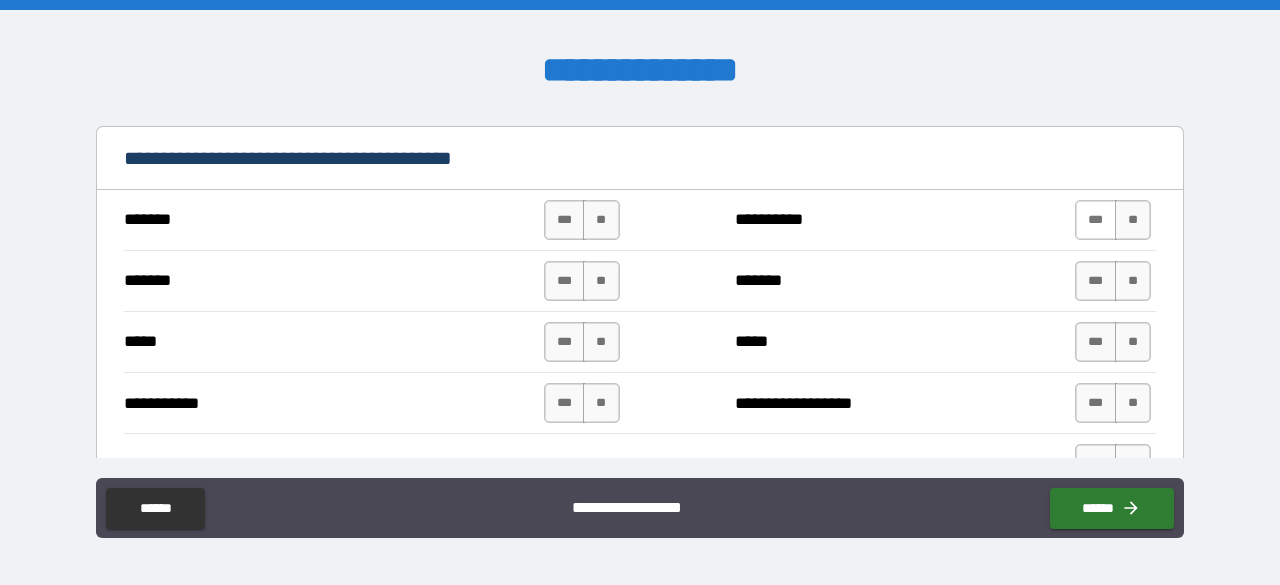 click on "***" at bounding box center (1096, 220) 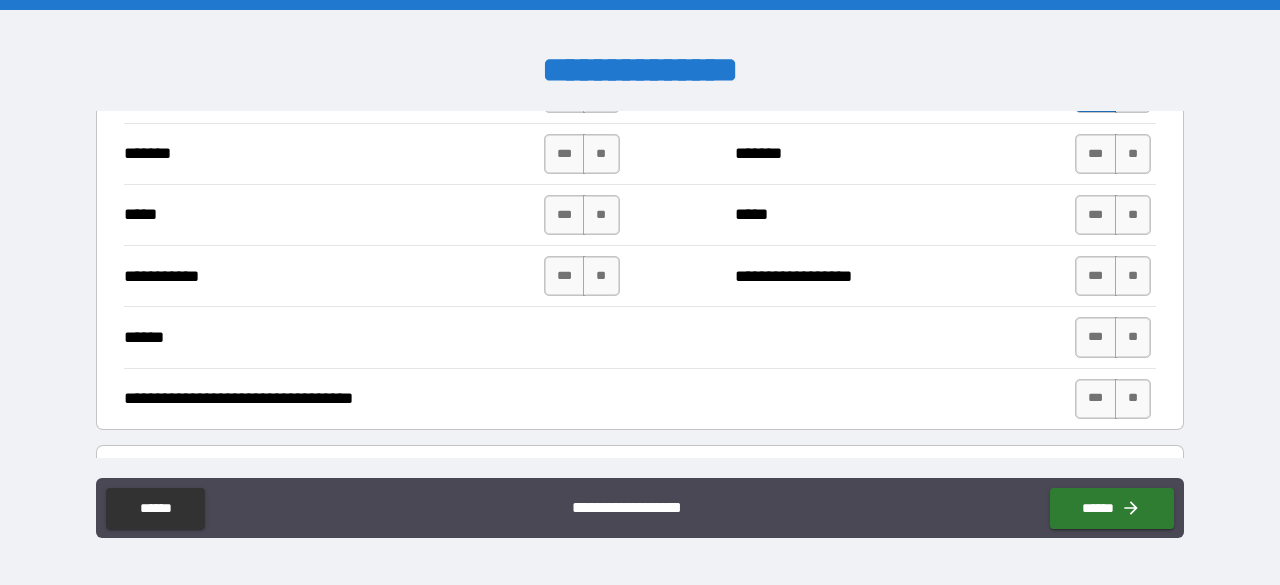 scroll, scrollTop: 1167, scrollLeft: 0, axis: vertical 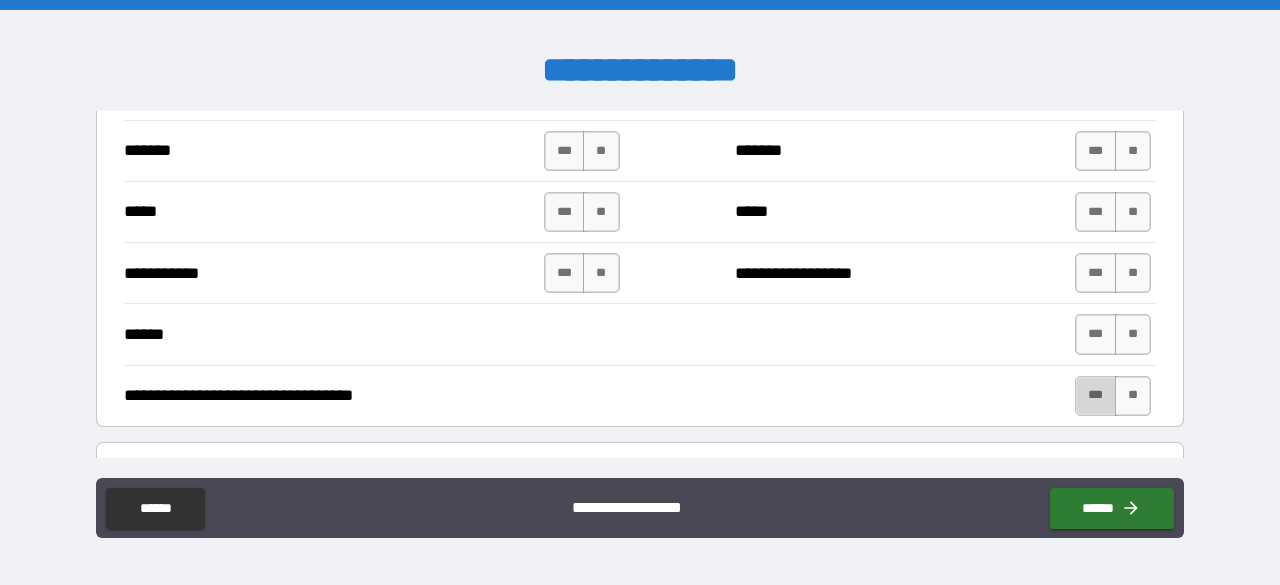 click on "***" at bounding box center (1096, 396) 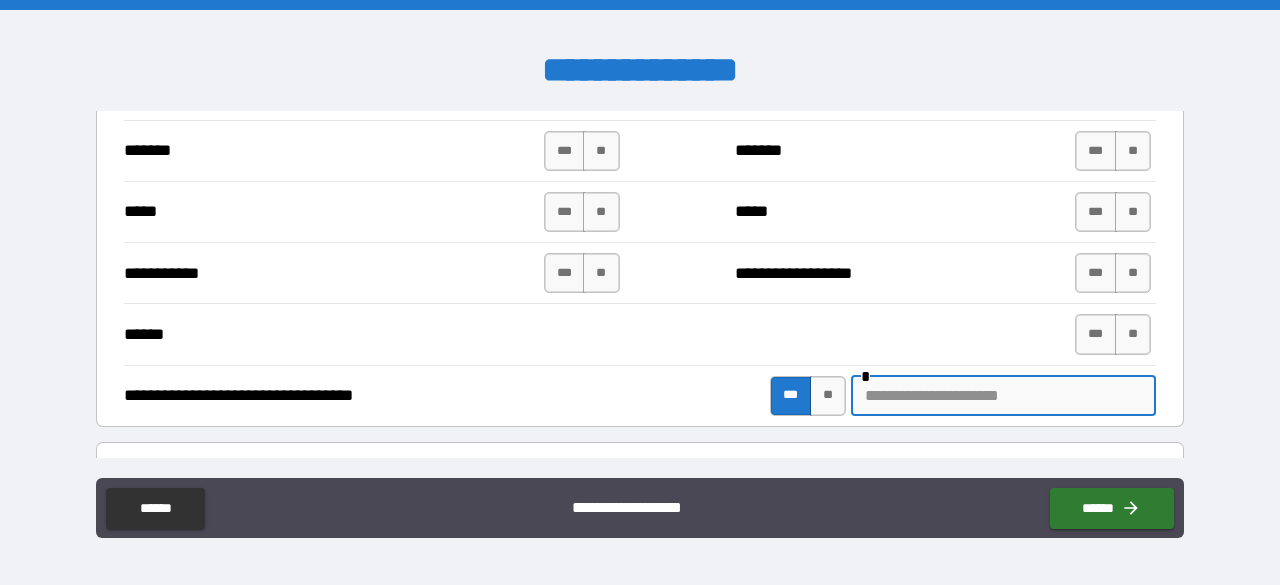 click at bounding box center (1003, 396) 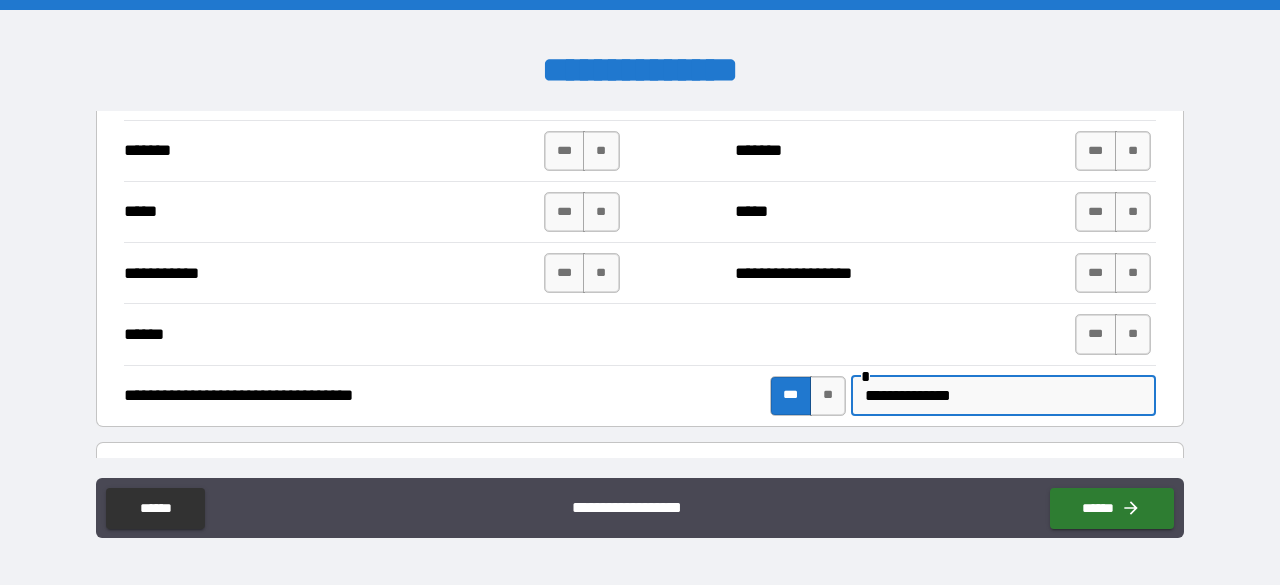 click on "**********" at bounding box center [1003, 396] 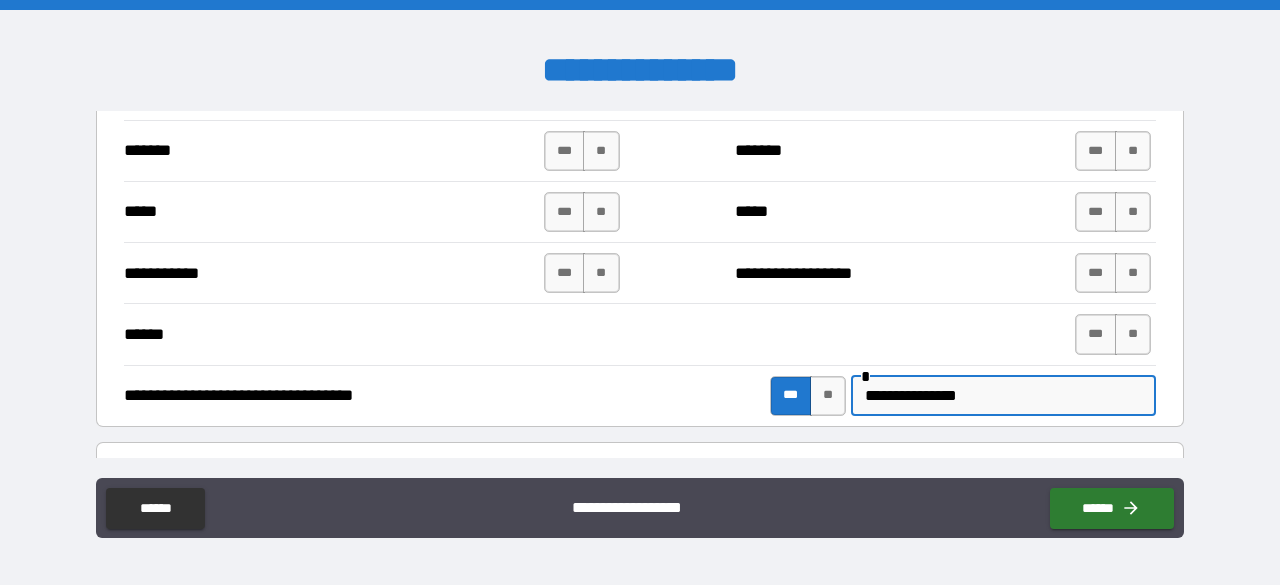 click on "**********" at bounding box center (1003, 396) 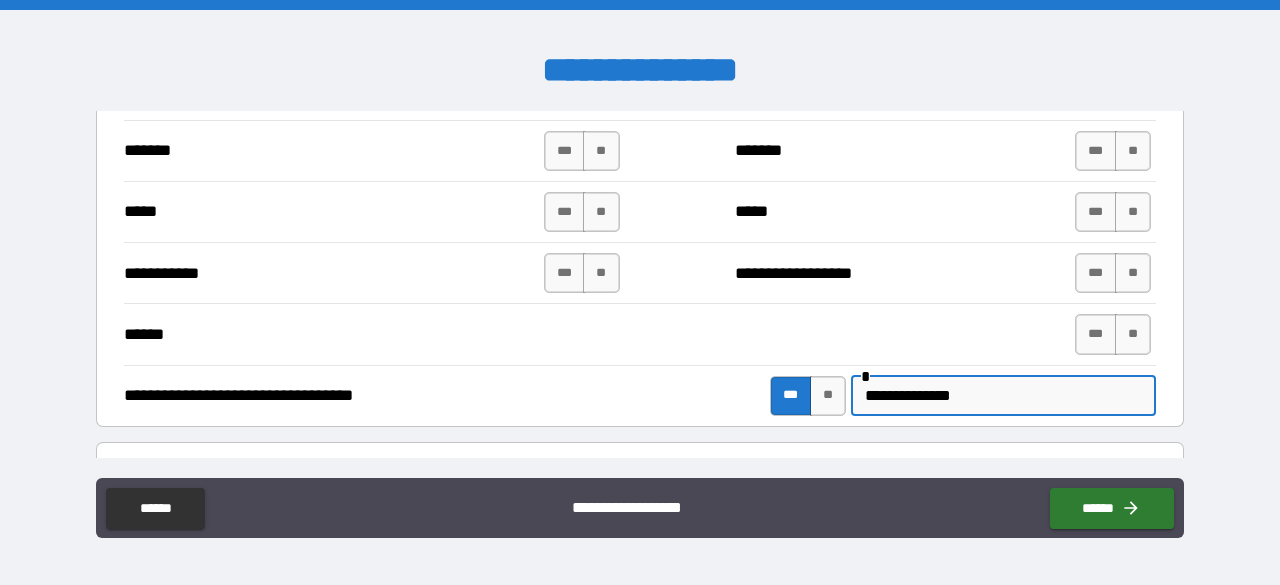 type on "**********" 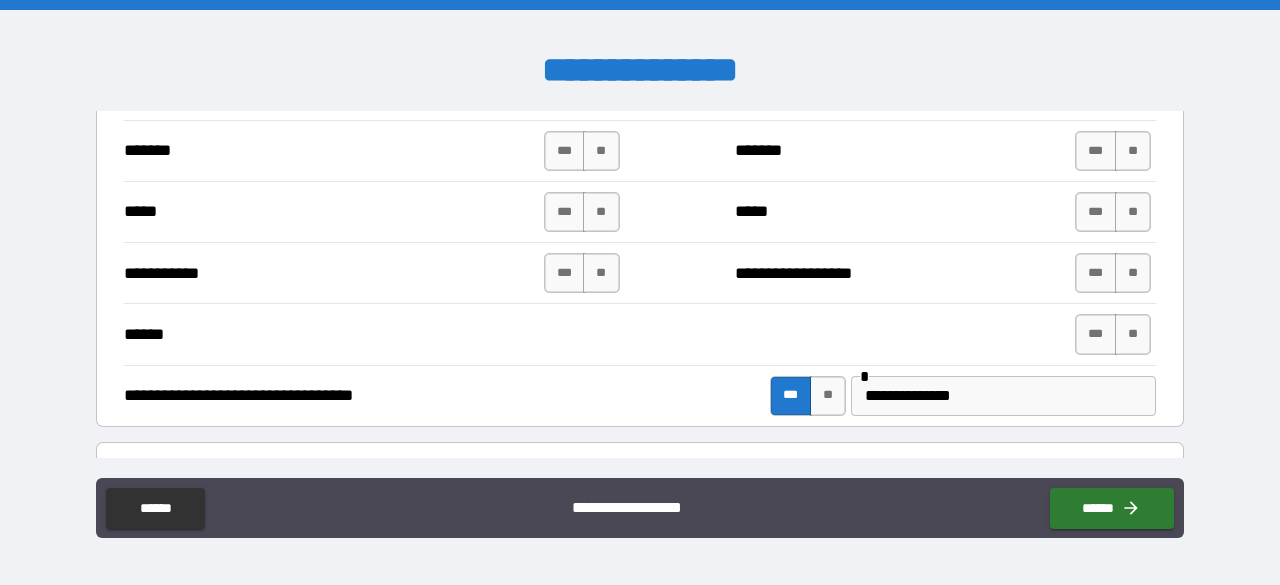 click on "**********" at bounding box center [640, 284] 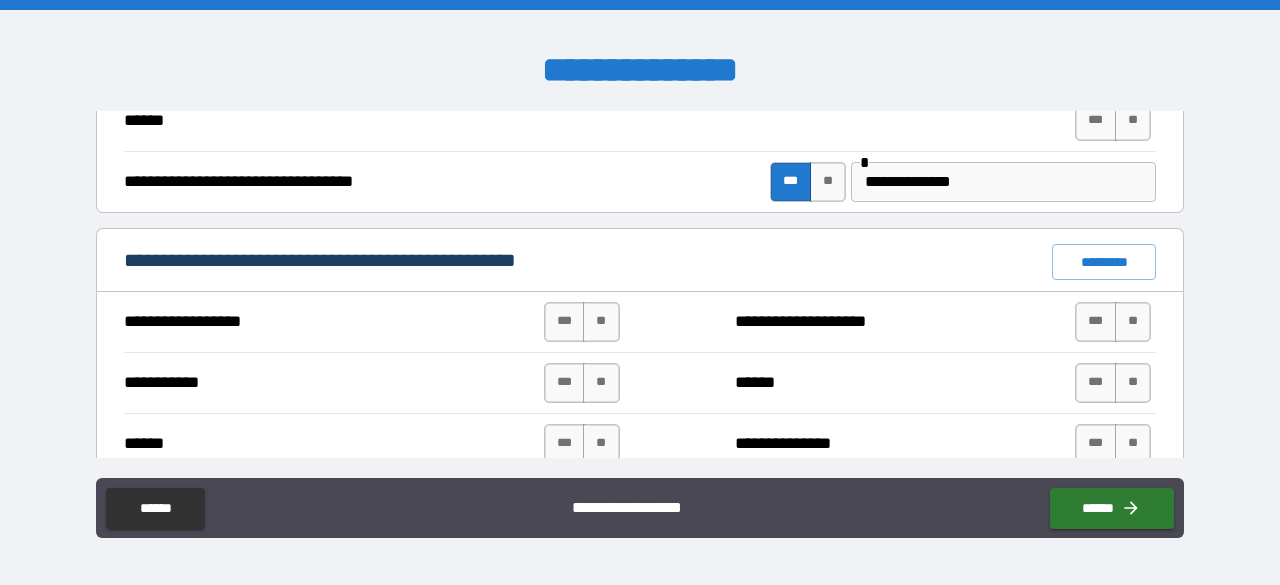 scroll, scrollTop: 1379, scrollLeft: 0, axis: vertical 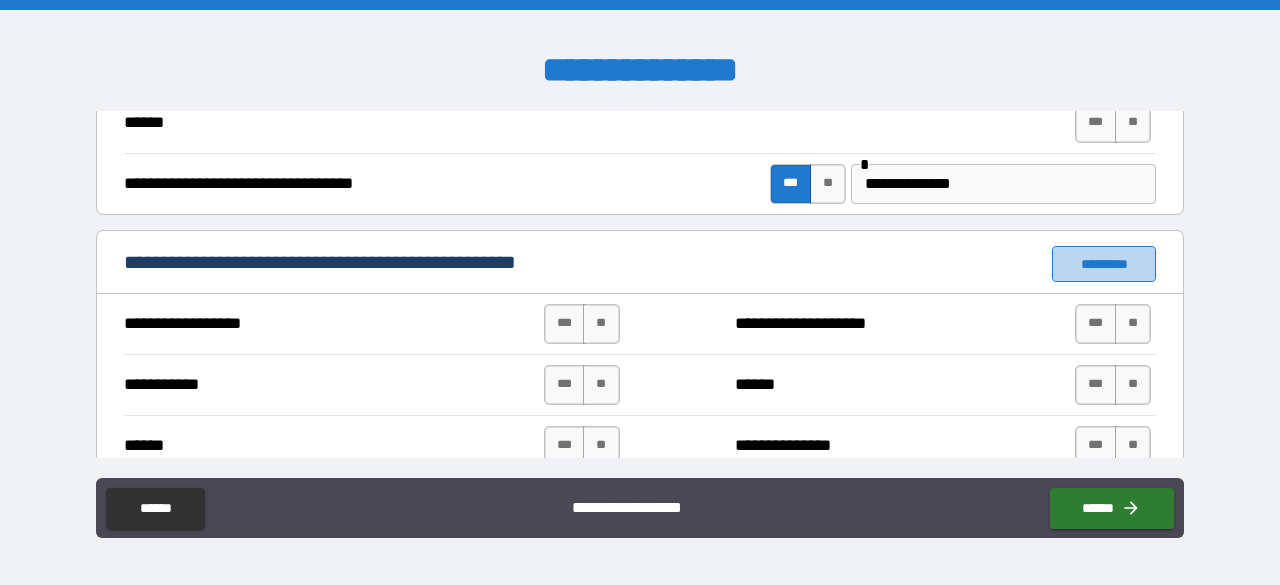 click on "*********" at bounding box center (1104, 264) 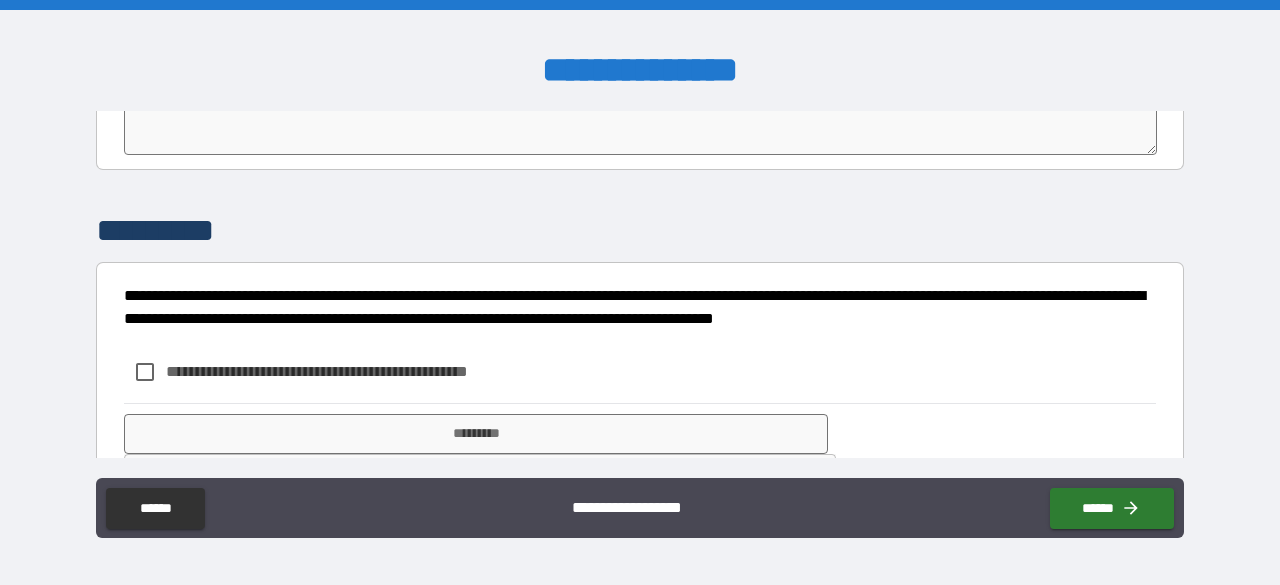 scroll, scrollTop: 4197, scrollLeft: 0, axis: vertical 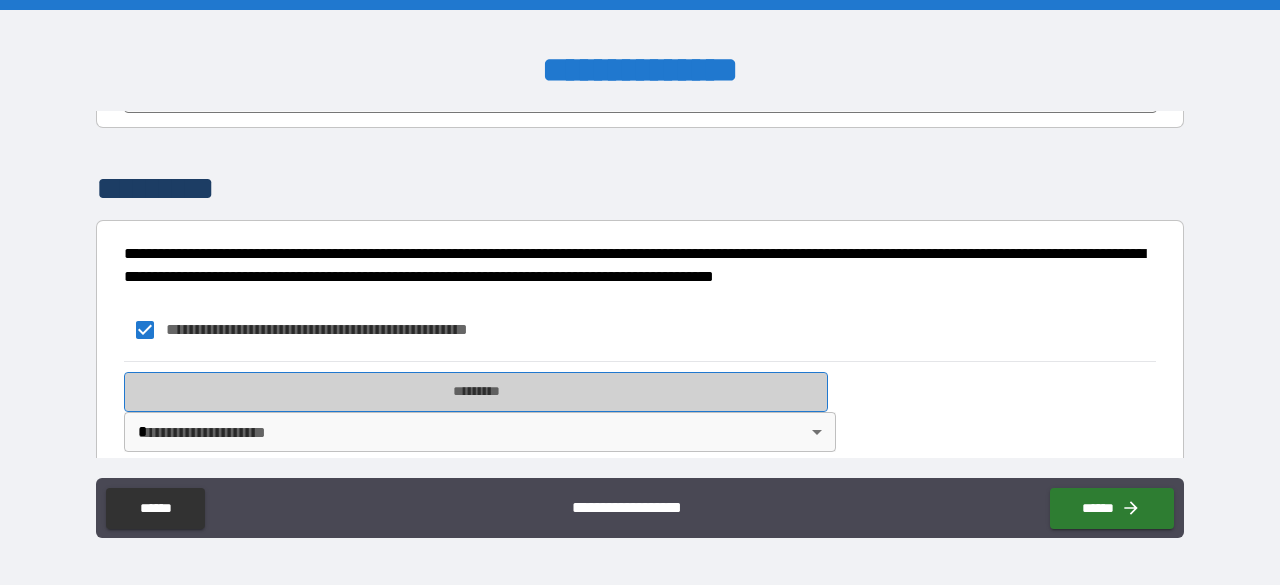 click on "*********" at bounding box center [476, 392] 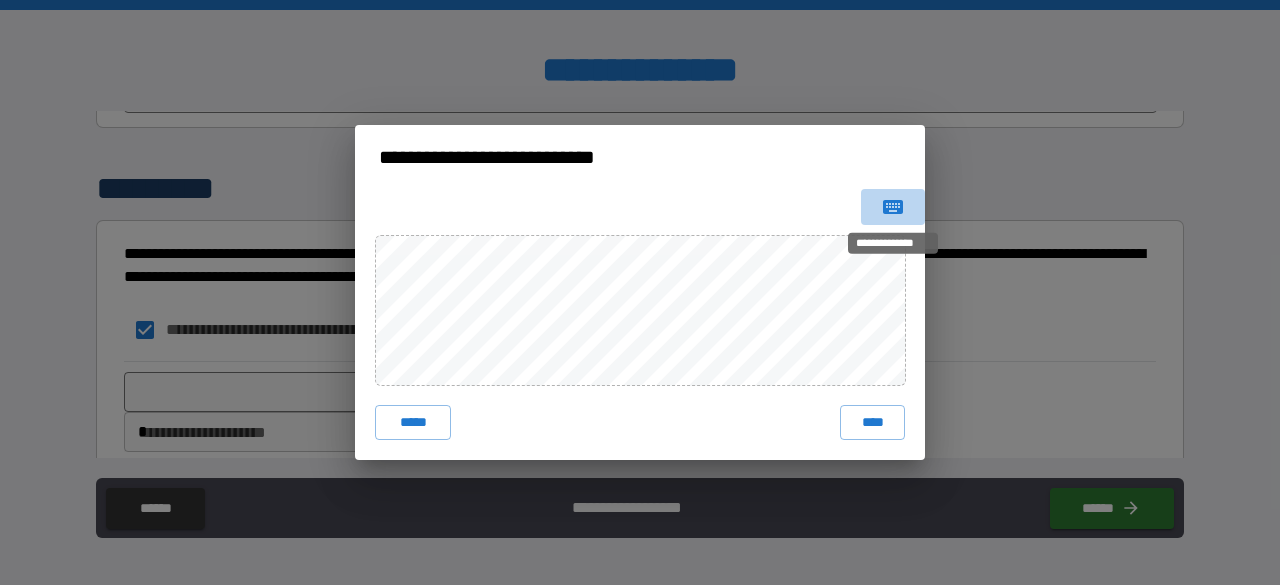 click 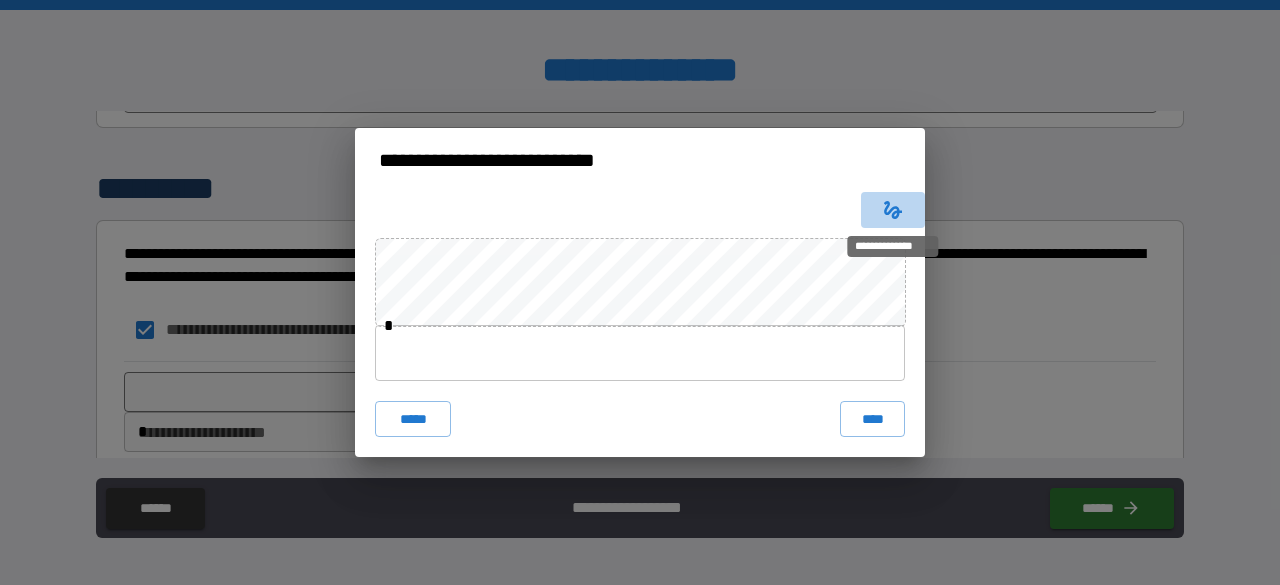 click 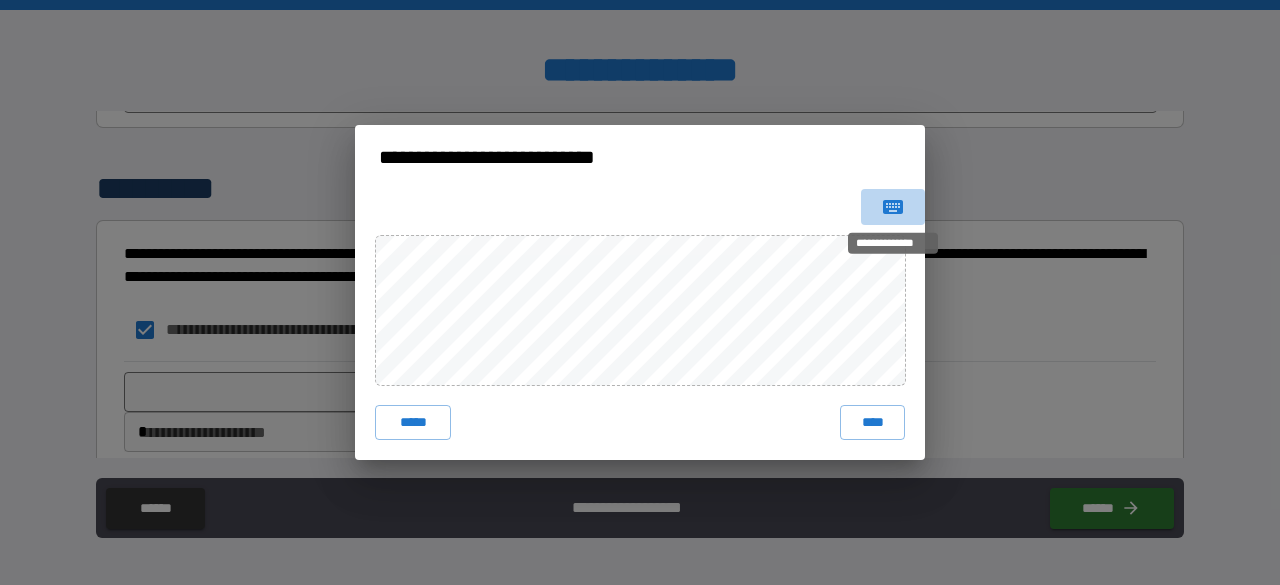 click 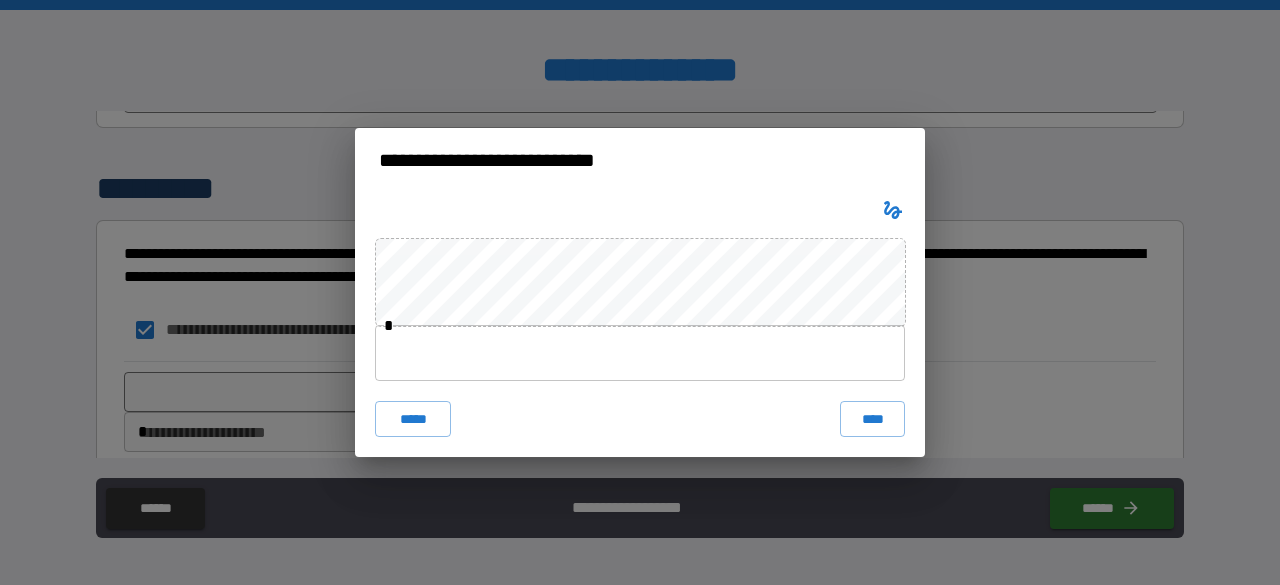 type 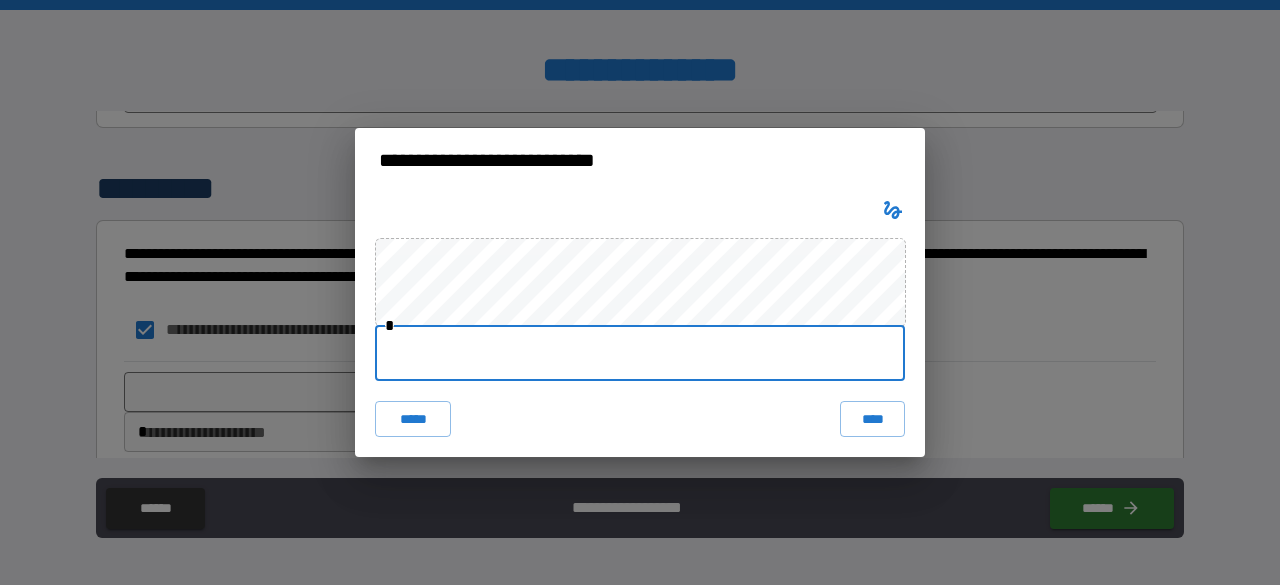 click at bounding box center (640, 353) 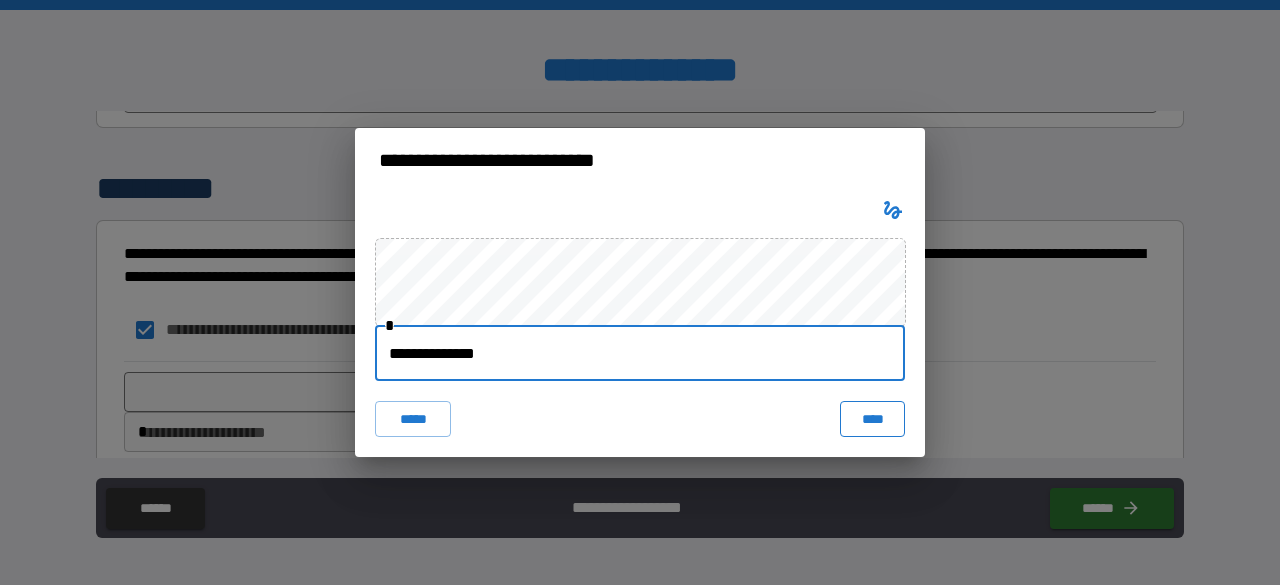 type on "**********" 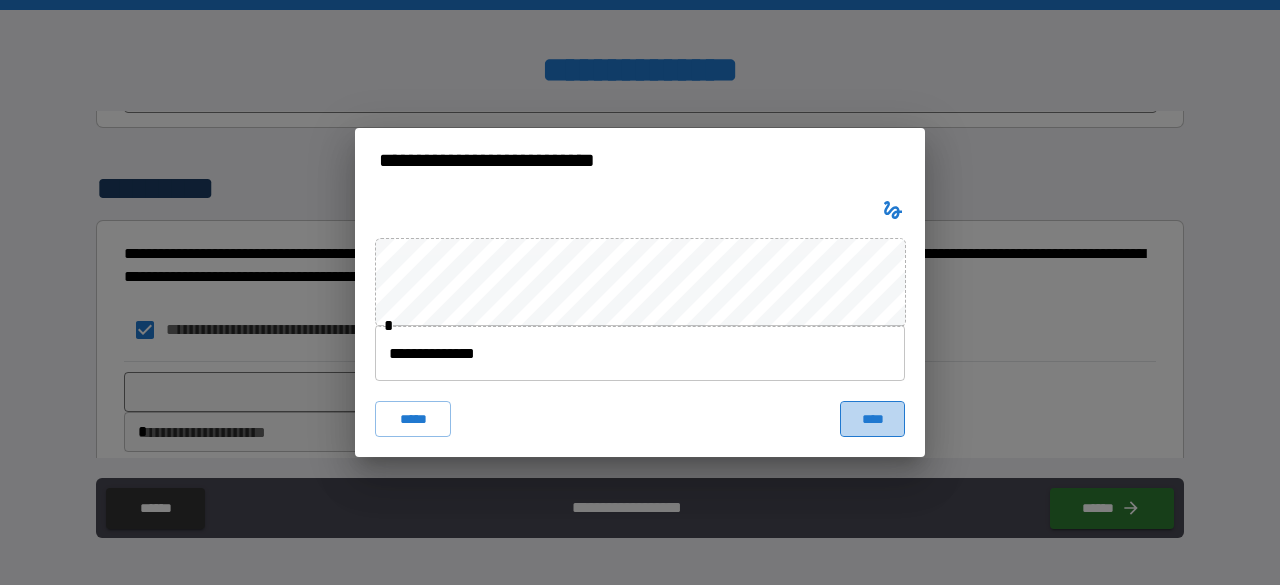 click on "****" at bounding box center [872, 419] 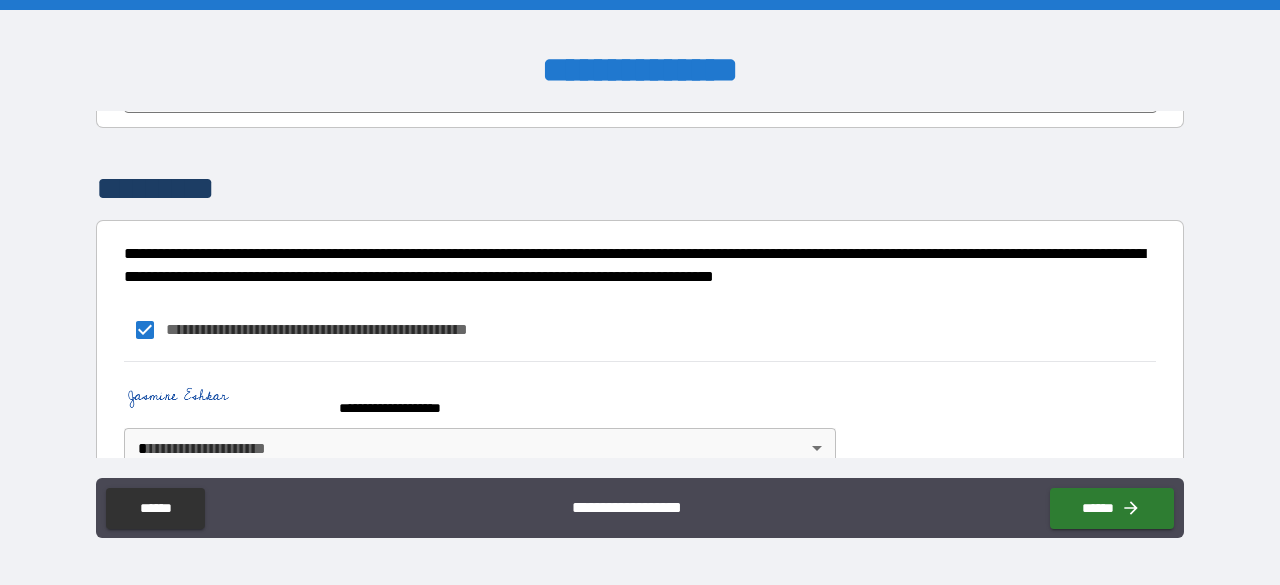 scroll, scrollTop: 4214, scrollLeft: 0, axis: vertical 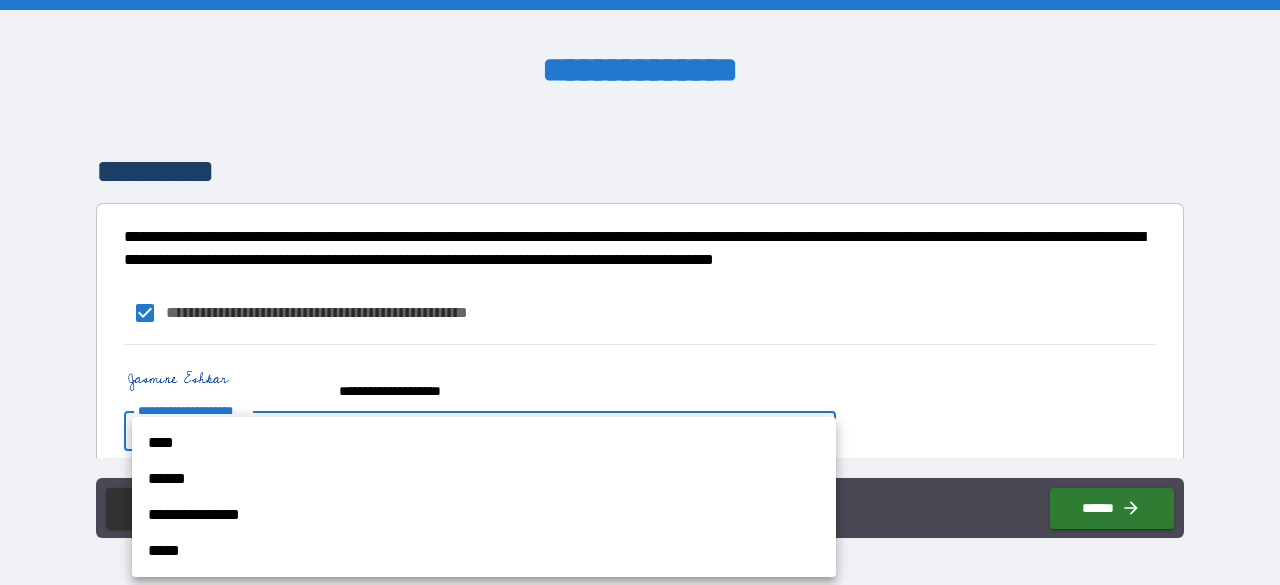 click on "**********" at bounding box center [640, 292] 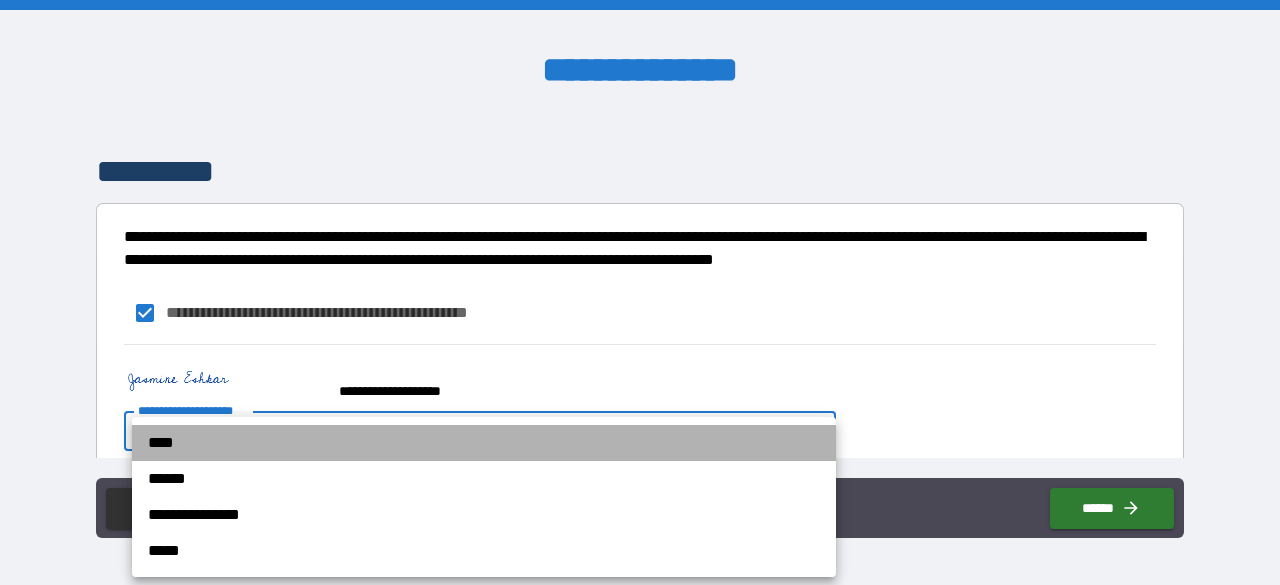 click on "****" at bounding box center (484, 443) 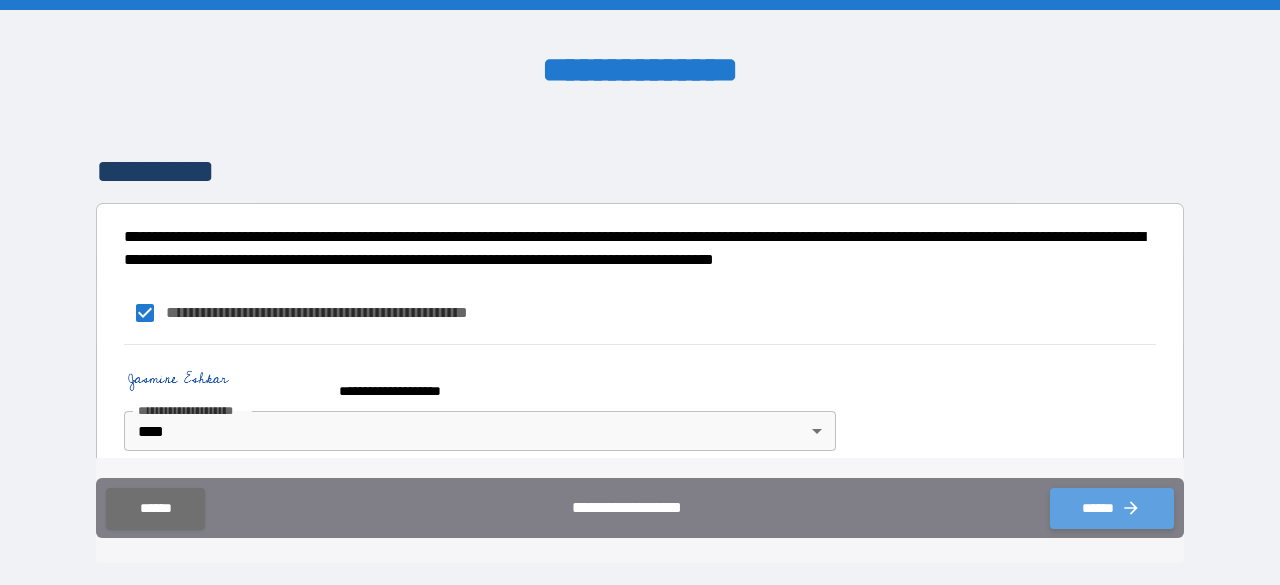 click on "******" at bounding box center (1112, 508) 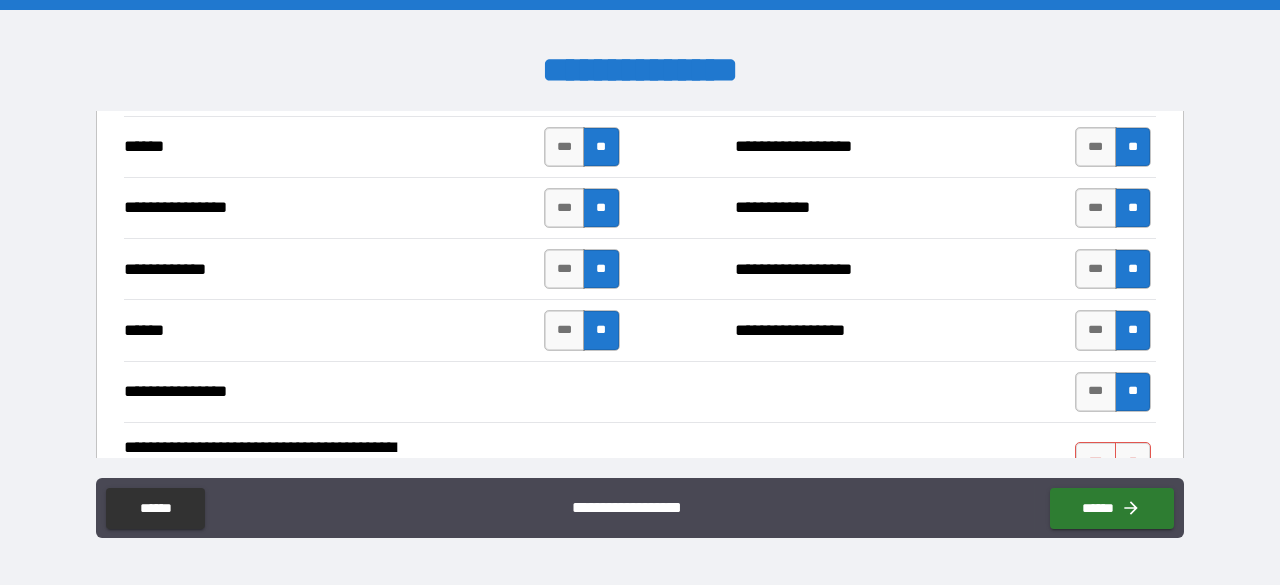 click on "**********" at bounding box center (640, 392) 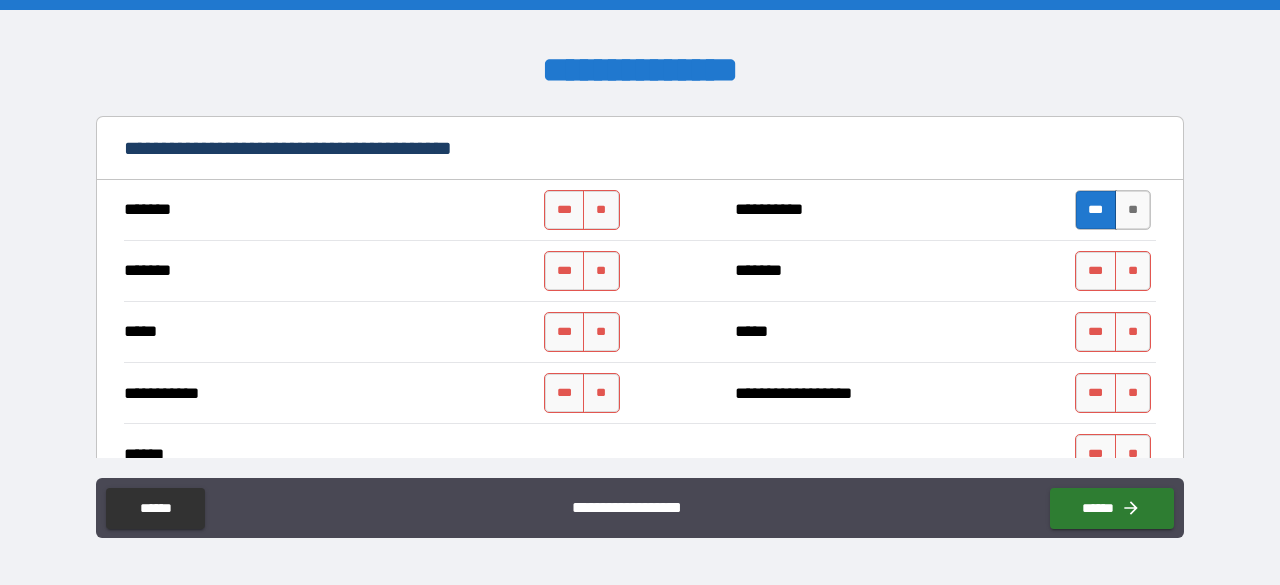 scroll, scrollTop: 1048, scrollLeft: 0, axis: vertical 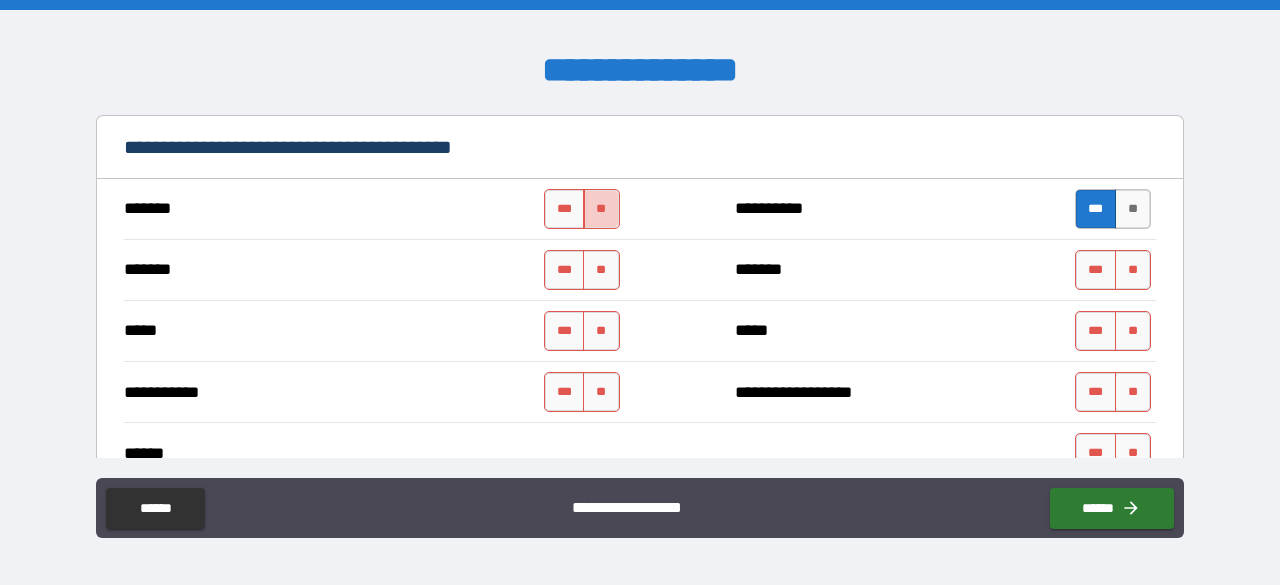click on "**" at bounding box center [601, 209] 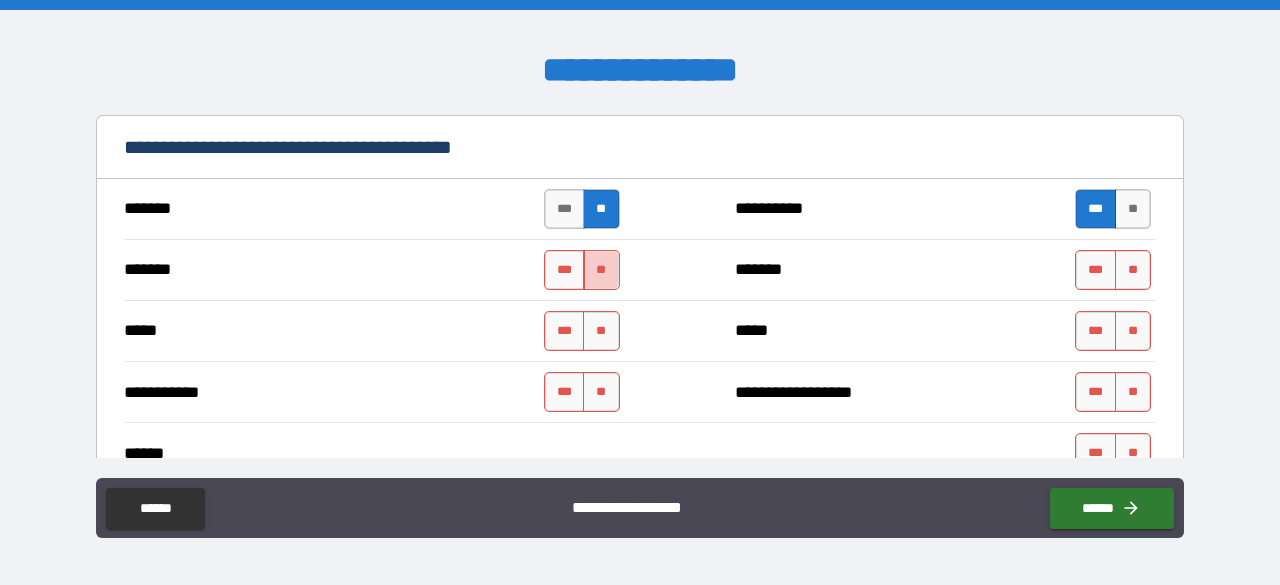 click on "**" at bounding box center [601, 270] 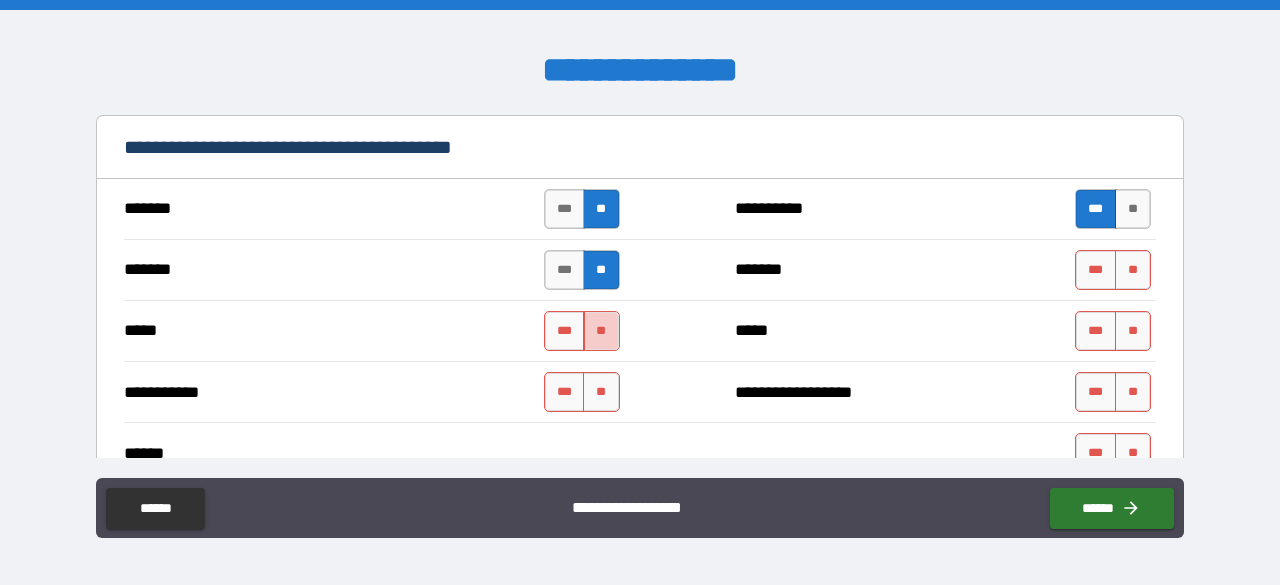 click on "**" at bounding box center (601, 331) 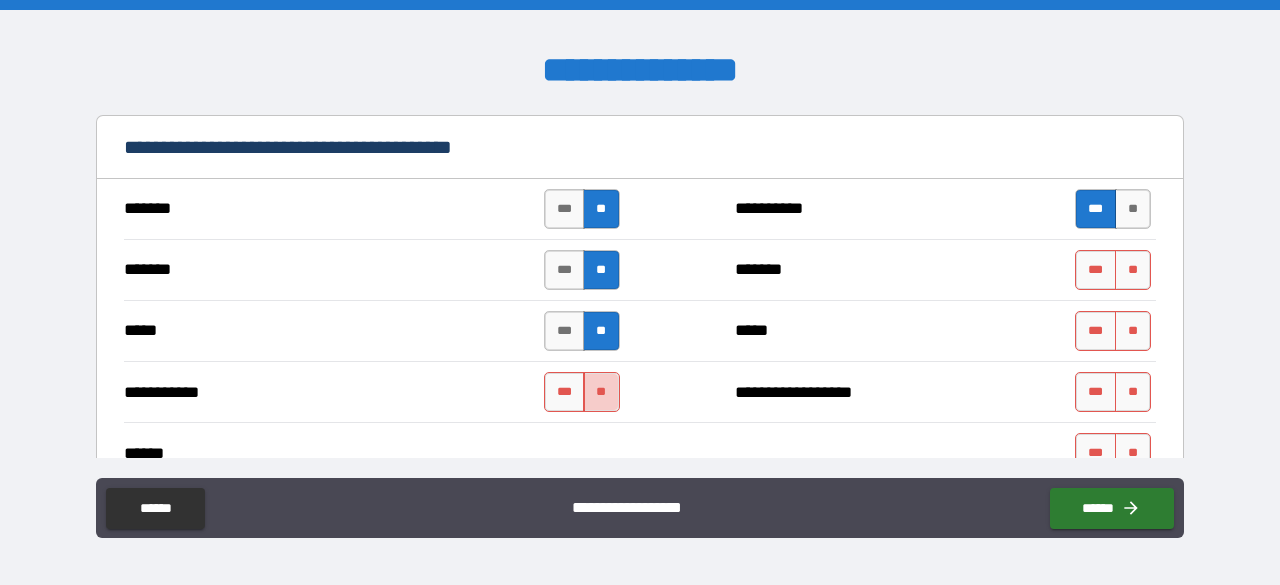 click on "**" at bounding box center (601, 392) 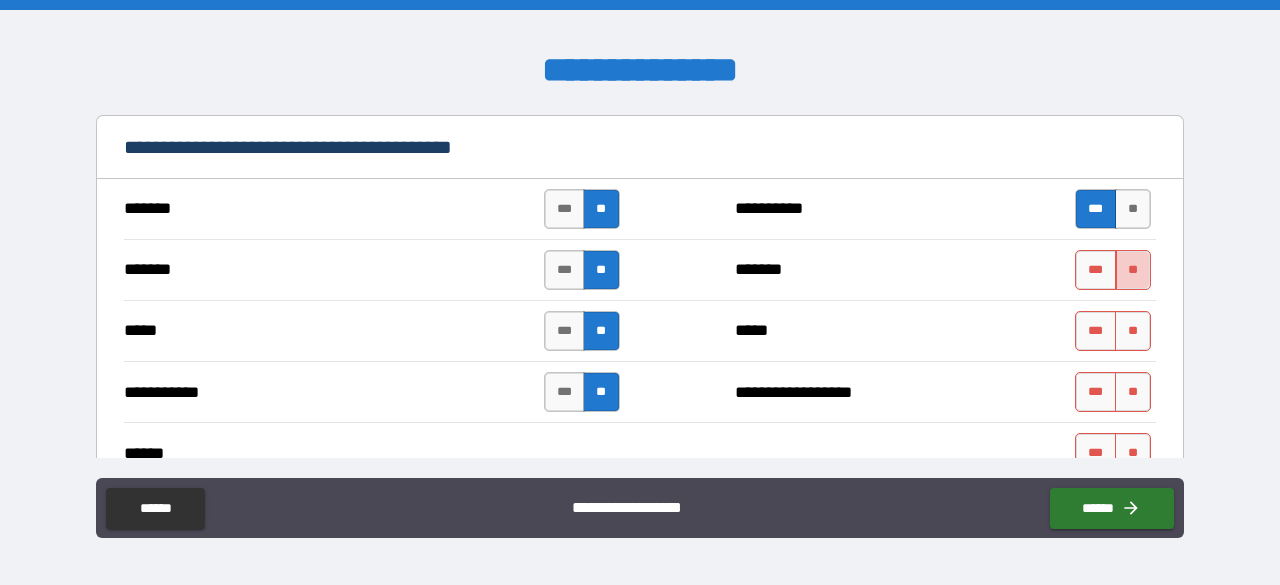 click on "**" at bounding box center [1133, 270] 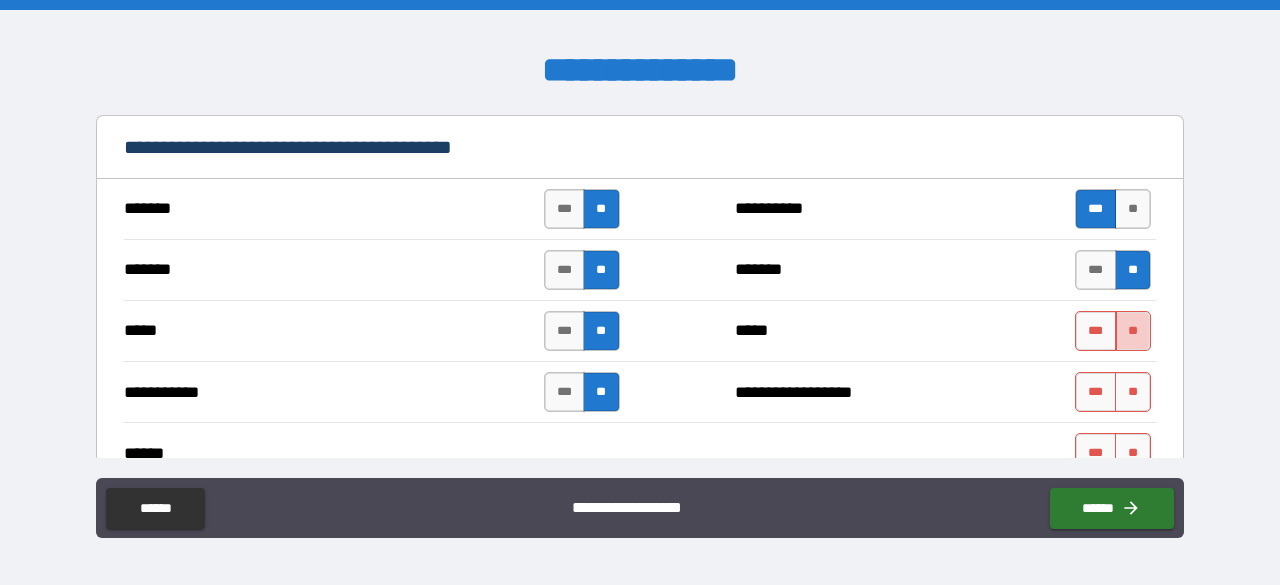 click on "**" at bounding box center (1133, 331) 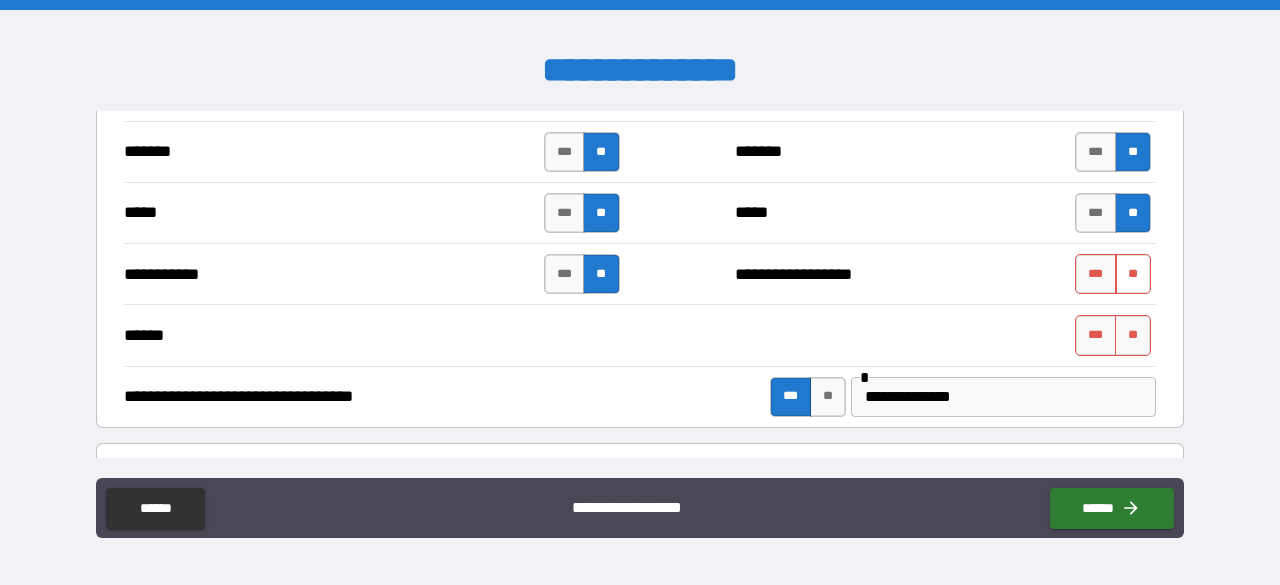 scroll, scrollTop: 1161, scrollLeft: 0, axis: vertical 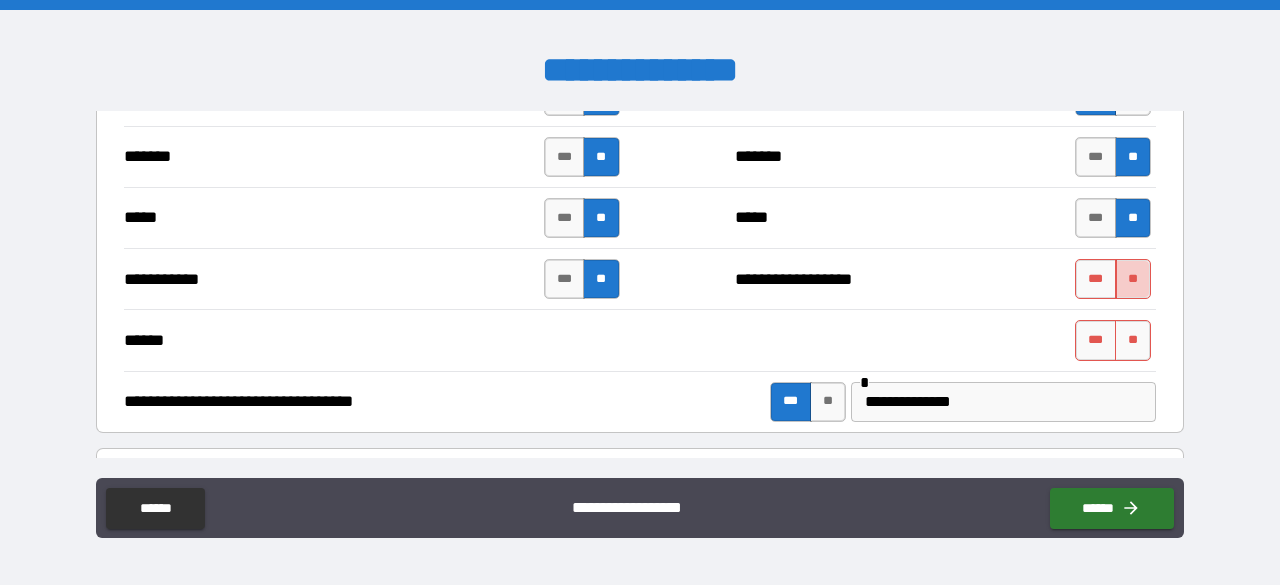 click on "**" at bounding box center [1133, 279] 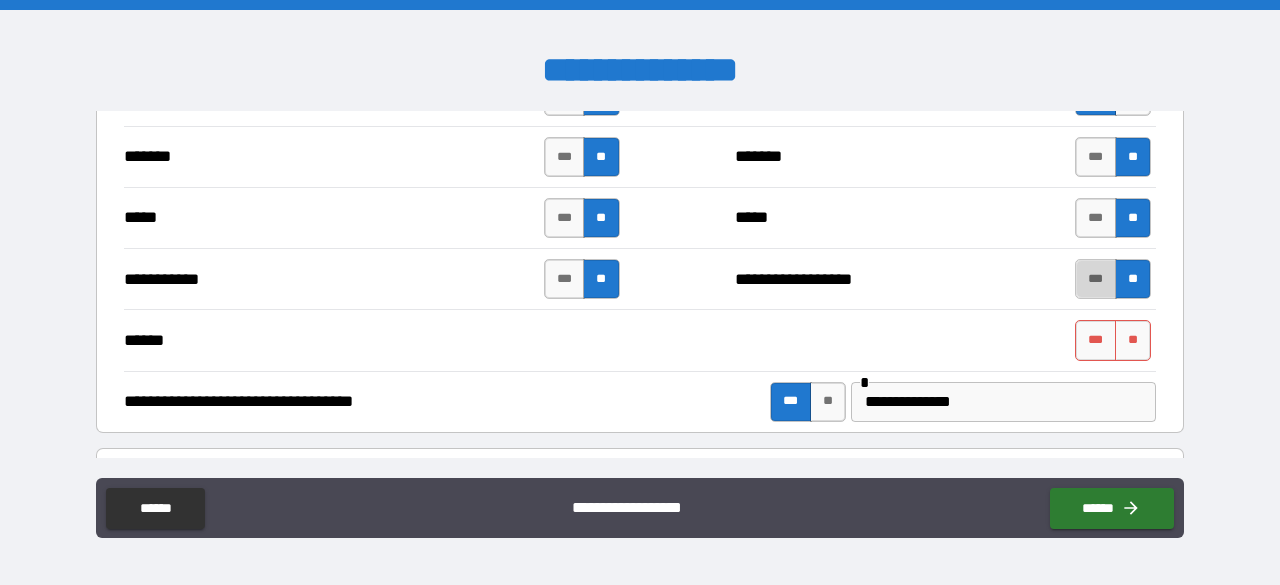 click on "***" at bounding box center [1096, 279] 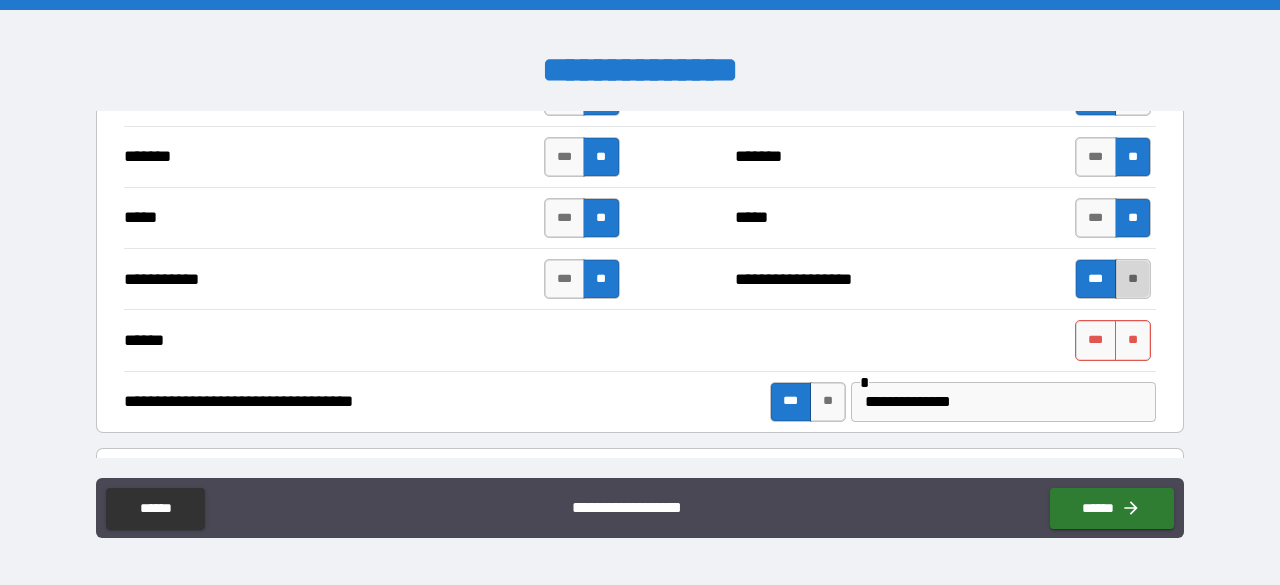click on "**" at bounding box center [1133, 279] 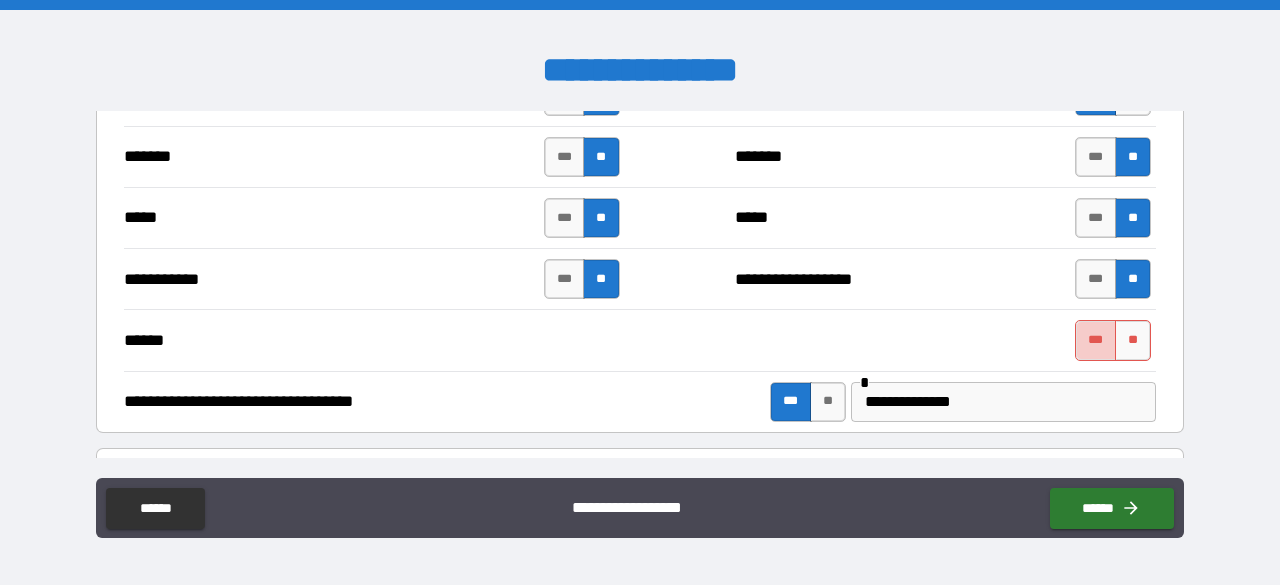 click on "***" at bounding box center [1096, 340] 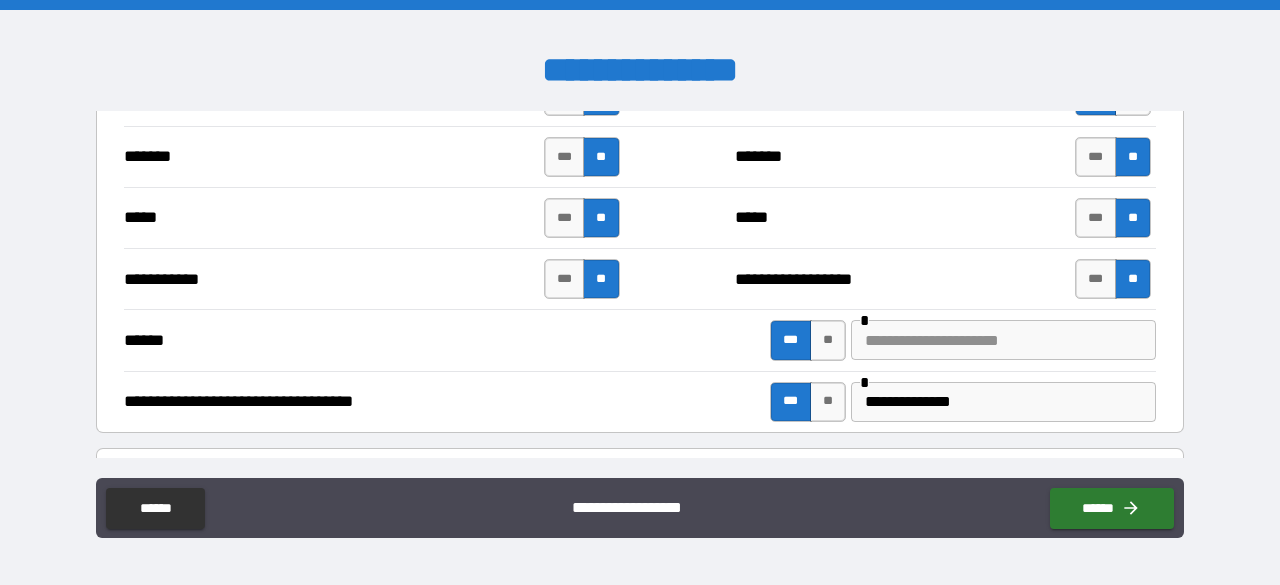 click at bounding box center [1003, 340] 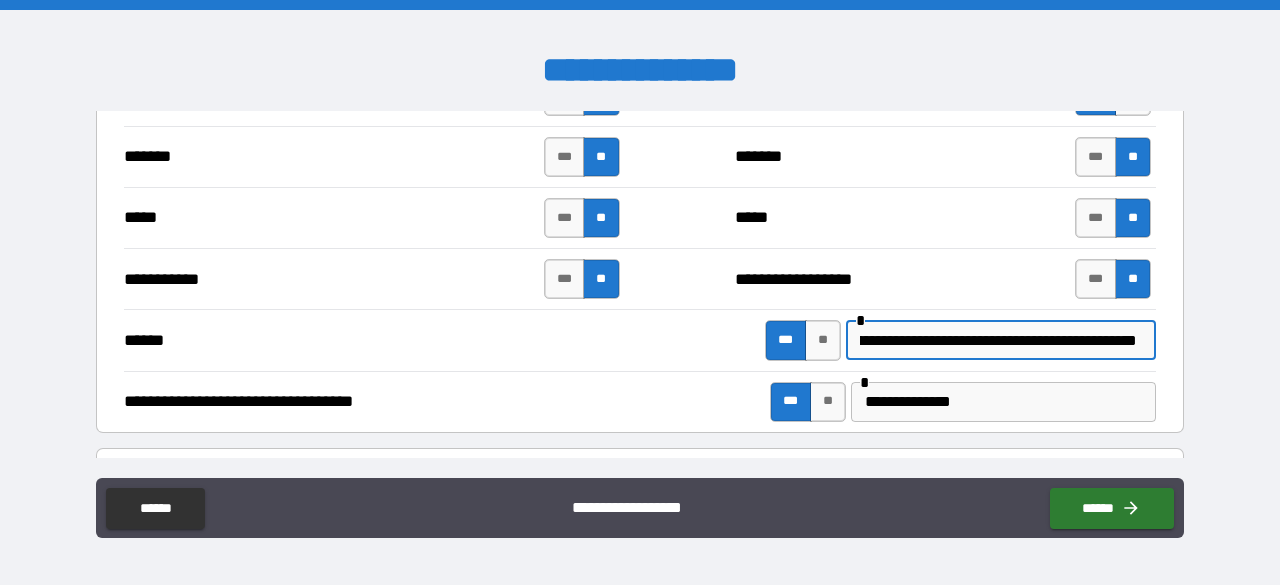 scroll, scrollTop: 0, scrollLeft: 430, axis: horizontal 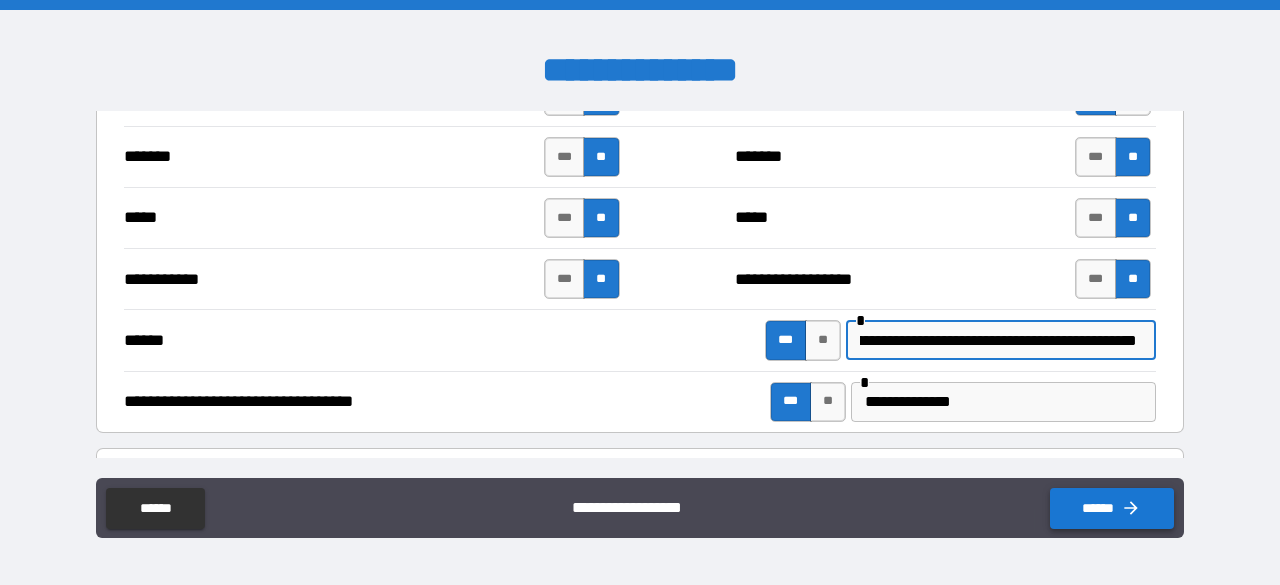 type on "**********" 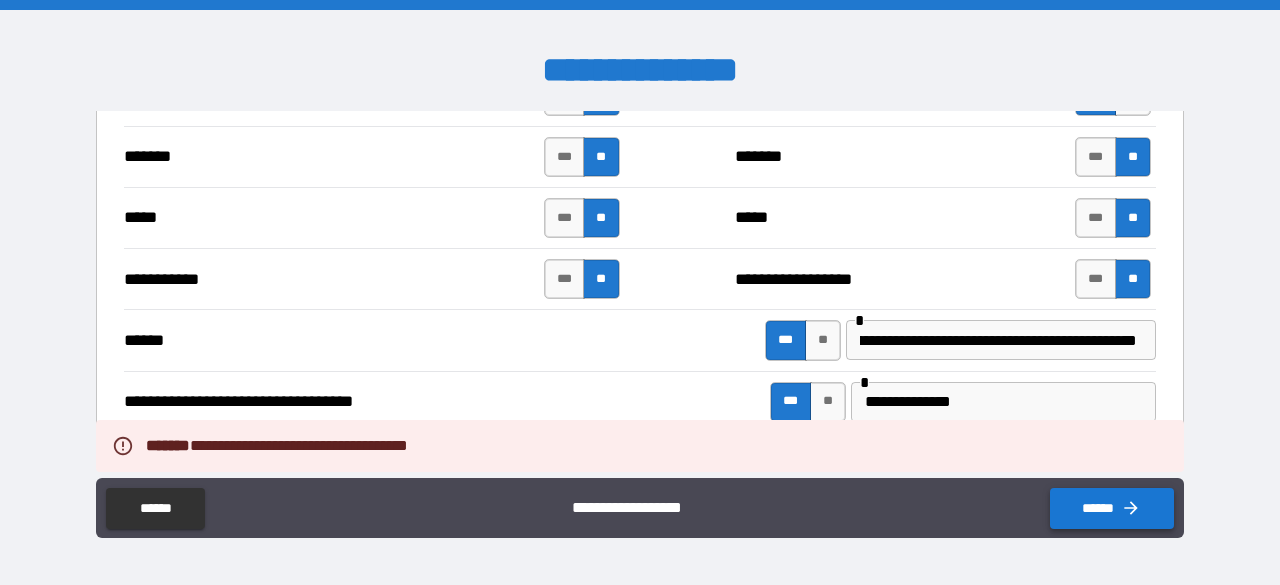 scroll, scrollTop: 0, scrollLeft: 0, axis: both 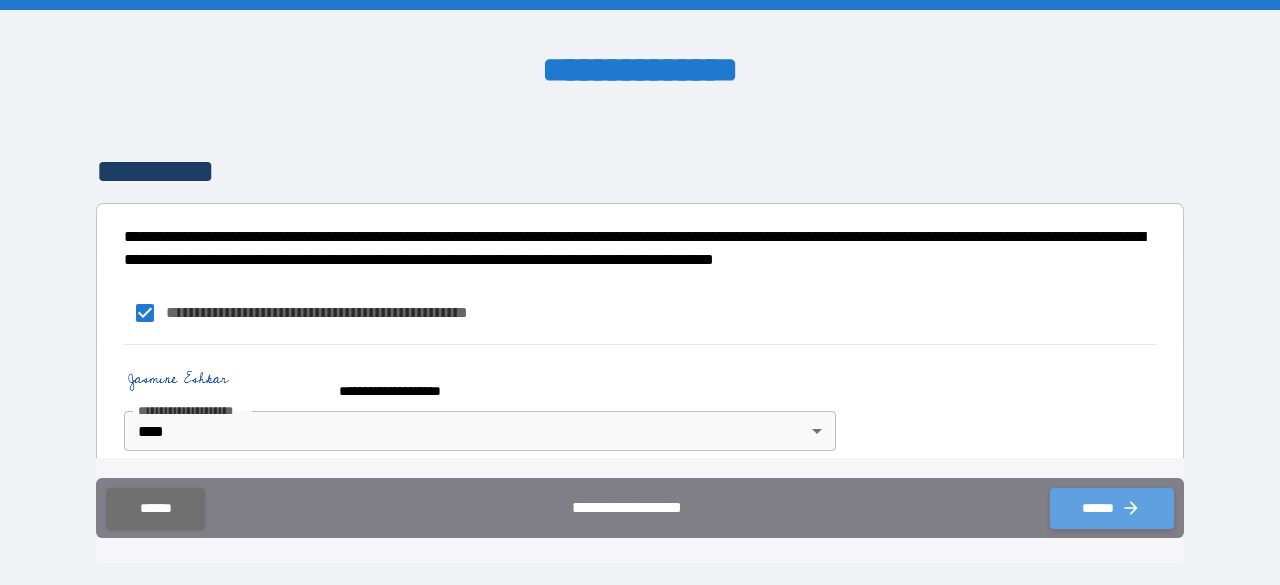 click on "******" at bounding box center [1112, 508] 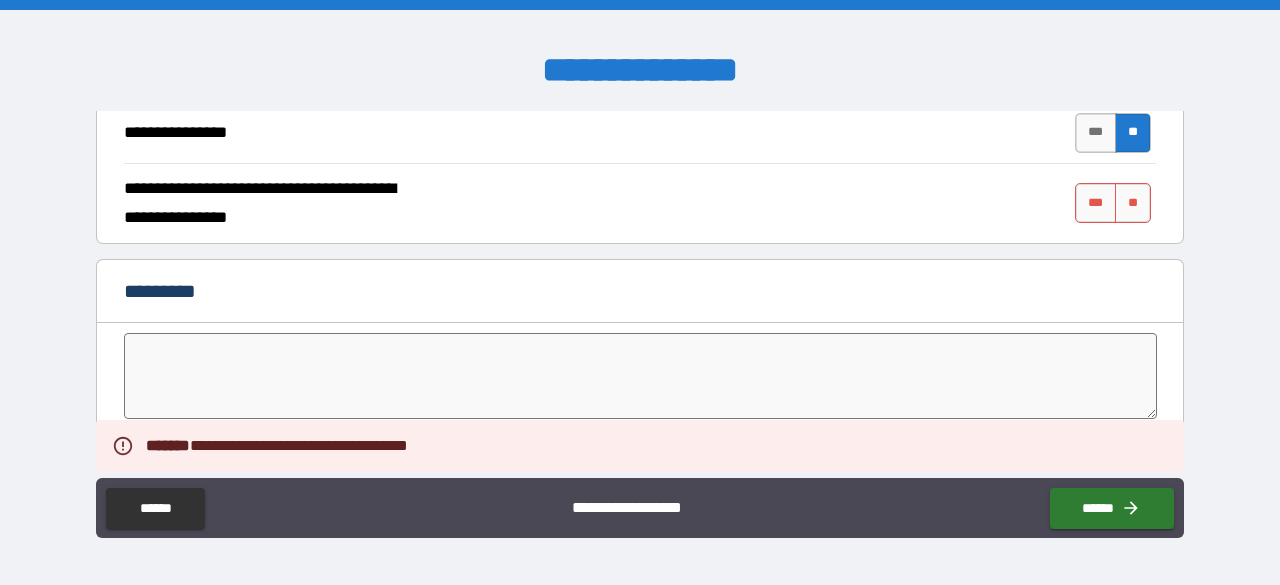 scroll, scrollTop: 3890, scrollLeft: 0, axis: vertical 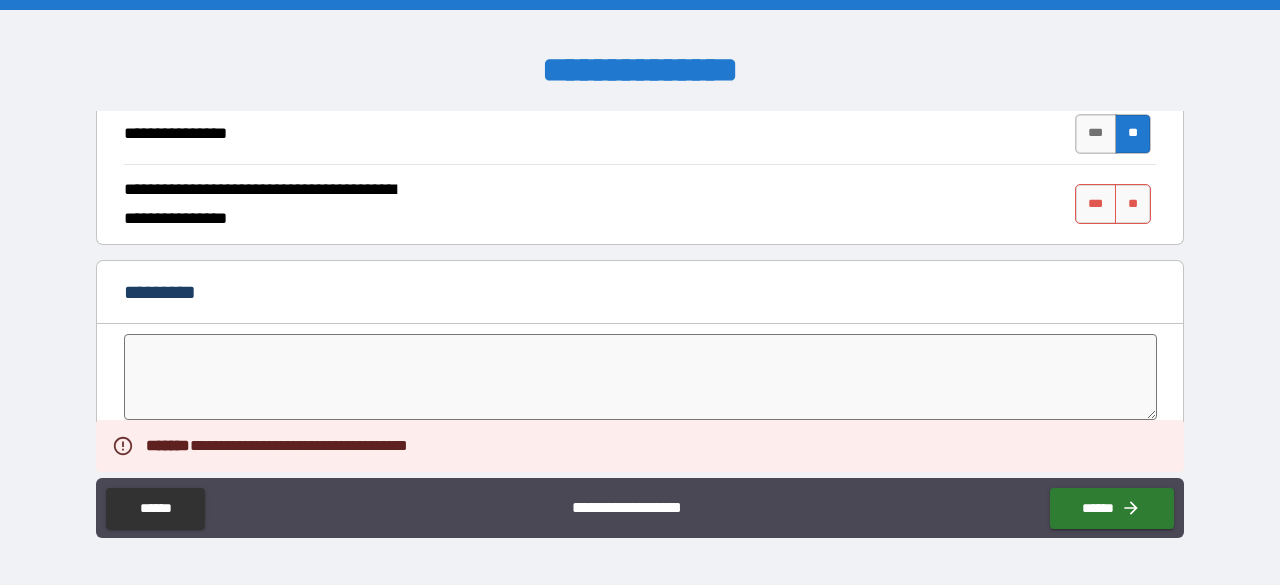 click at bounding box center (640, 377) 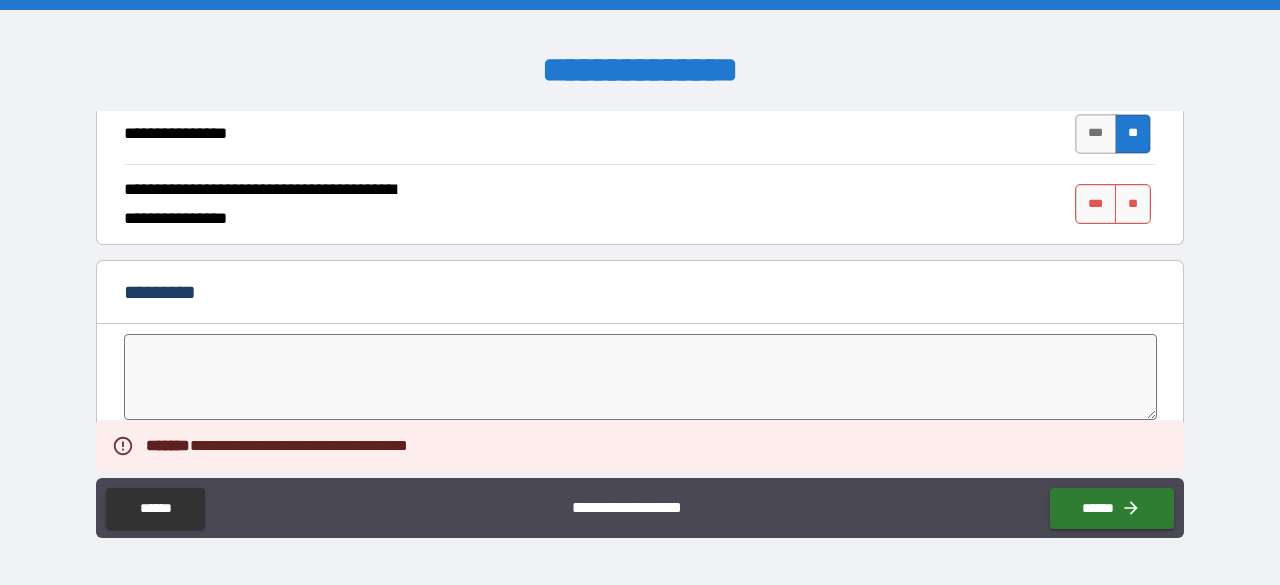 type on "*" 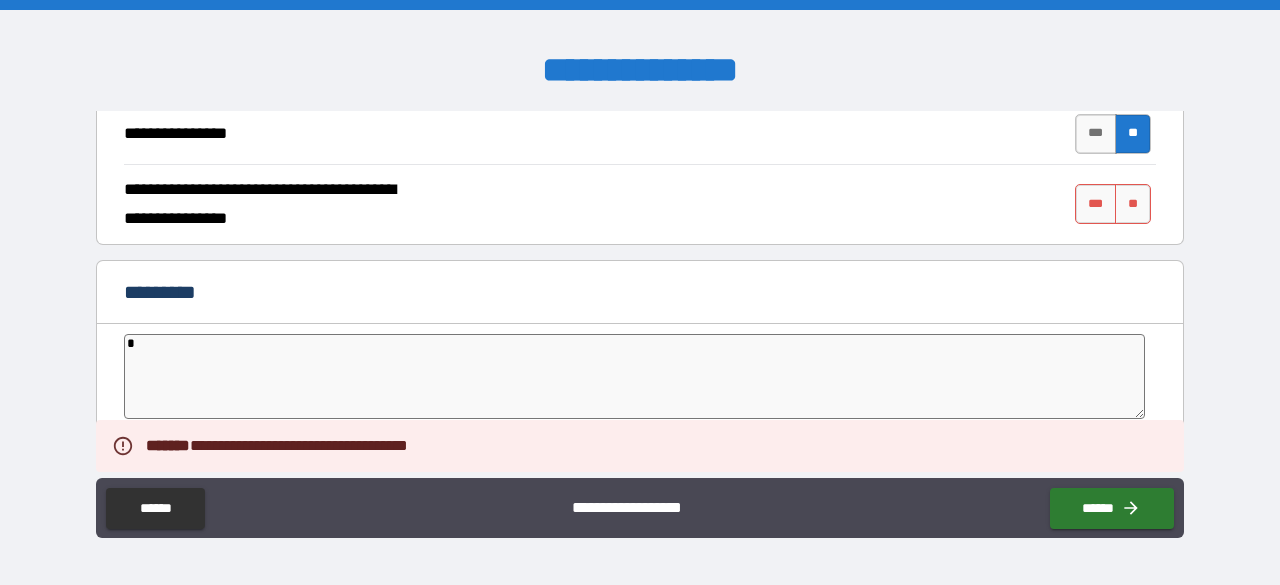 type on "*" 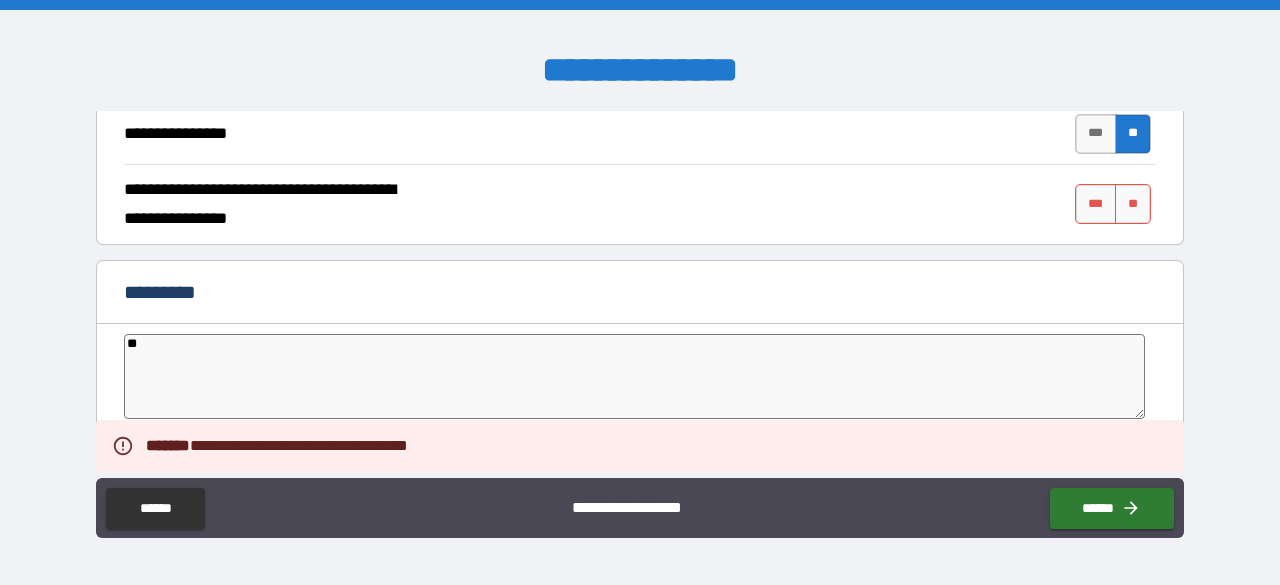 type on "***" 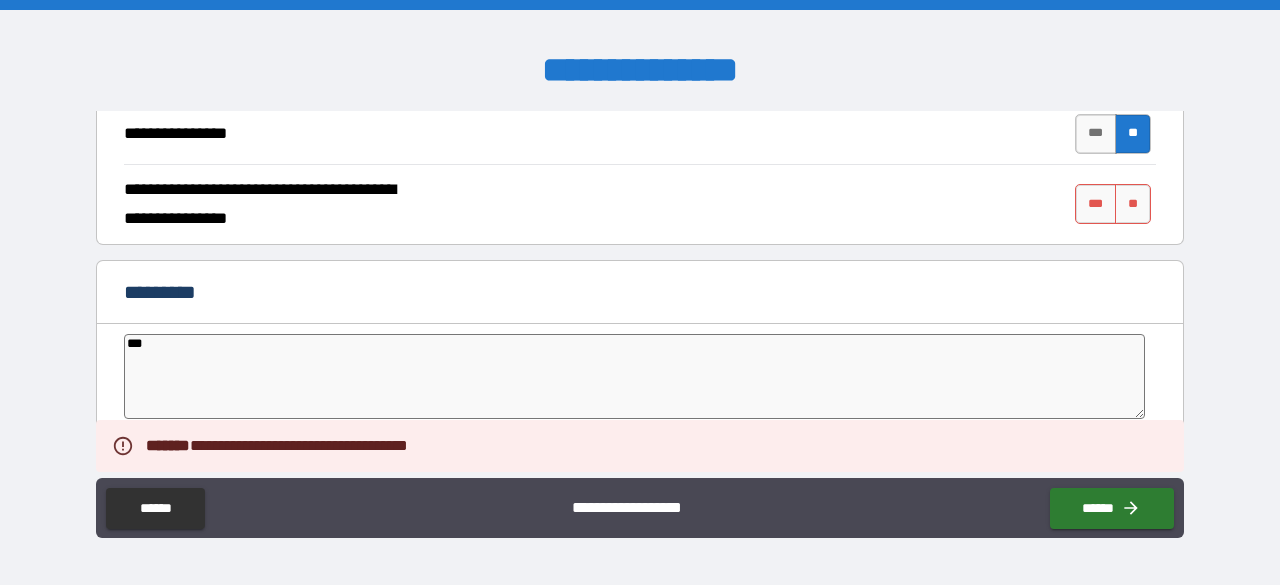 type on "*" 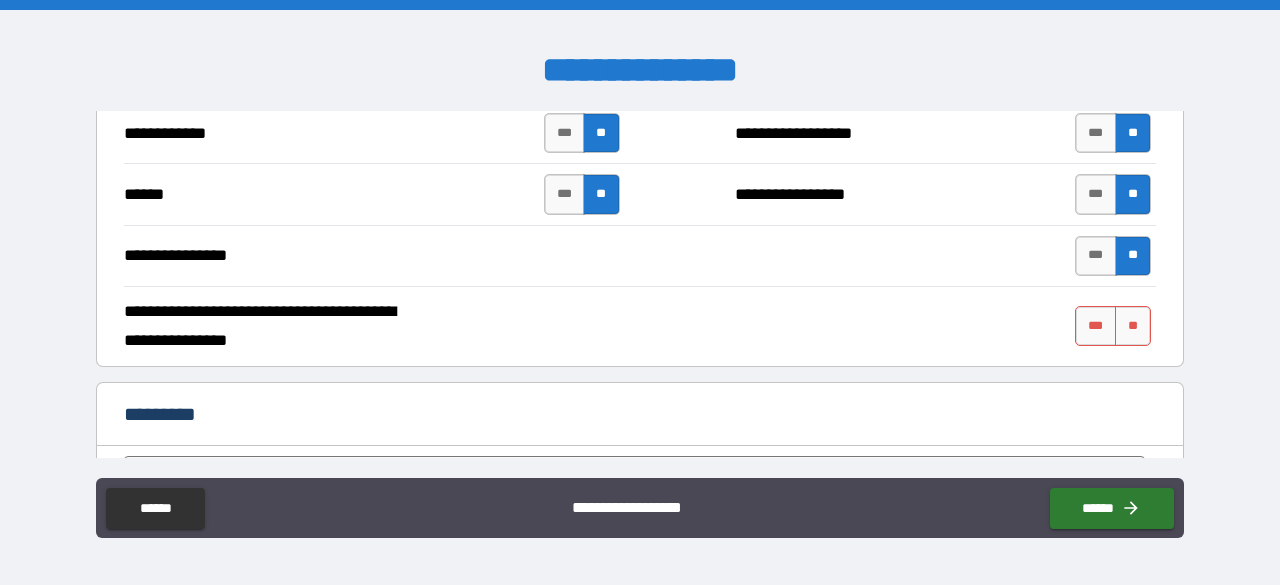 scroll, scrollTop: 3768, scrollLeft: 0, axis: vertical 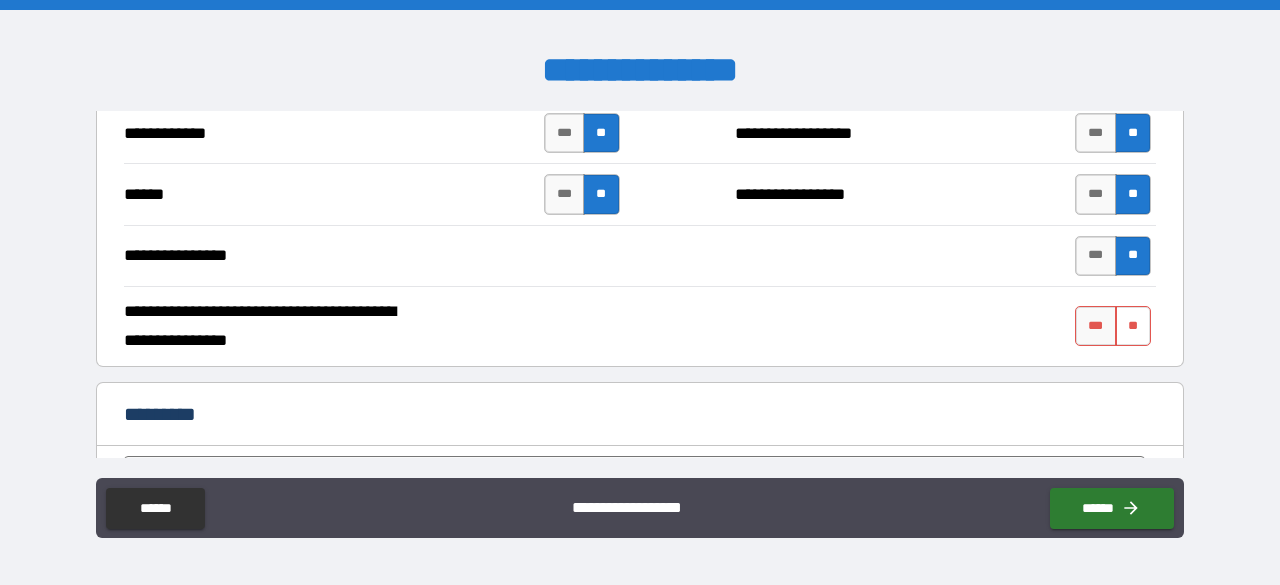 type on "***" 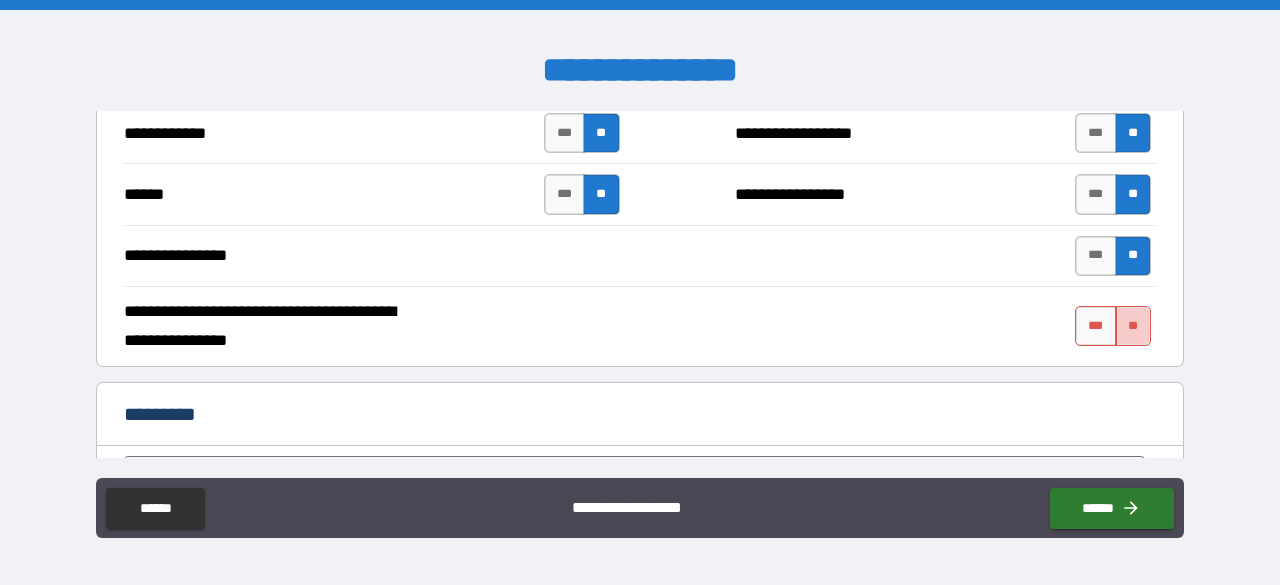 click on "**" at bounding box center [1133, 326] 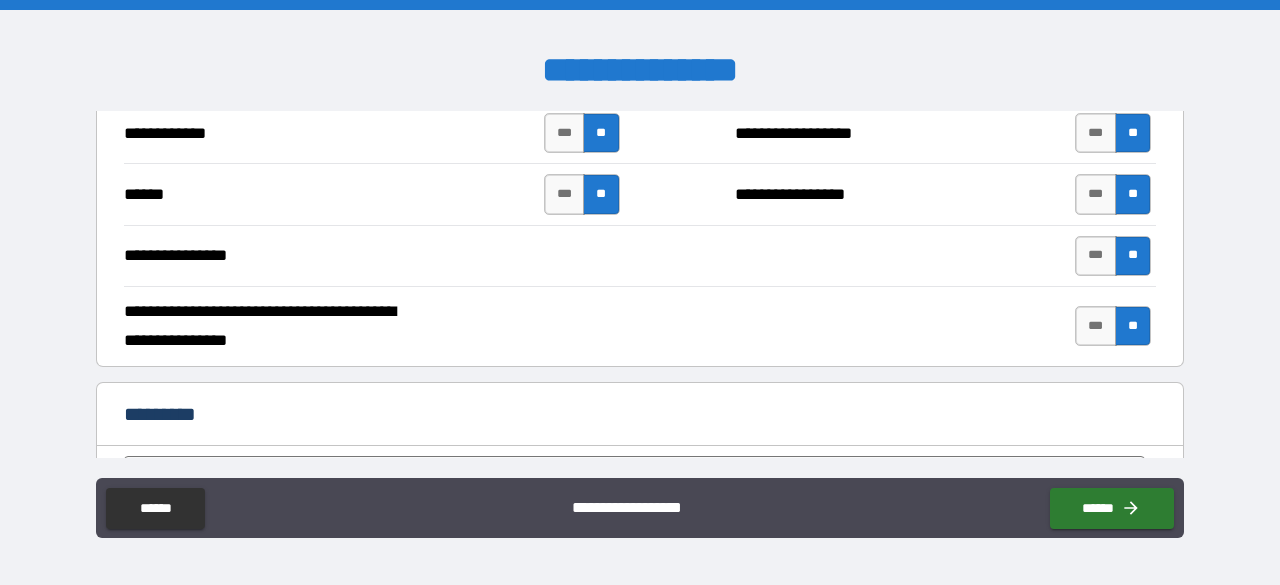type on "*" 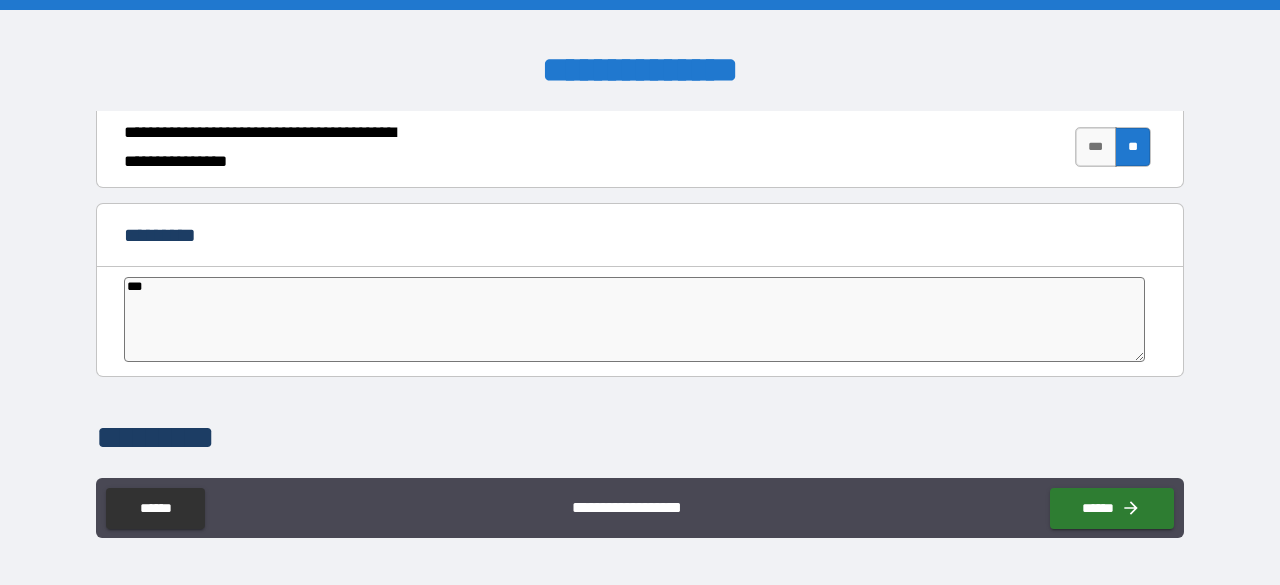 scroll, scrollTop: 4214, scrollLeft: 0, axis: vertical 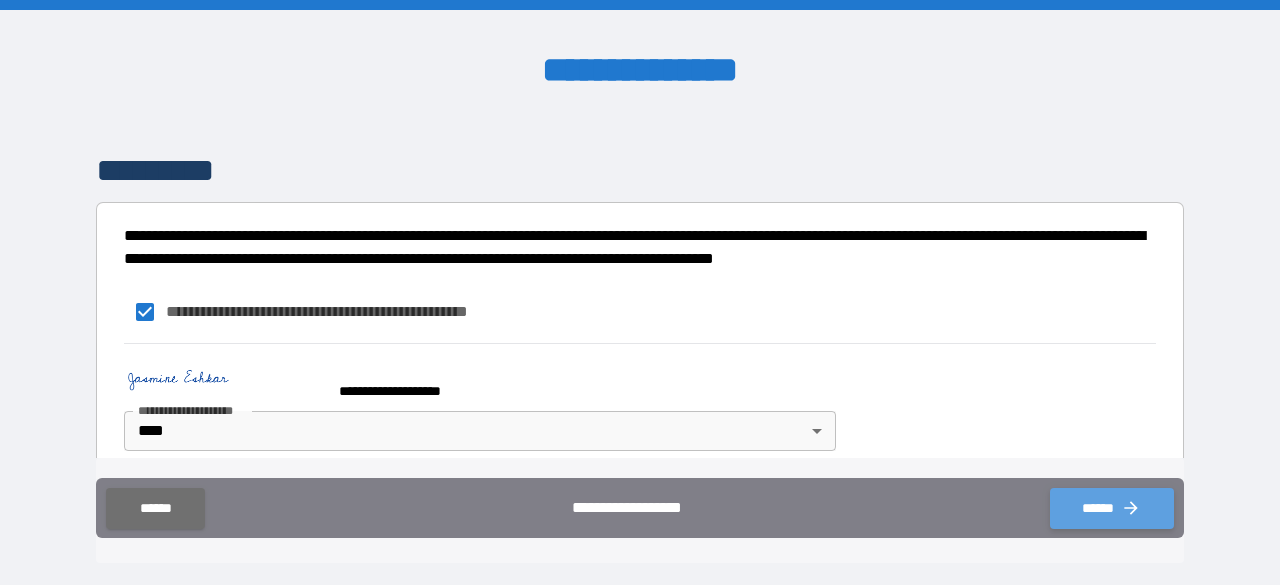 click on "******" at bounding box center (1112, 508) 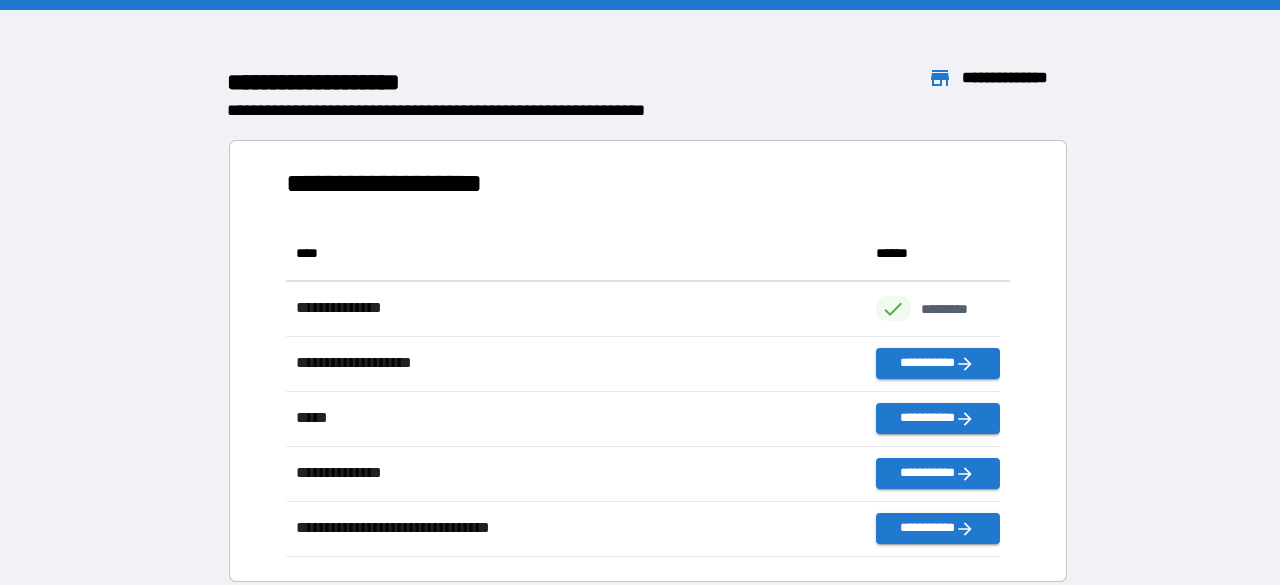scroll, scrollTop: 16, scrollLeft: 16, axis: both 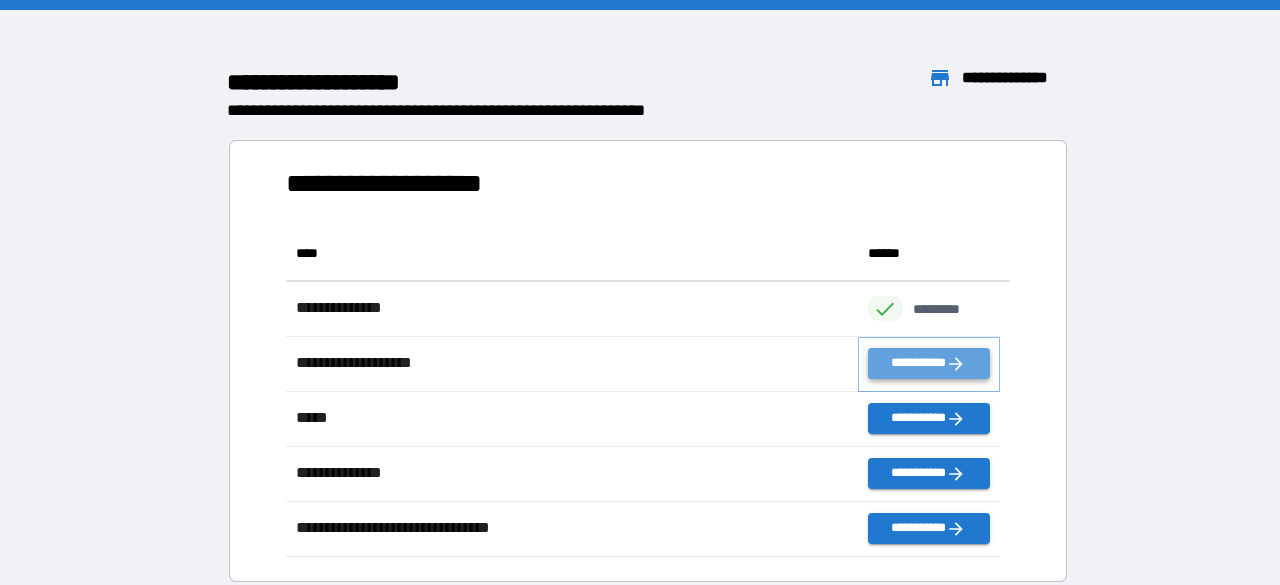 click on "**********" at bounding box center (929, 363) 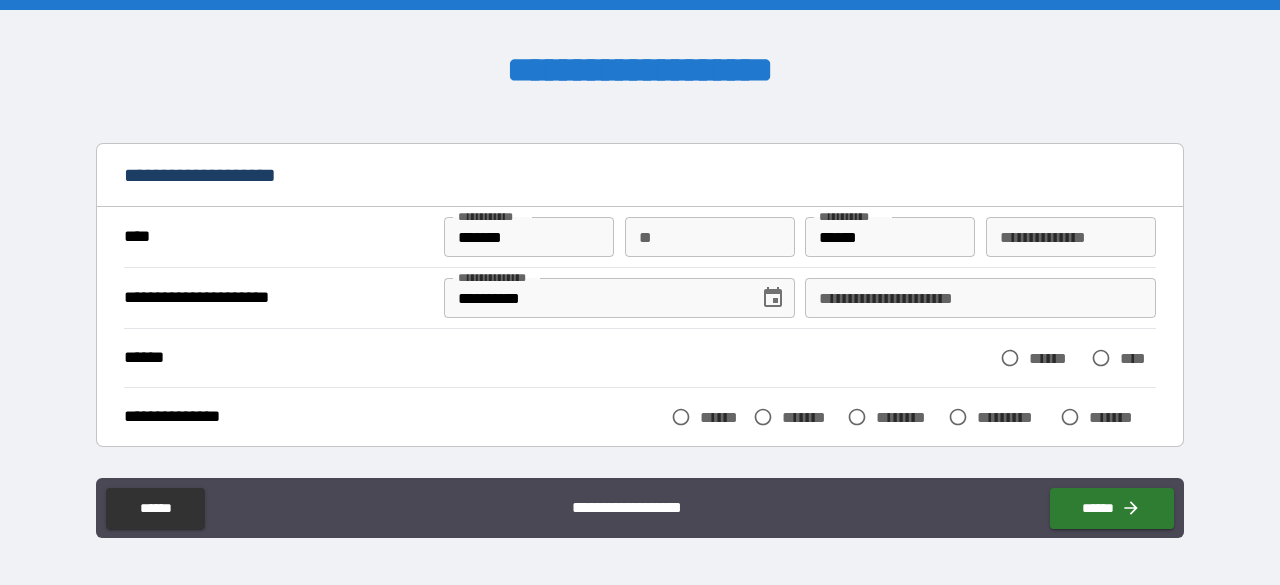 scroll, scrollTop: 0, scrollLeft: 0, axis: both 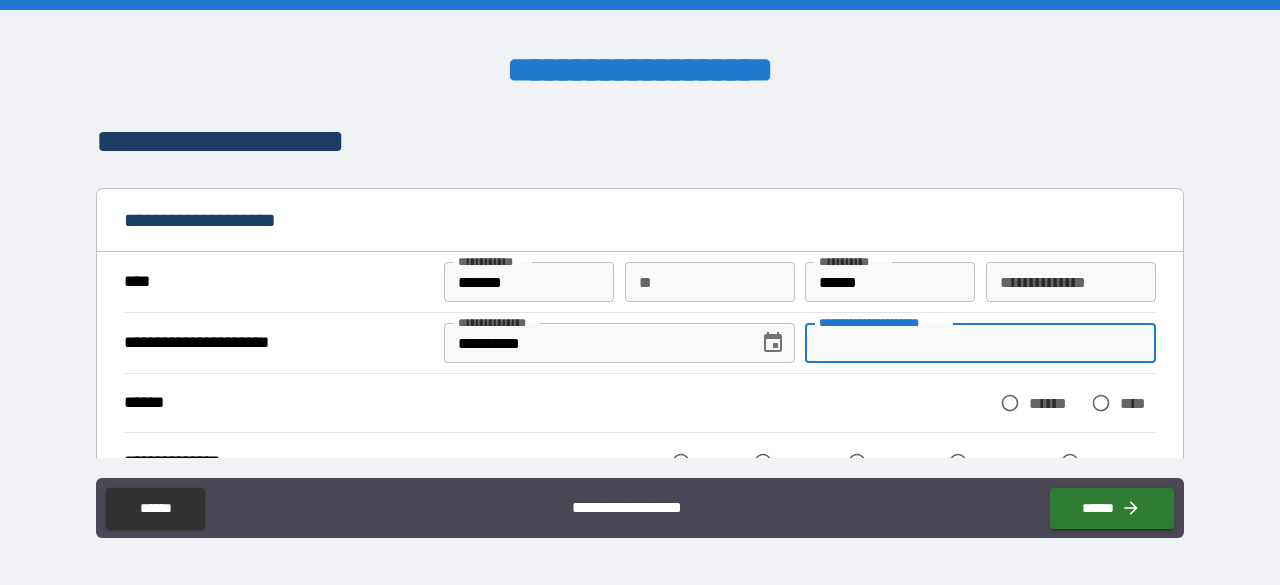 click on "**********" at bounding box center (980, 343) 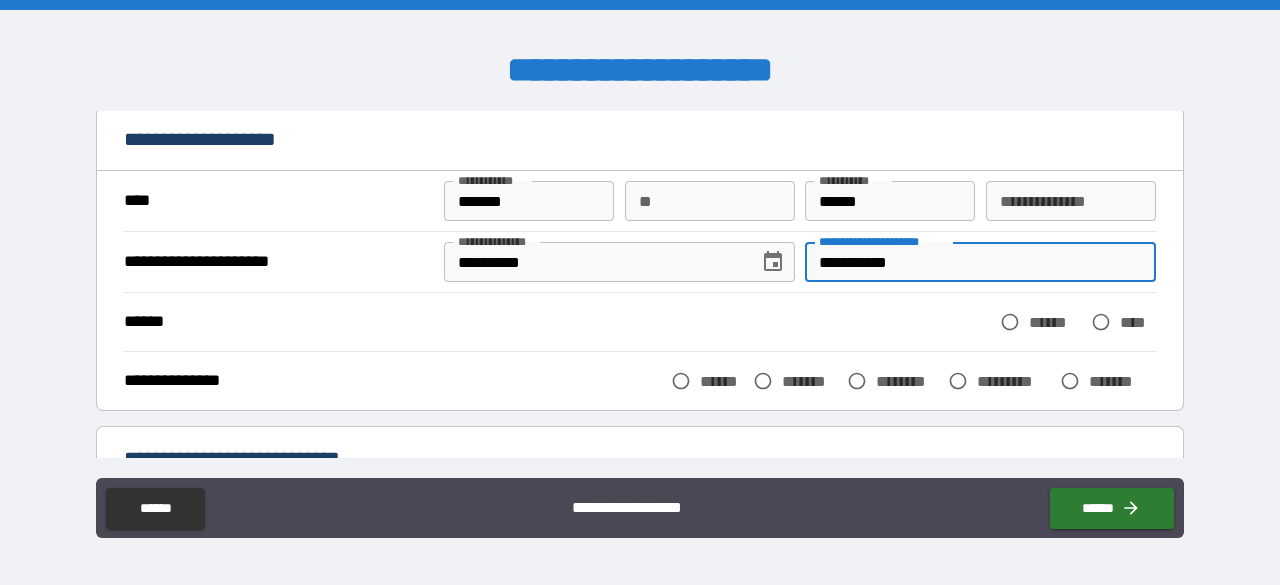 scroll, scrollTop: 152, scrollLeft: 0, axis: vertical 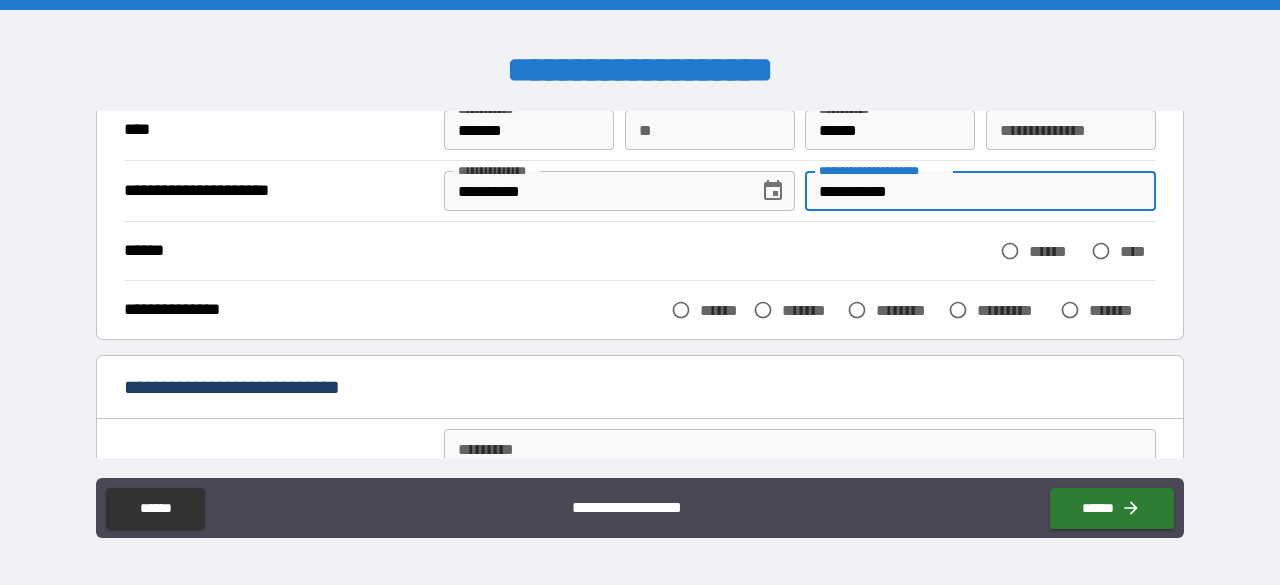 type on "**********" 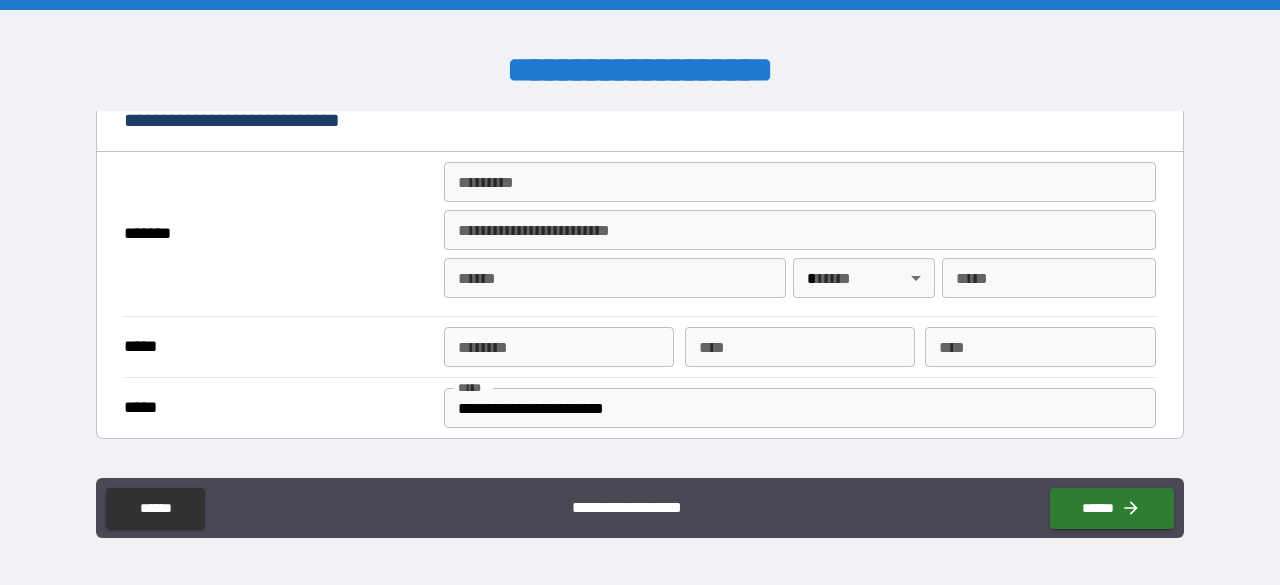 scroll, scrollTop: 420, scrollLeft: 0, axis: vertical 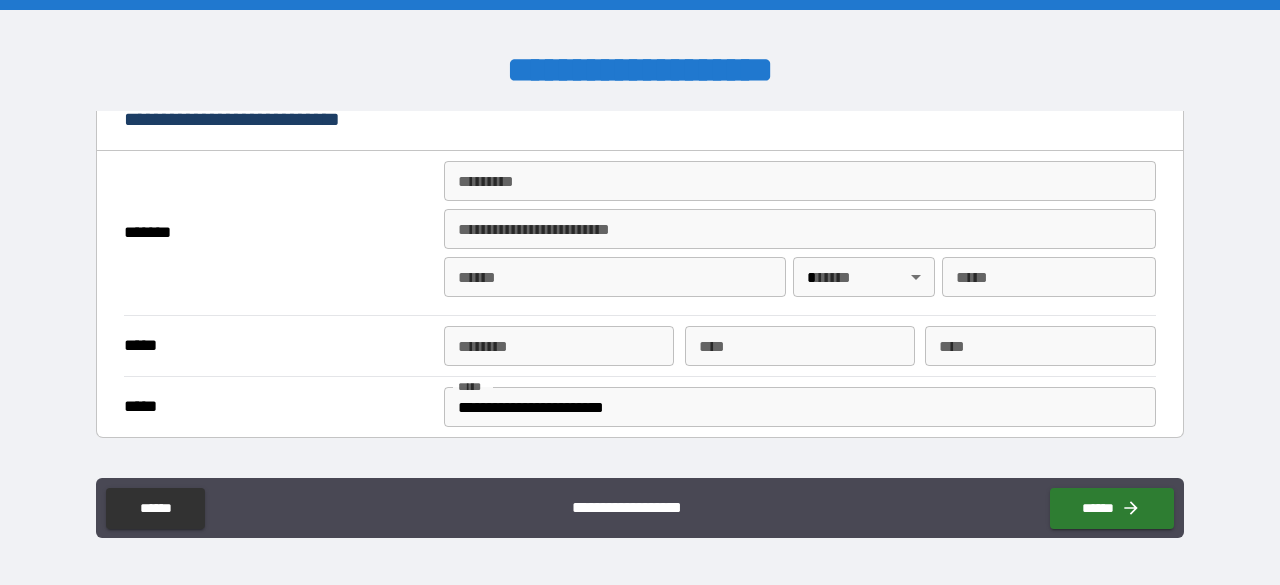 click on "*******   *" at bounding box center [800, 181] 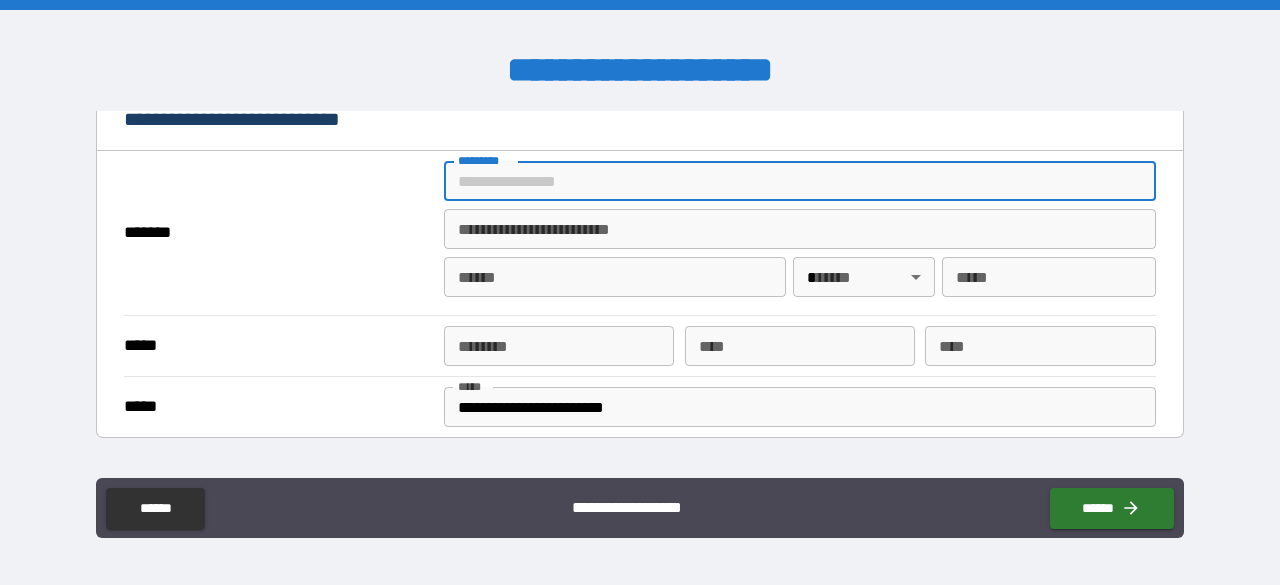 type on "**********" 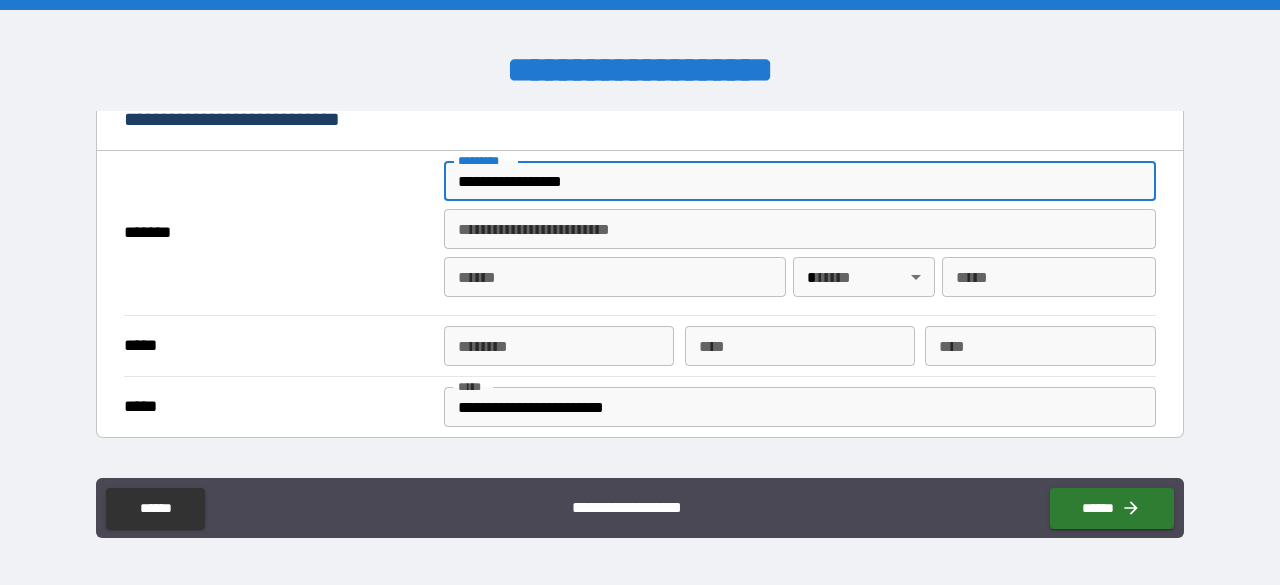type on "*******" 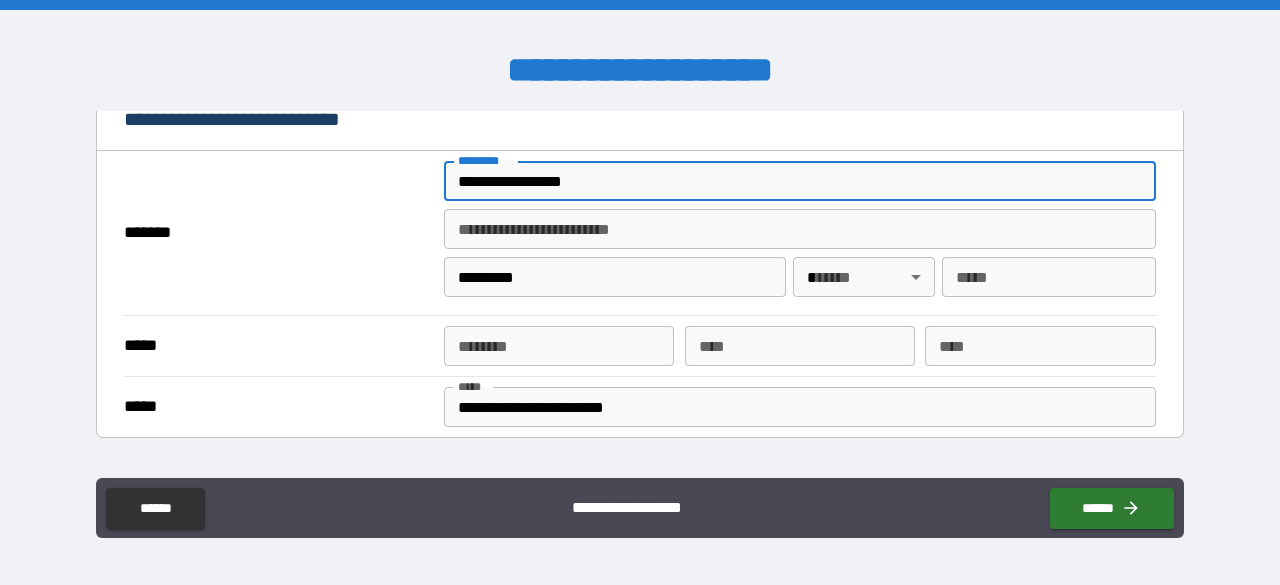 type on "**" 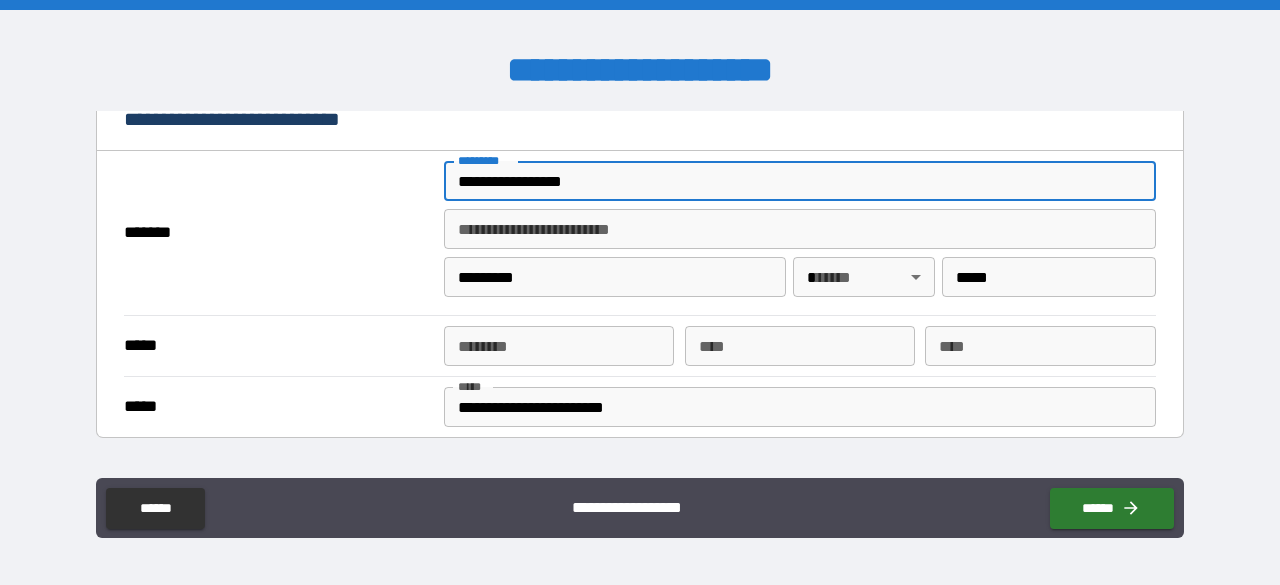 type on "**********" 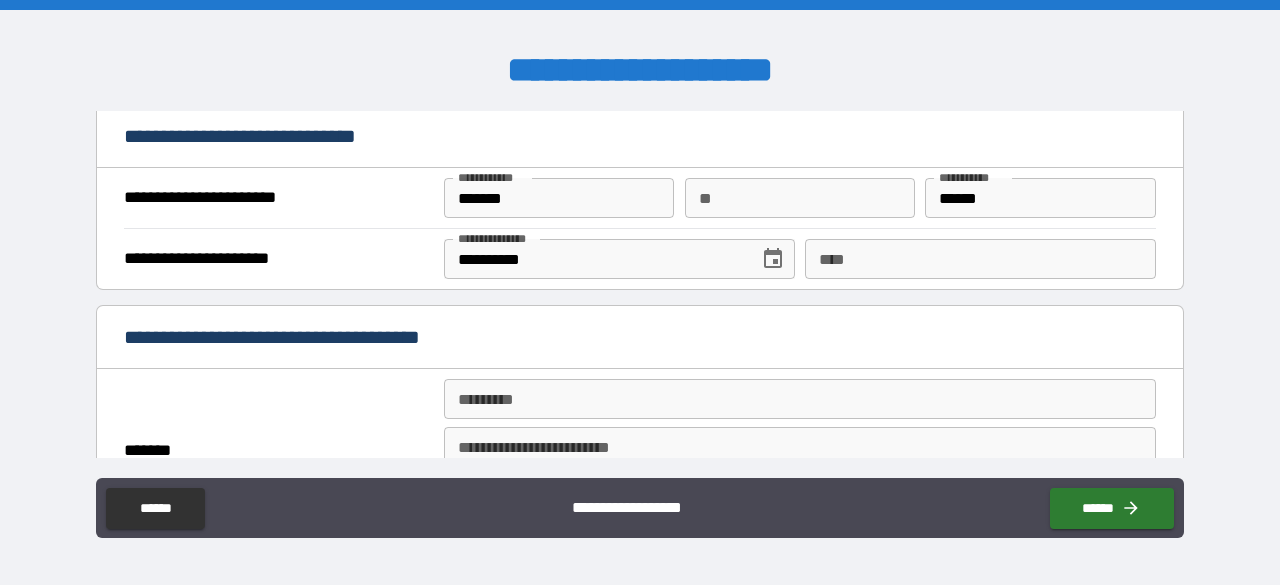 scroll, scrollTop: 998, scrollLeft: 0, axis: vertical 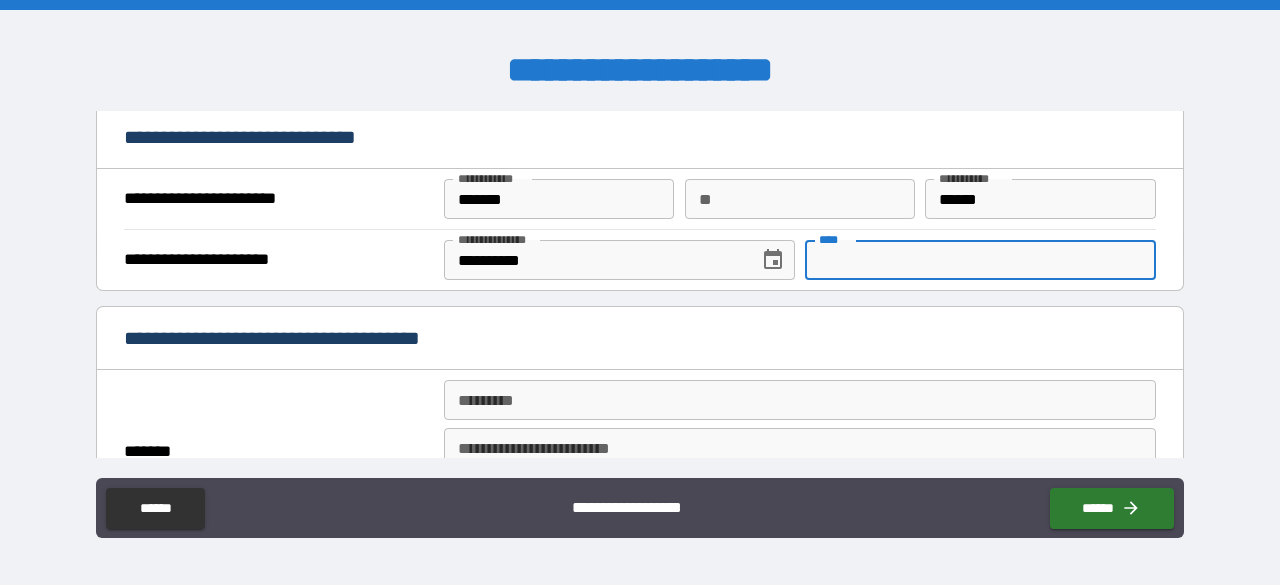 click on "****" at bounding box center [980, 260] 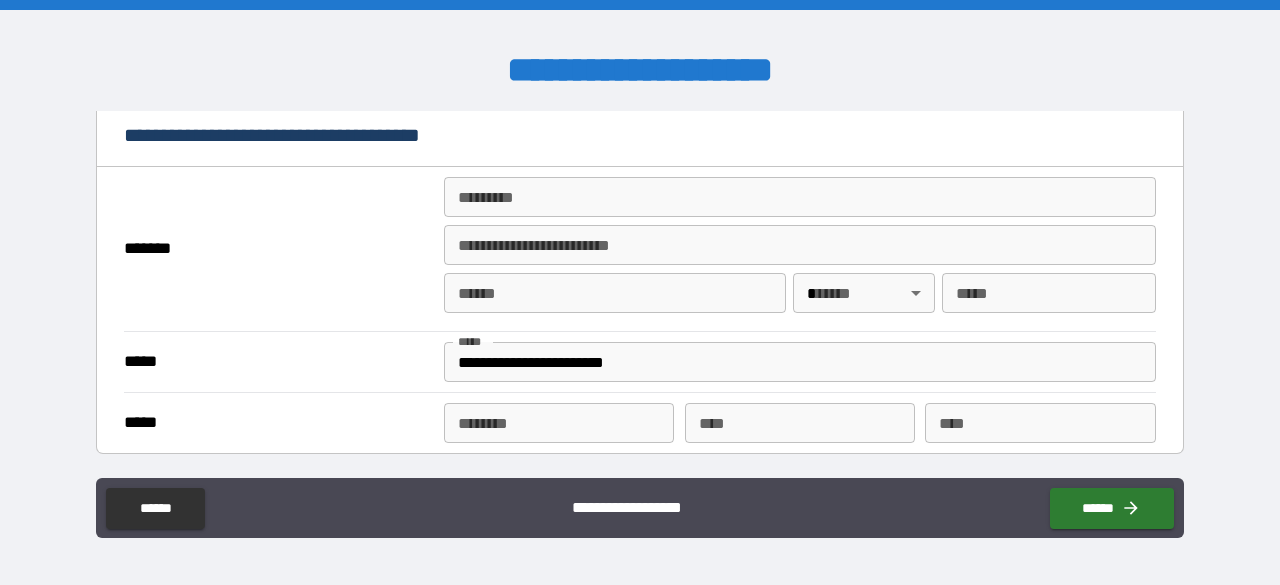 scroll, scrollTop: 1202, scrollLeft: 0, axis: vertical 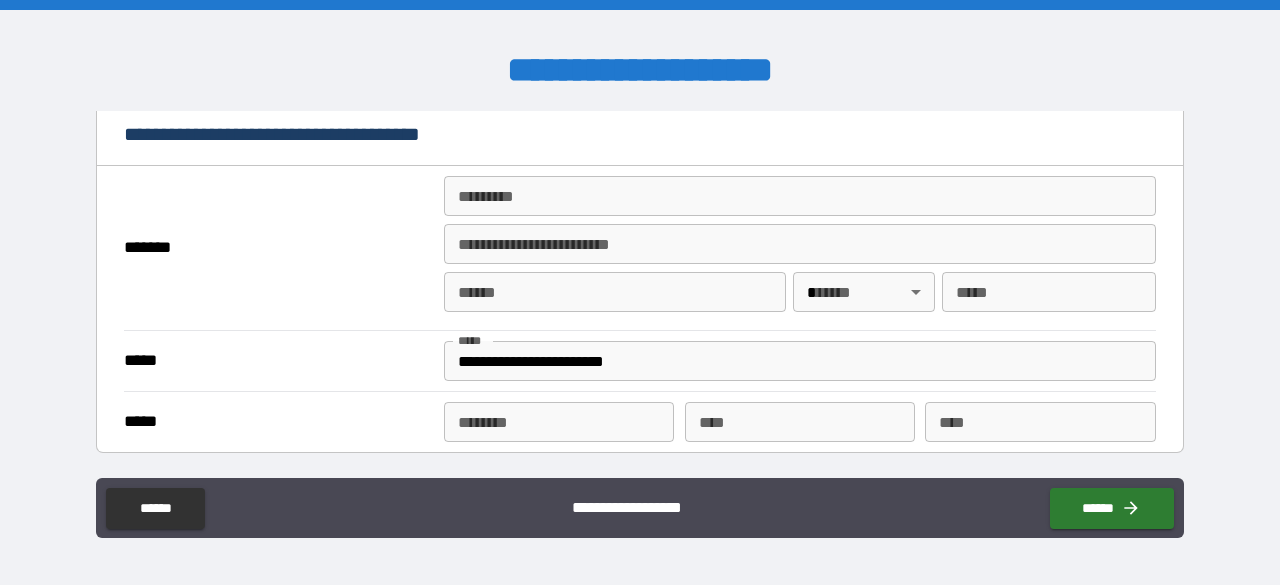 type on "**********" 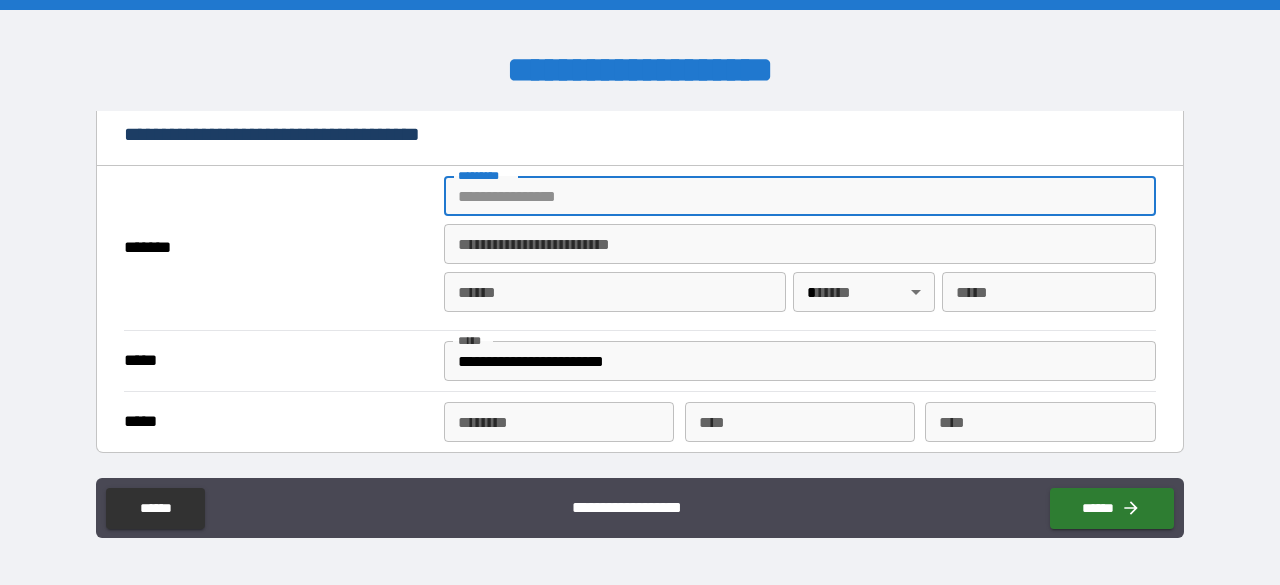 click on "*******   *" at bounding box center (800, 196) 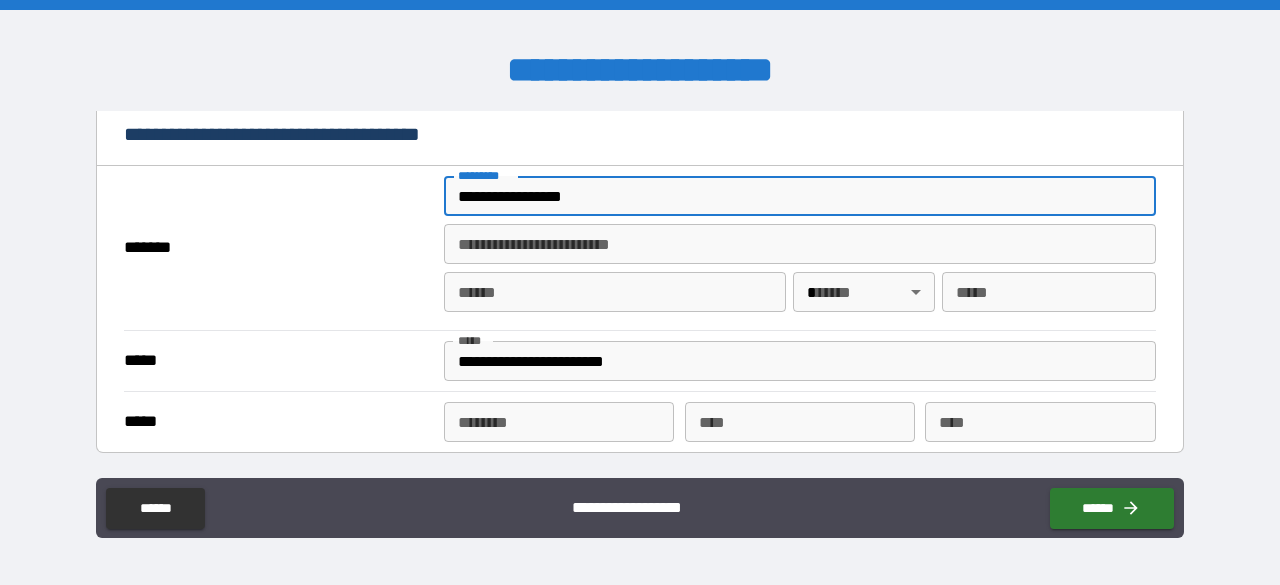 type on "*********" 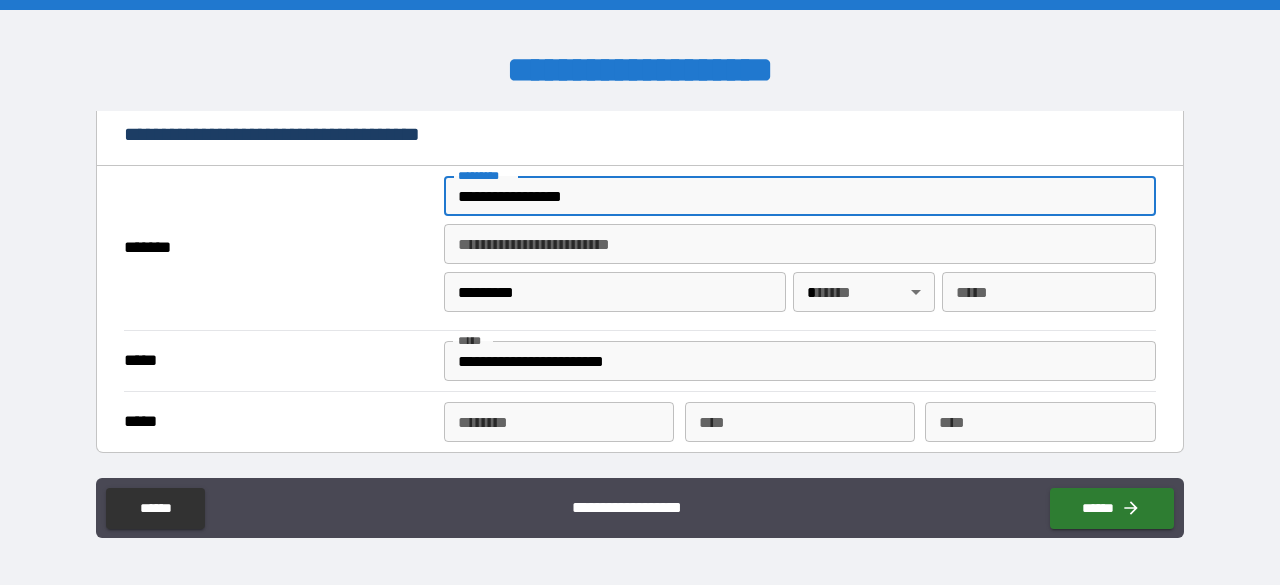 type on "**" 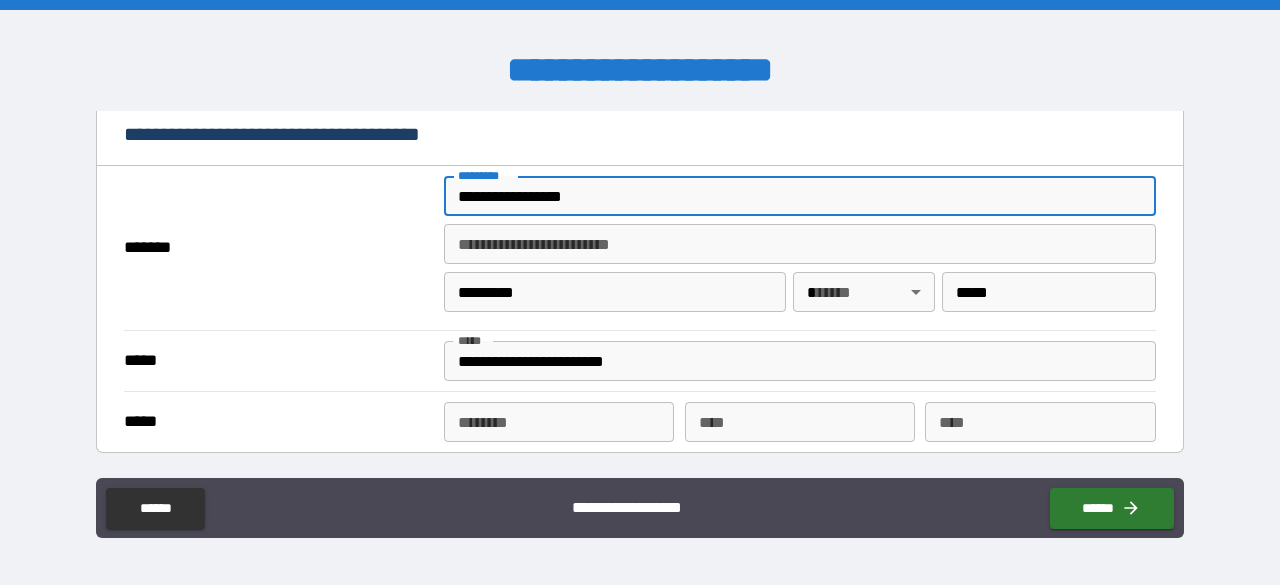 type on "**********" 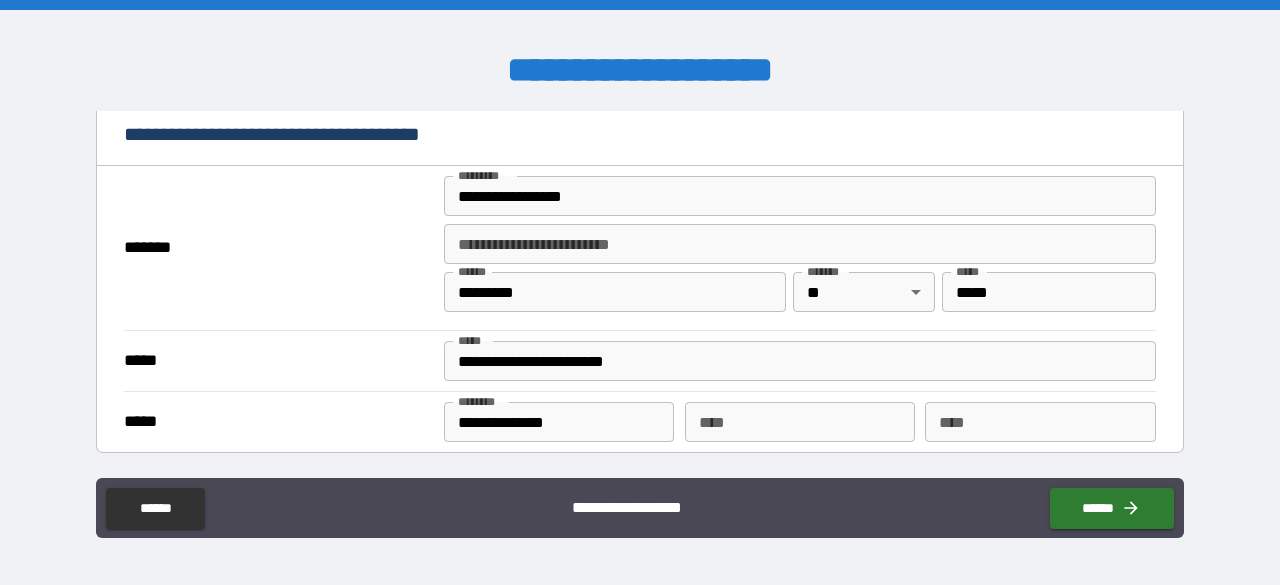 click on "*******" at bounding box center (279, 248) 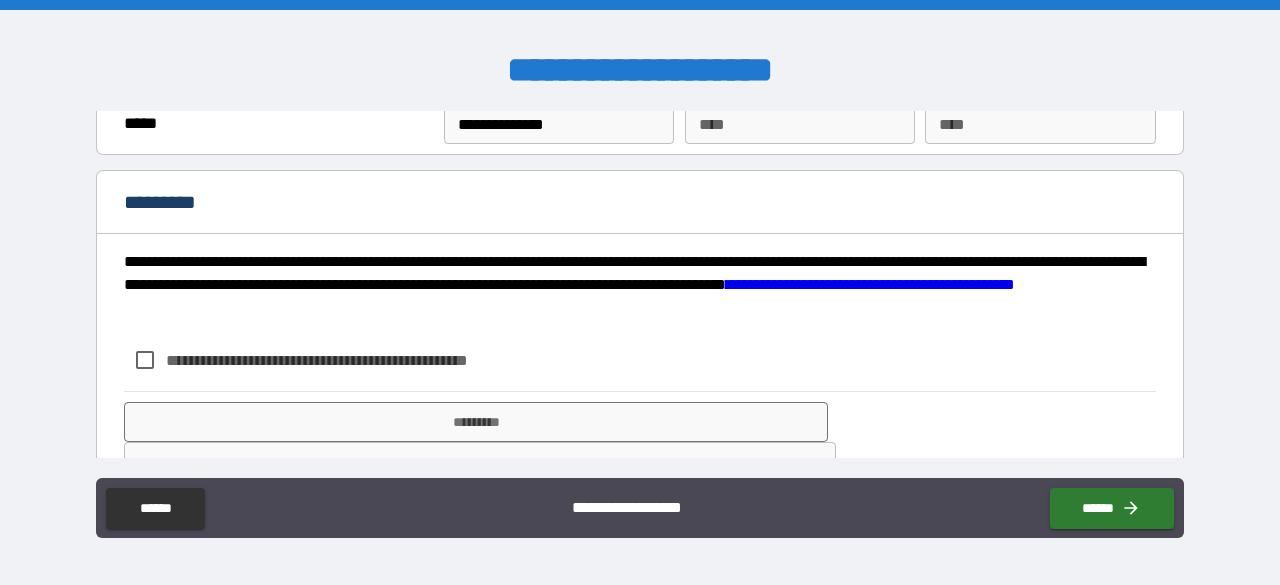 scroll, scrollTop: 1503, scrollLeft: 0, axis: vertical 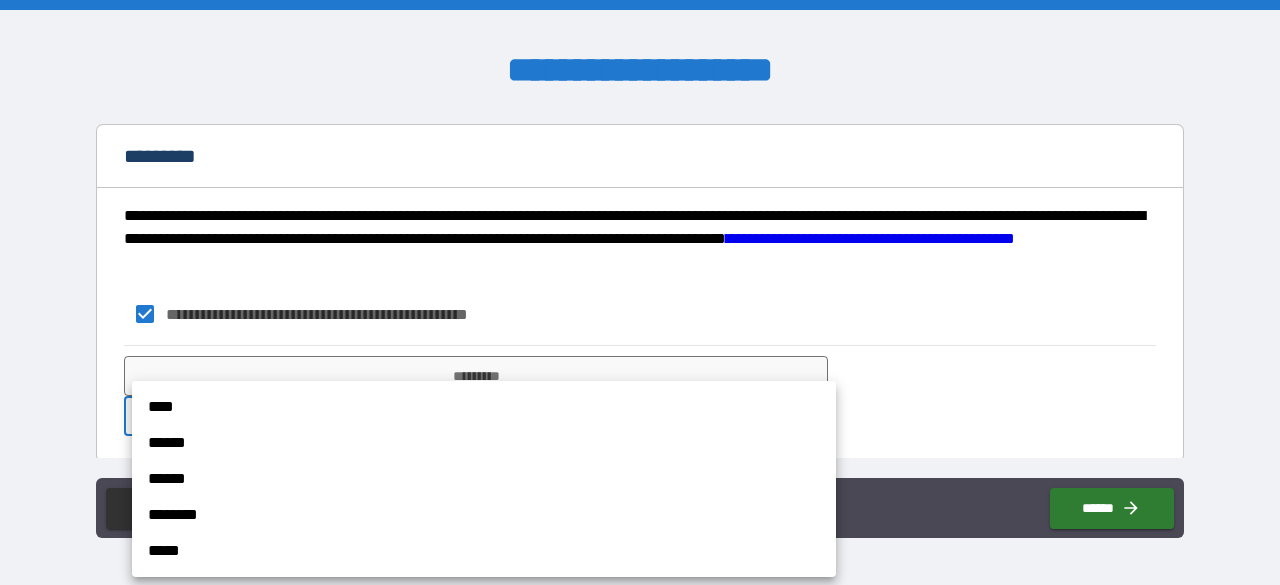 click on "**********" at bounding box center (640, 292) 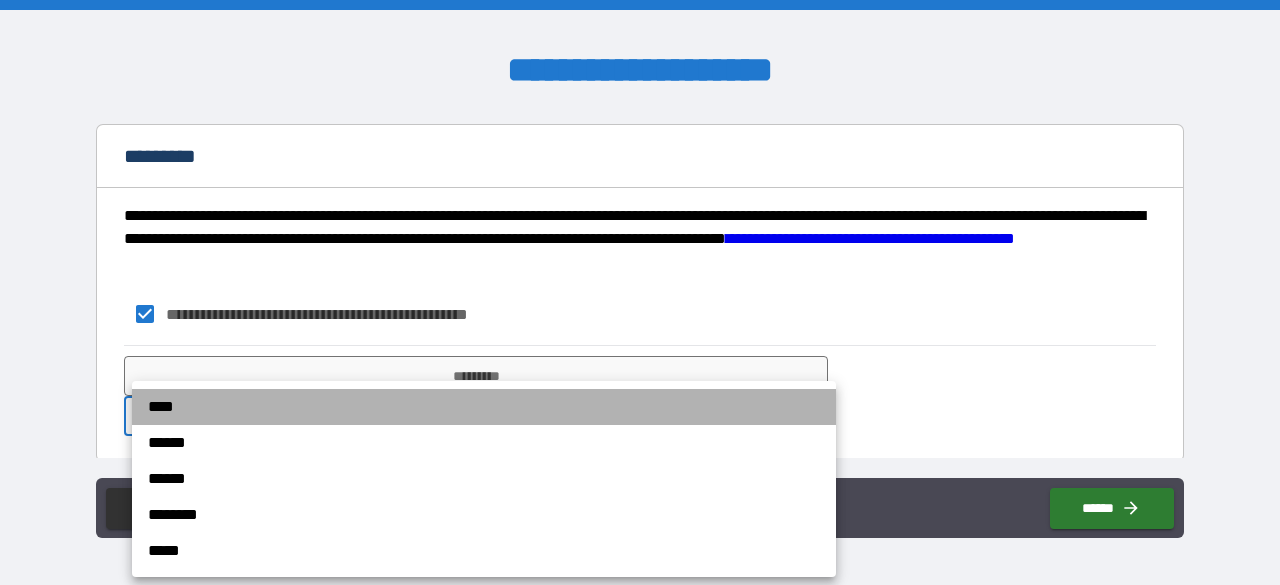 click on "****" at bounding box center (484, 407) 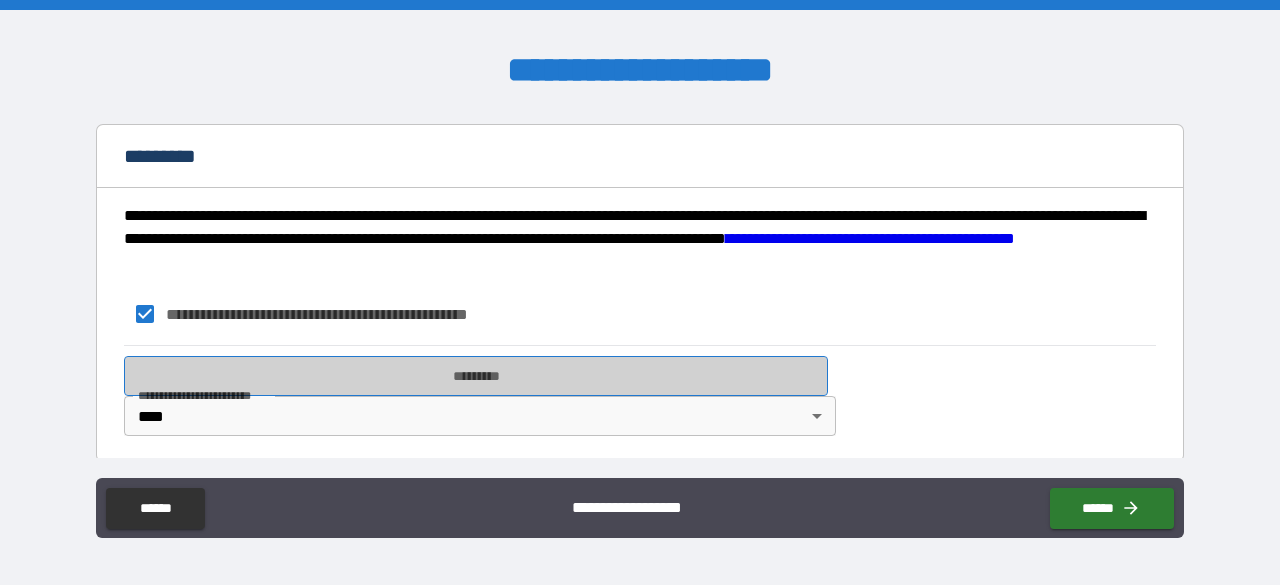 click on "*********" at bounding box center [476, 376] 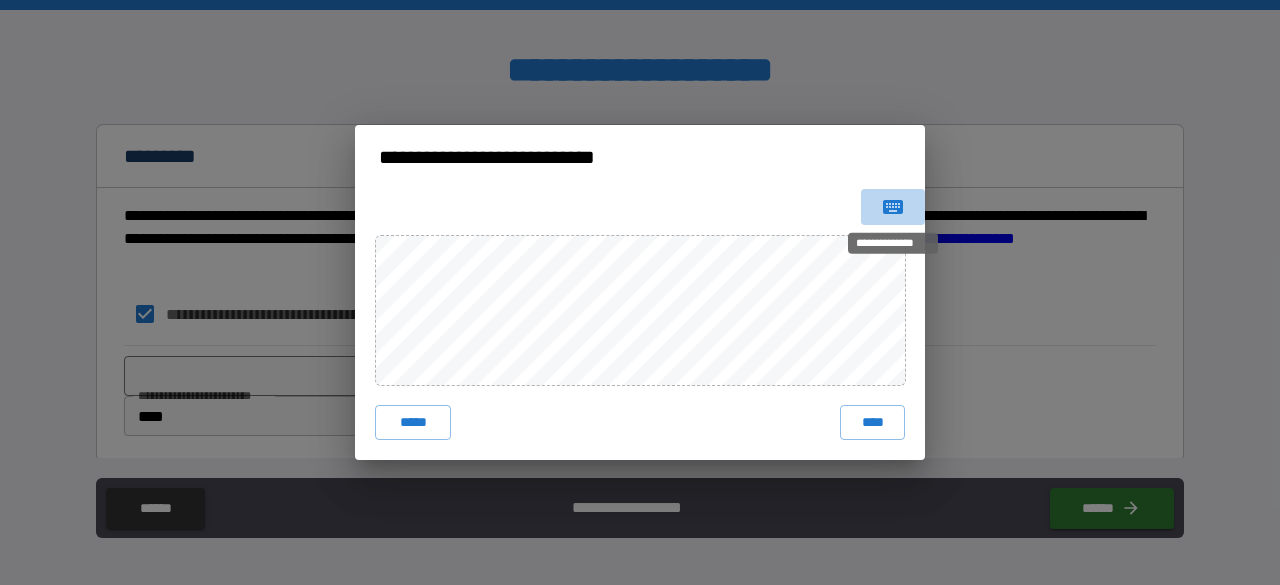click 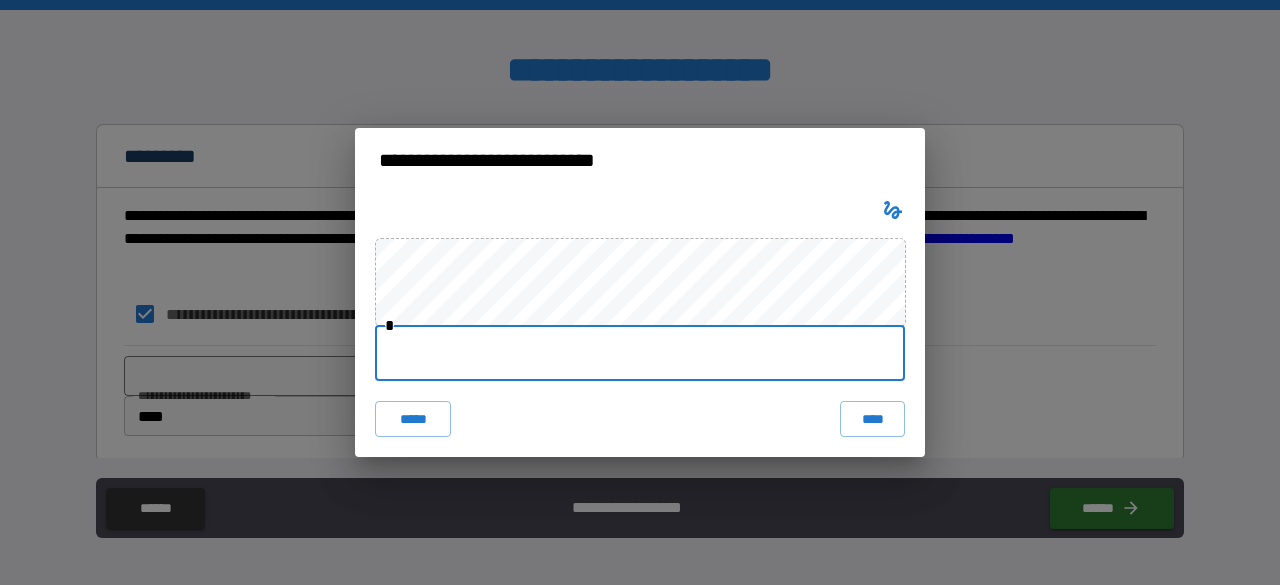 click at bounding box center (640, 353) 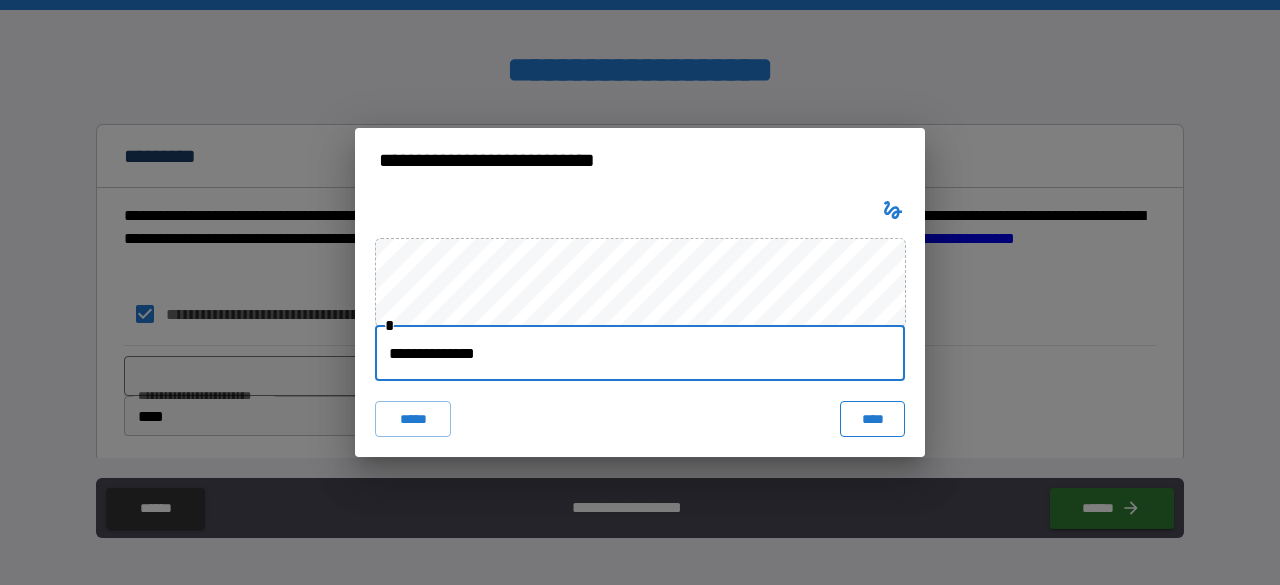 type on "**********" 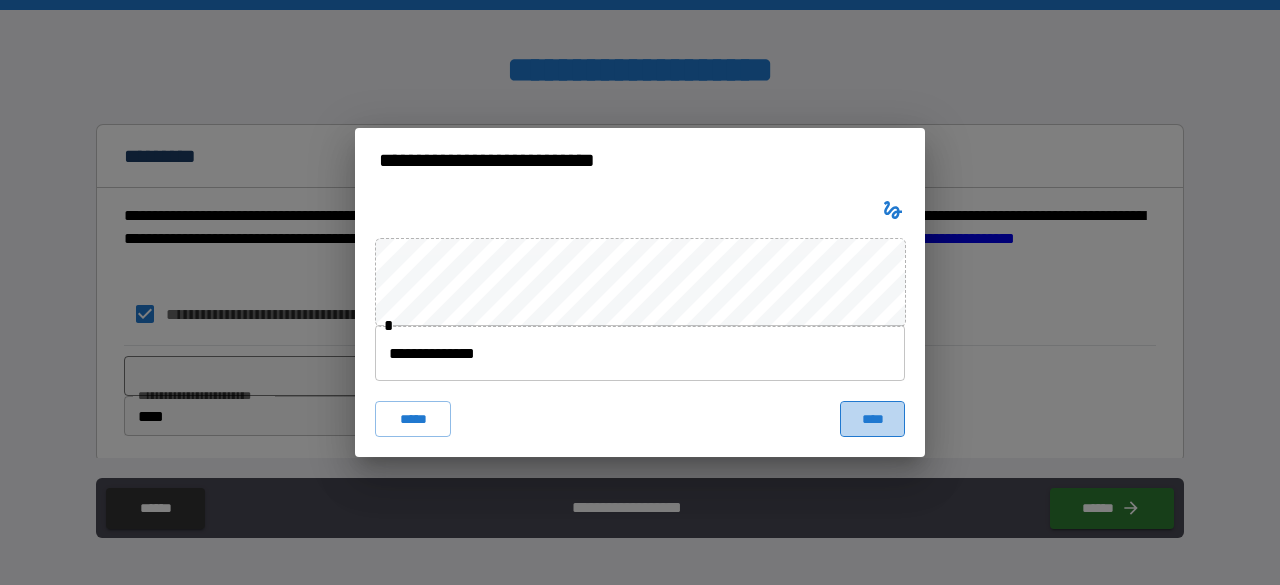 click on "****" at bounding box center (872, 419) 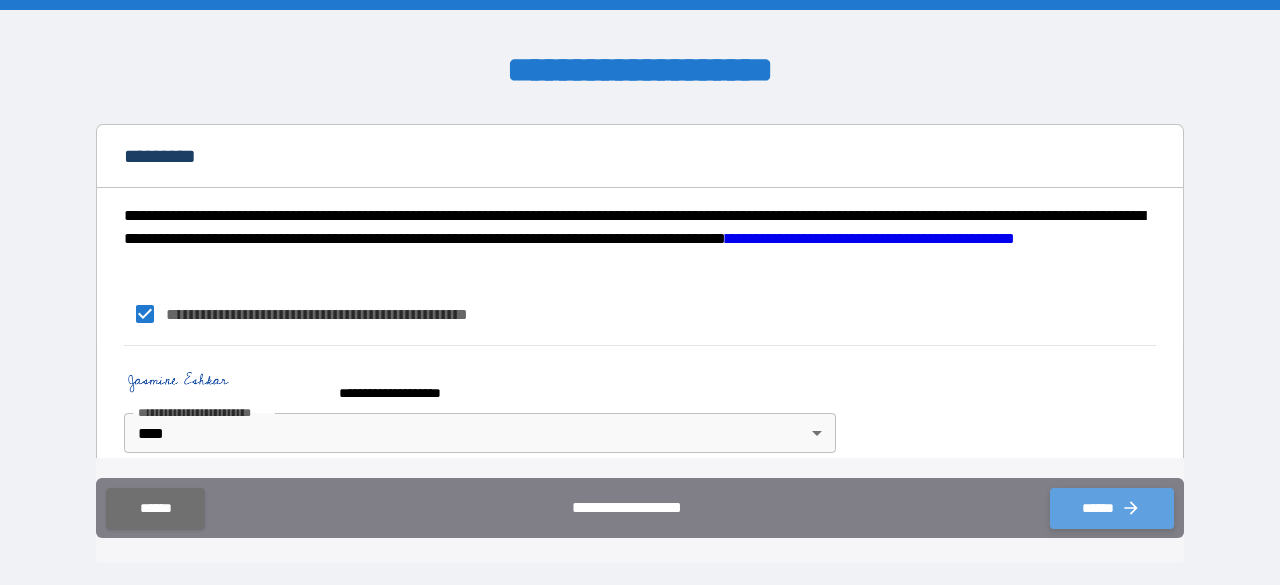 click on "******" at bounding box center (1112, 508) 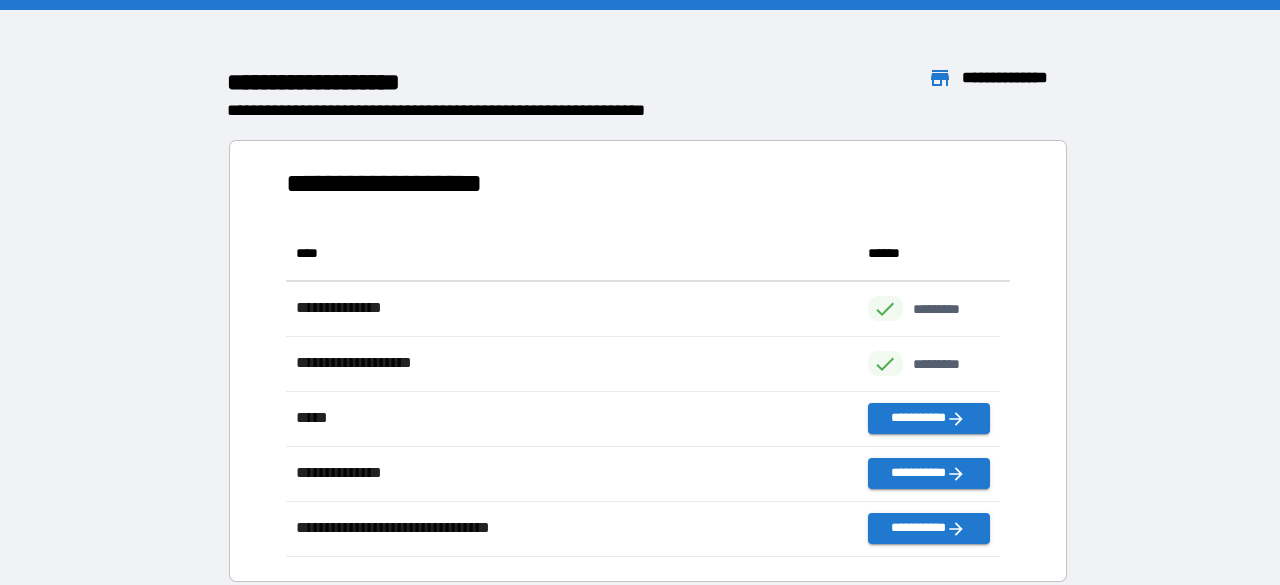 scroll, scrollTop: 16, scrollLeft: 16, axis: both 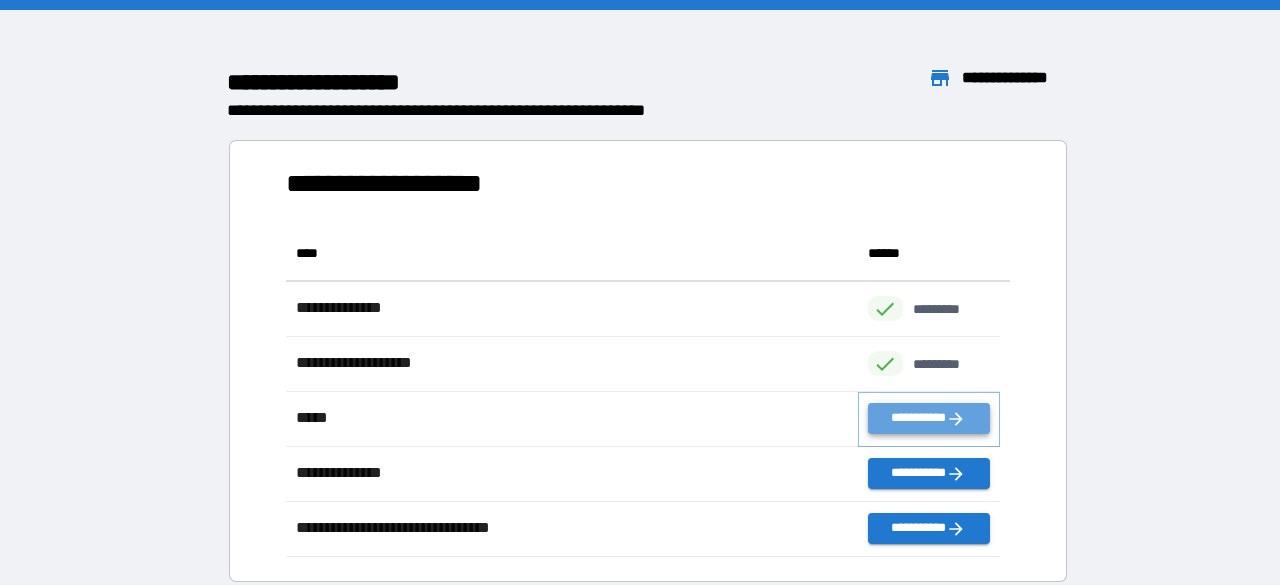 click on "**********" at bounding box center [929, 418] 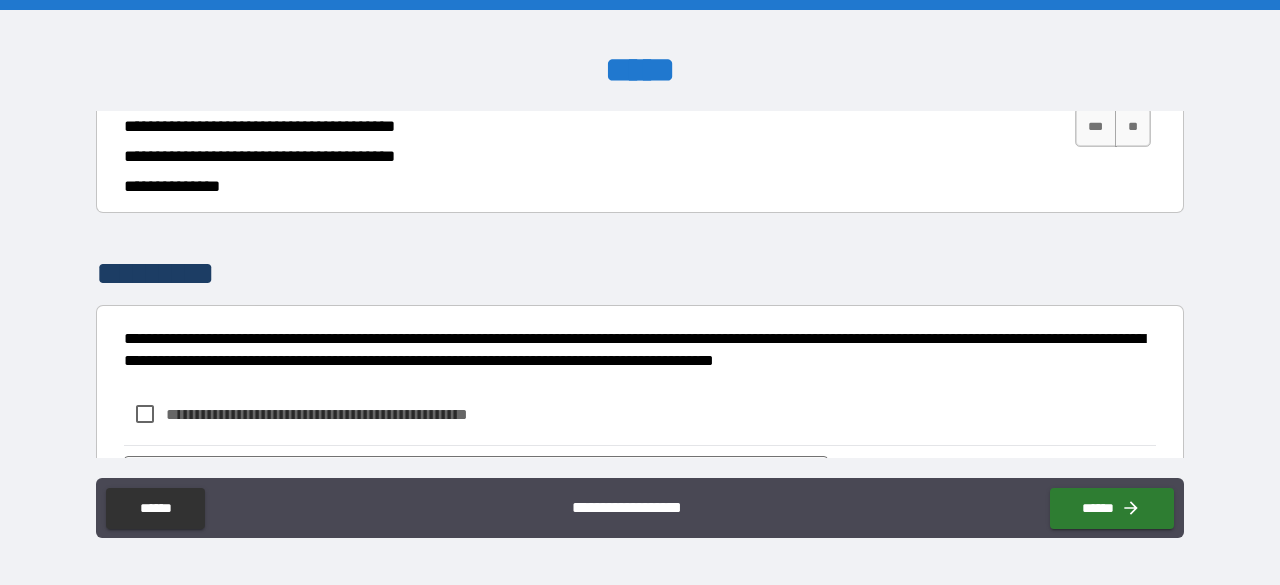 scroll, scrollTop: 2799, scrollLeft: 0, axis: vertical 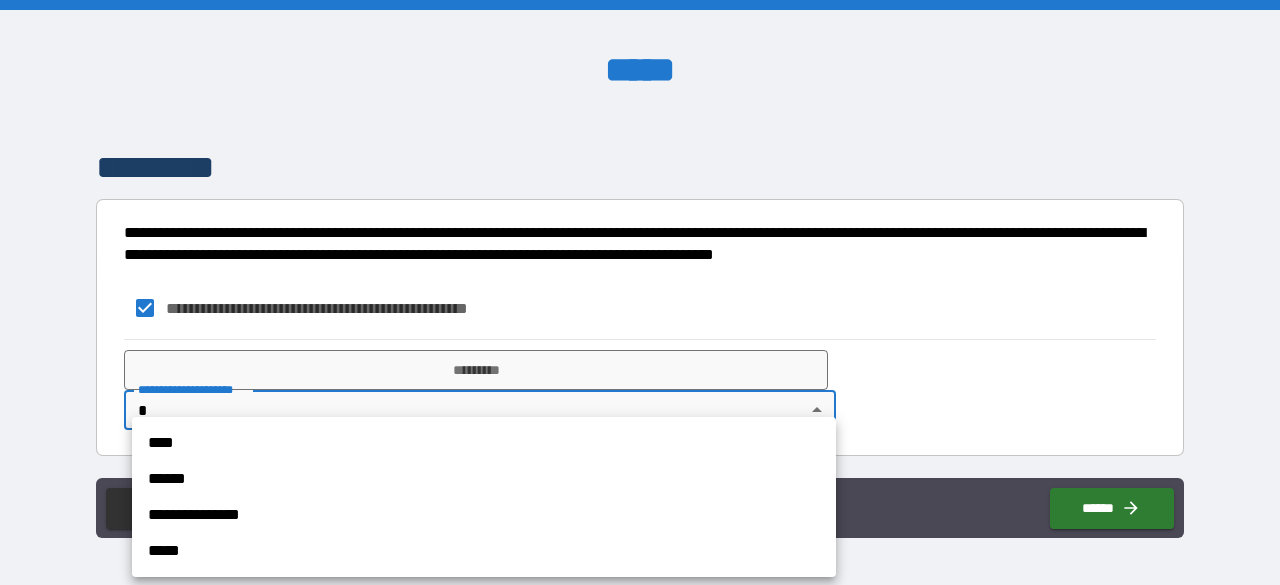 click on "**********" at bounding box center [640, 292] 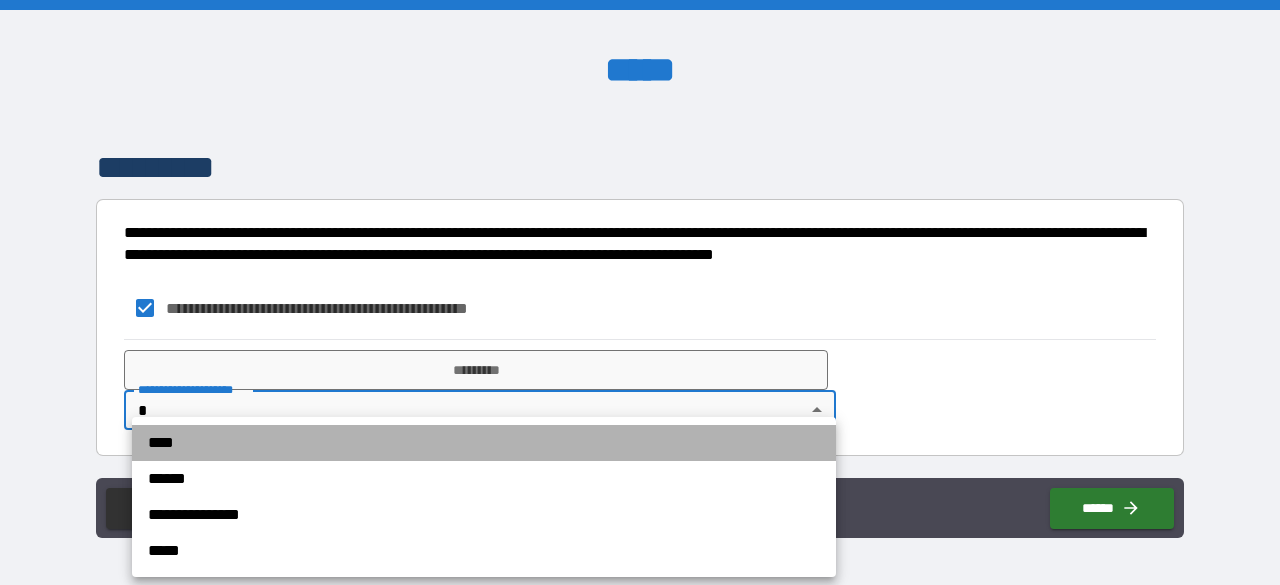 click on "****" at bounding box center (484, 443) 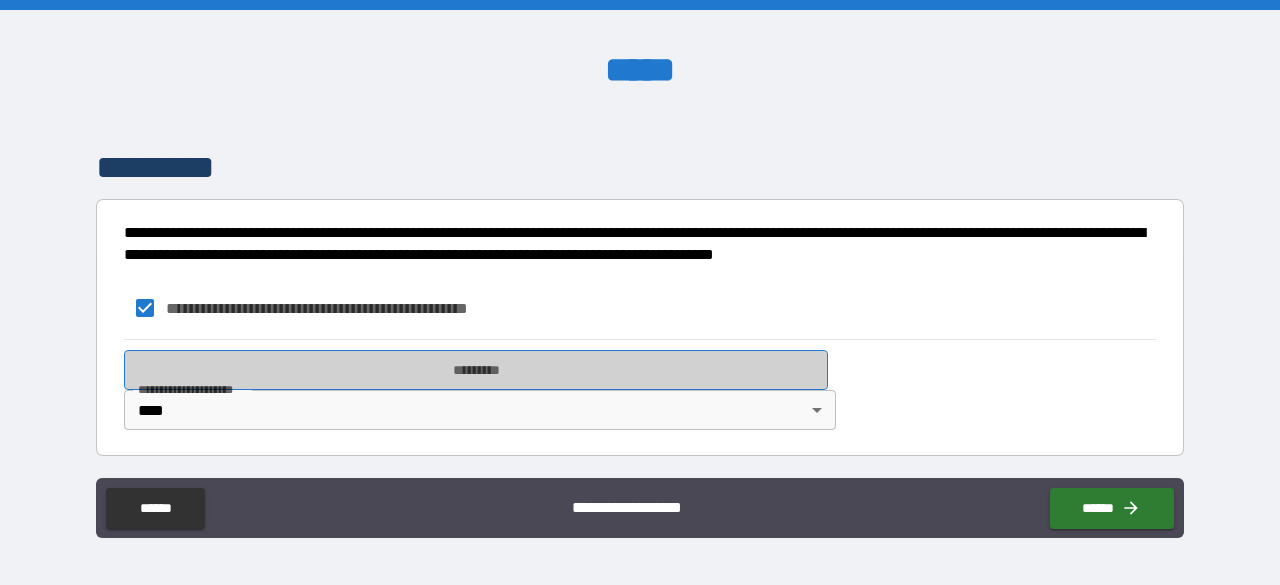 click on "*********" at bounding box center [476, 370] 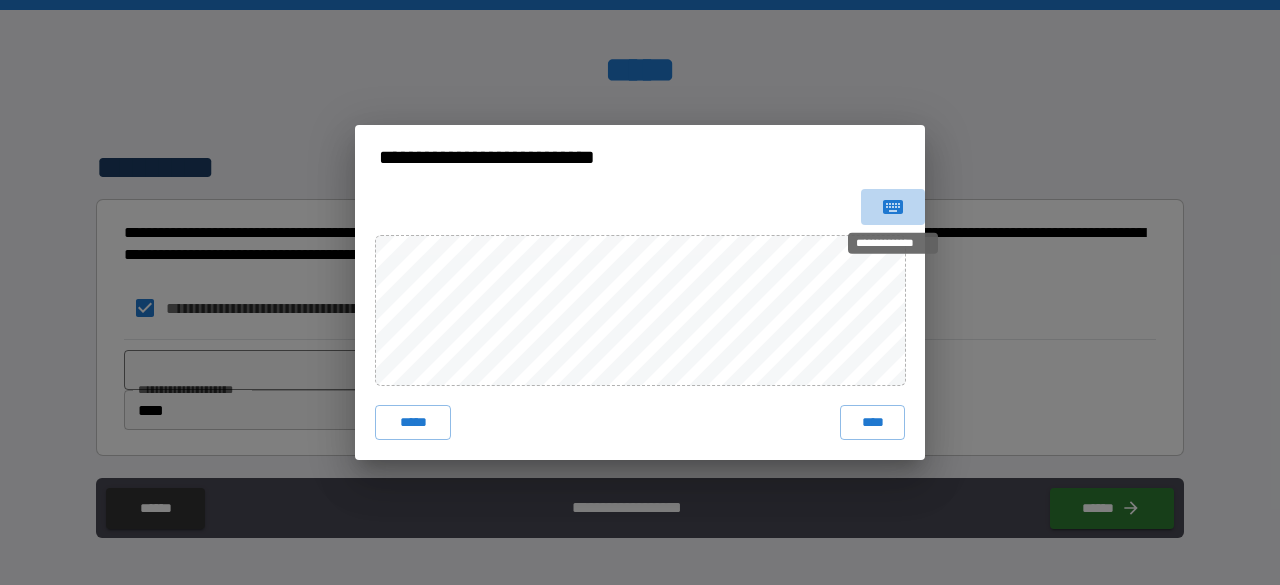 click 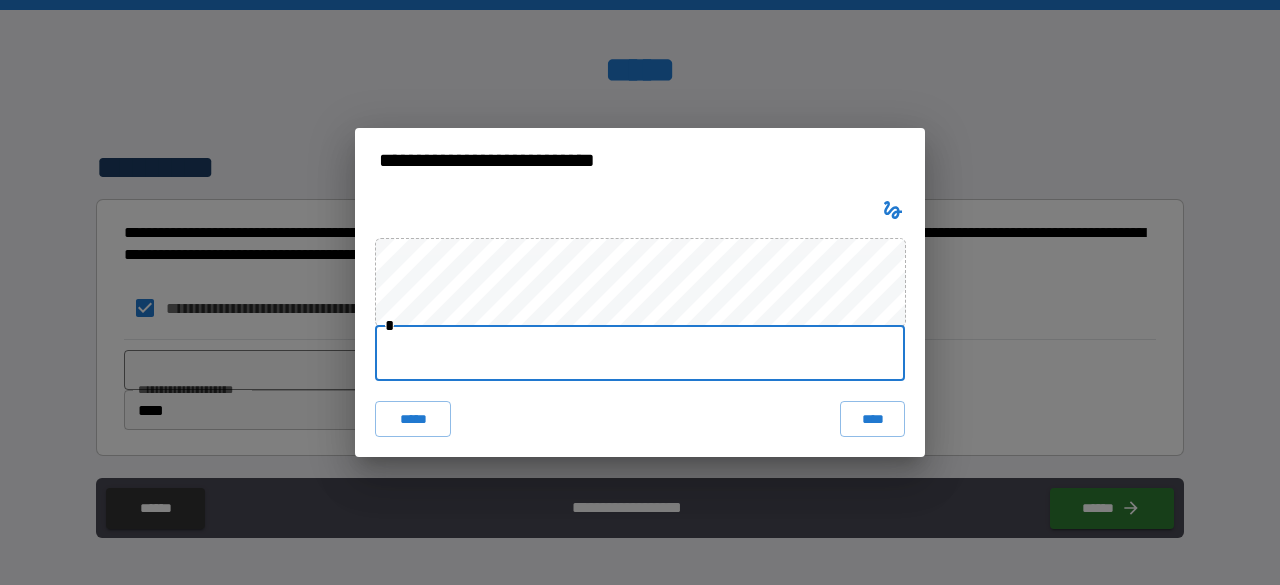 click at bounding box center (640, 353) 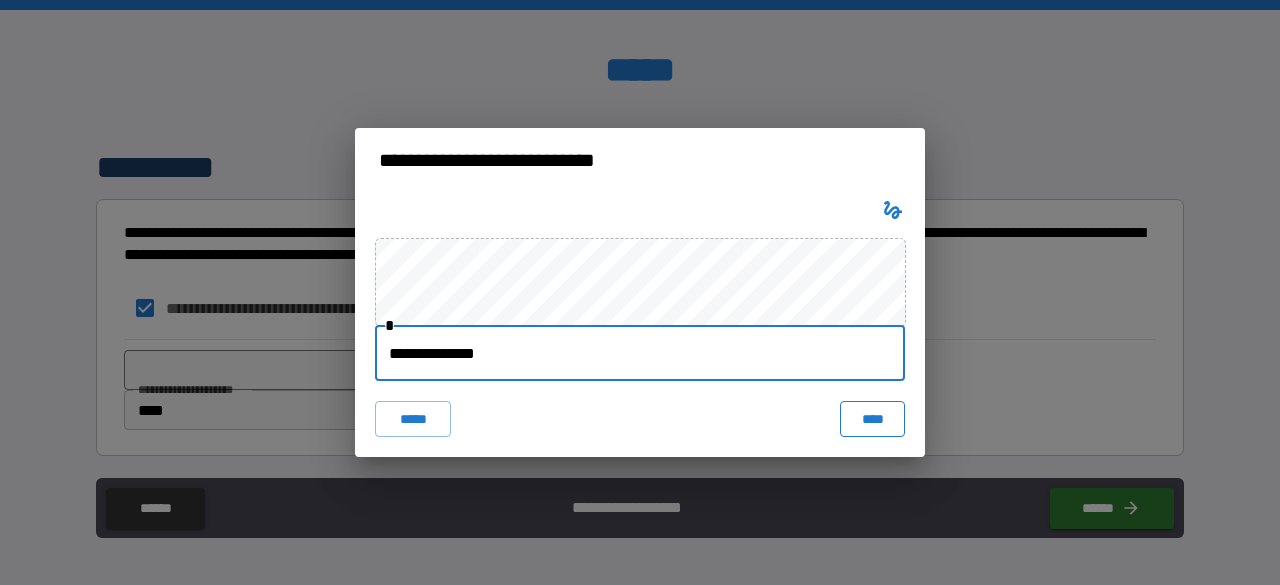 type on "**********" 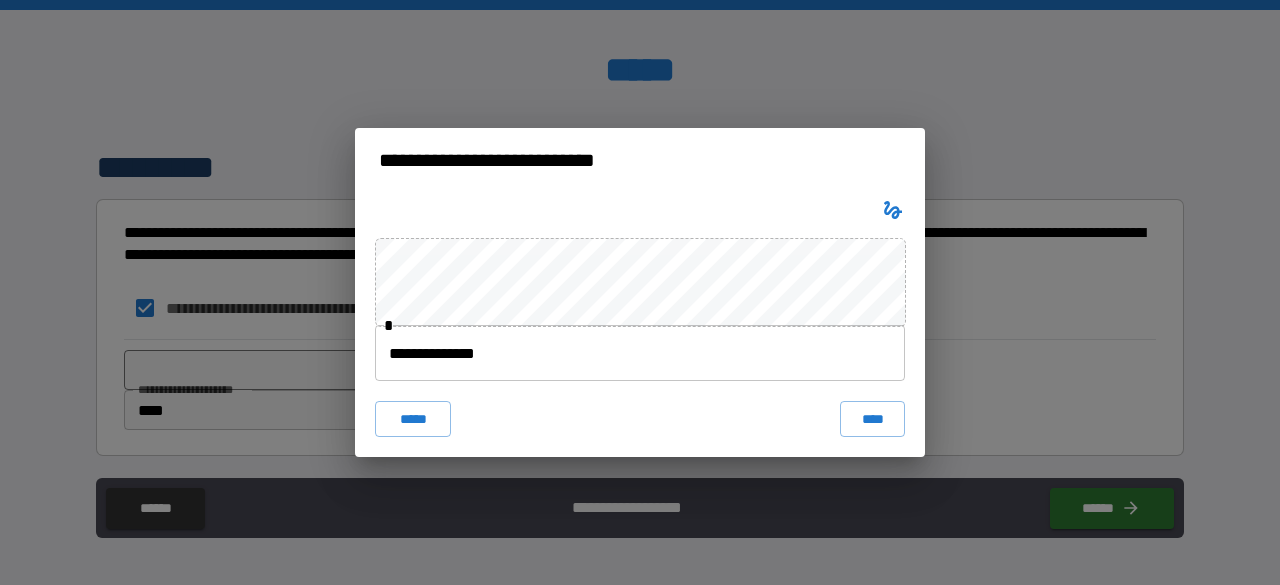 click on "**********" at bounding box center (640, 325) 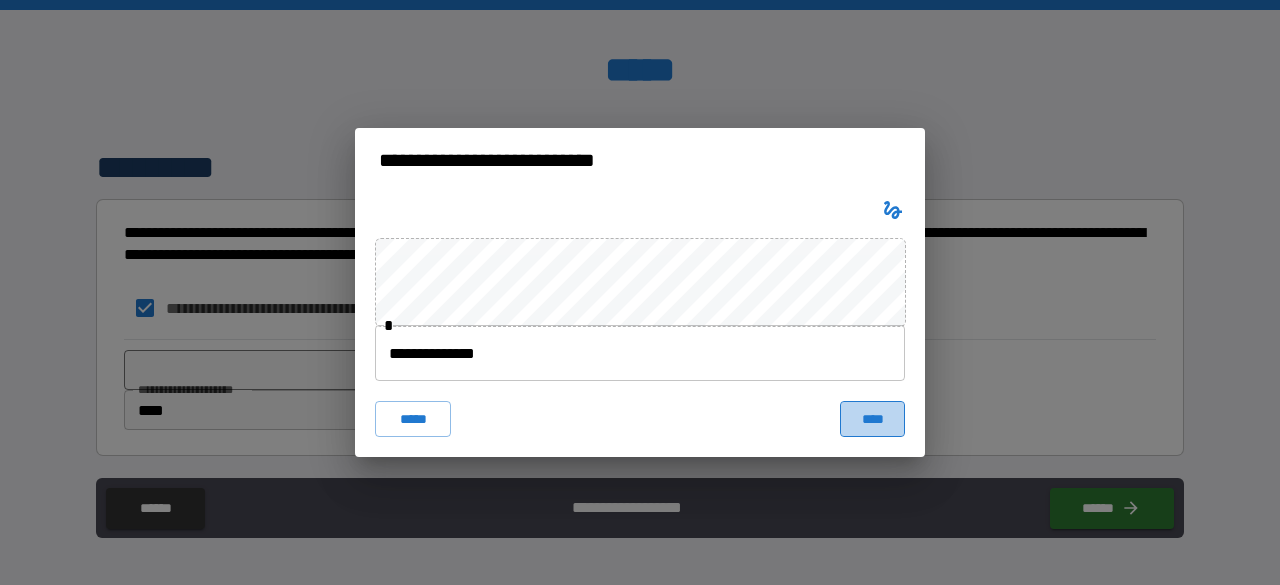 click on "****" at bounding box center (872, 419) 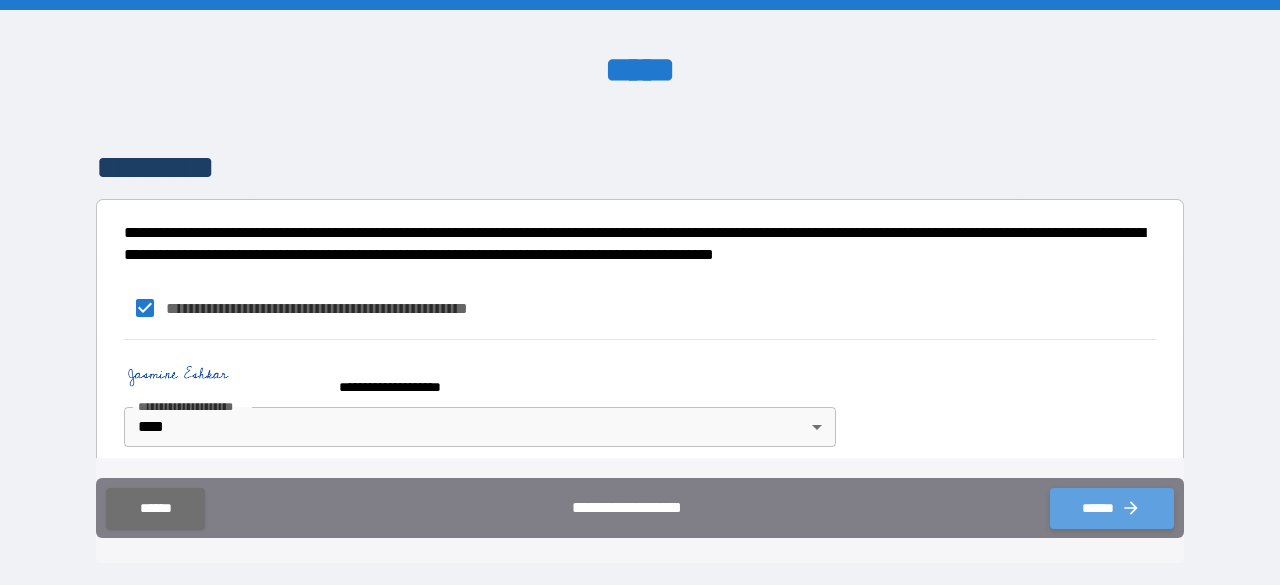 click on "******" at bounding box center [1112, 508] 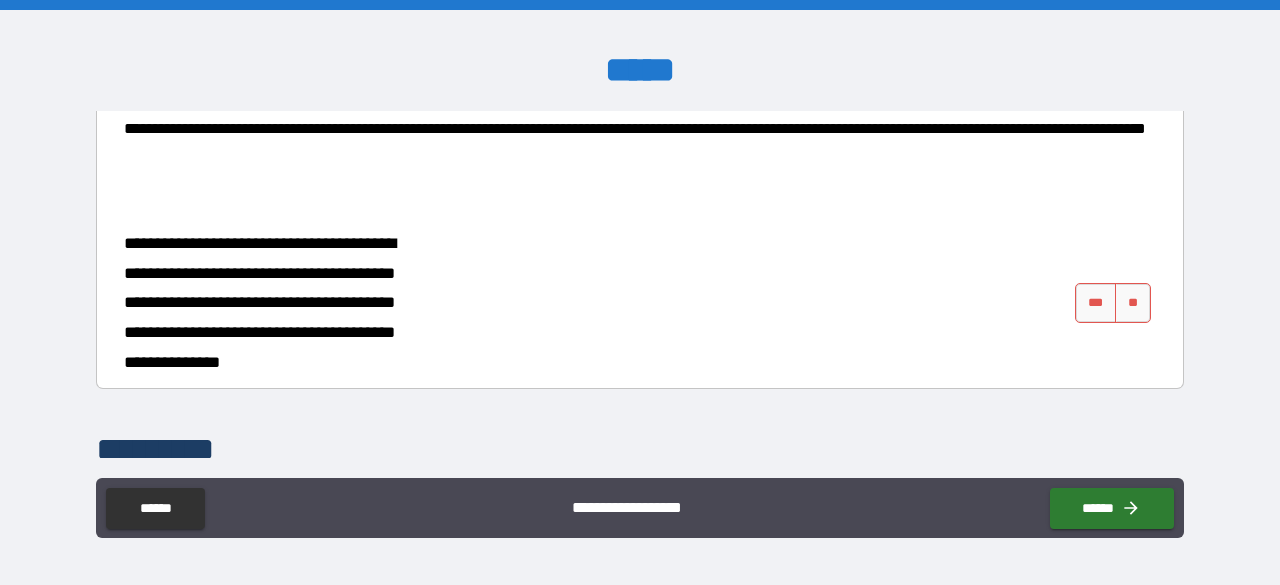 scroll, scrollTop: 2611, scrollLeft: 0, axis: vertical 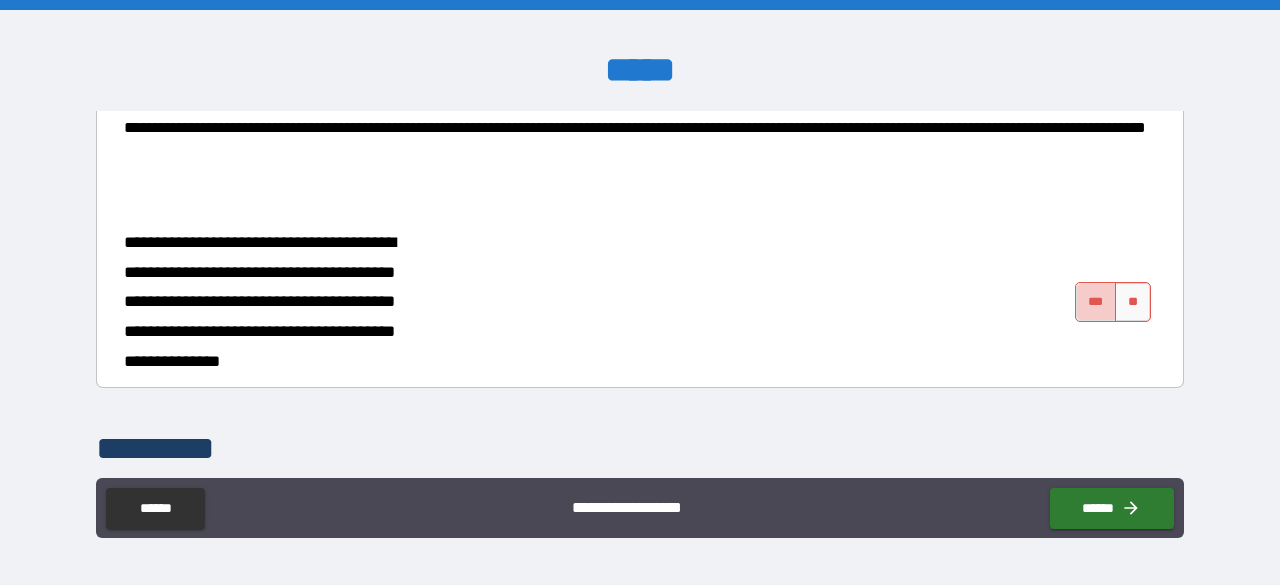 click on "***" at bounding box center [1096, 302] 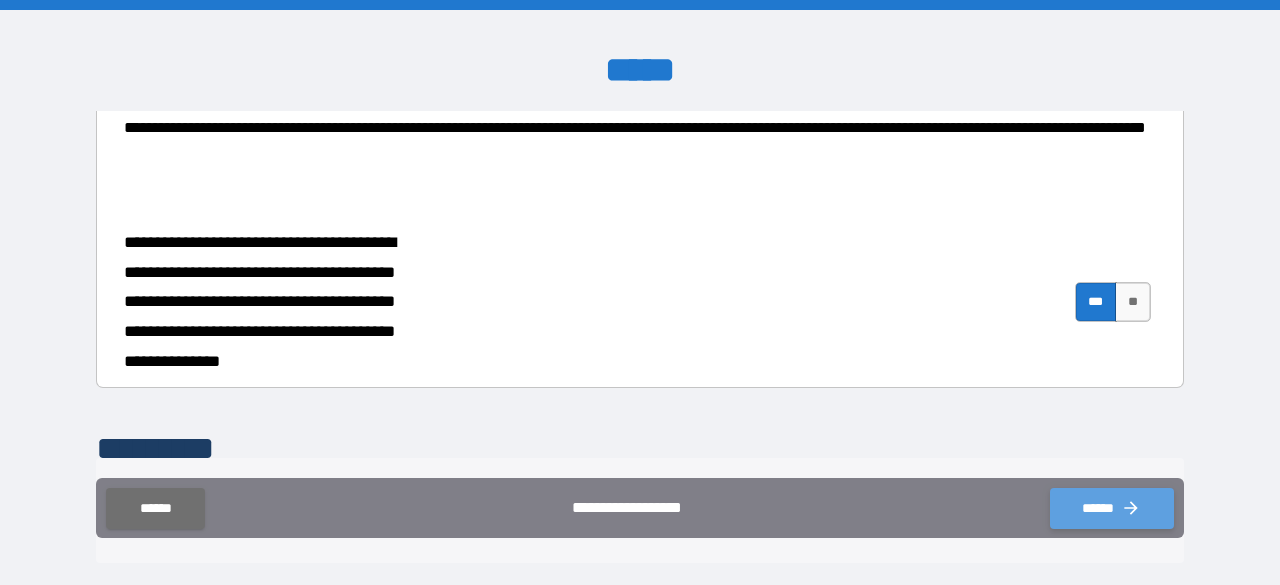 click on "******" at bounding box center (1112, 508) 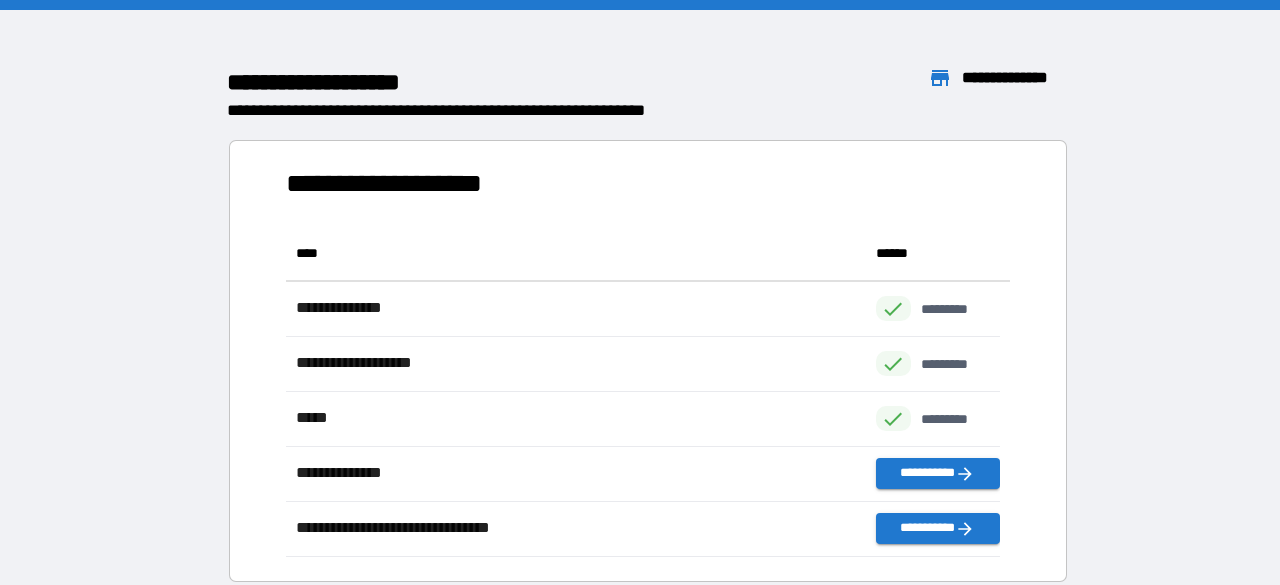 scroll, scrollTop: 16, scrollLeft: 16, axis: both 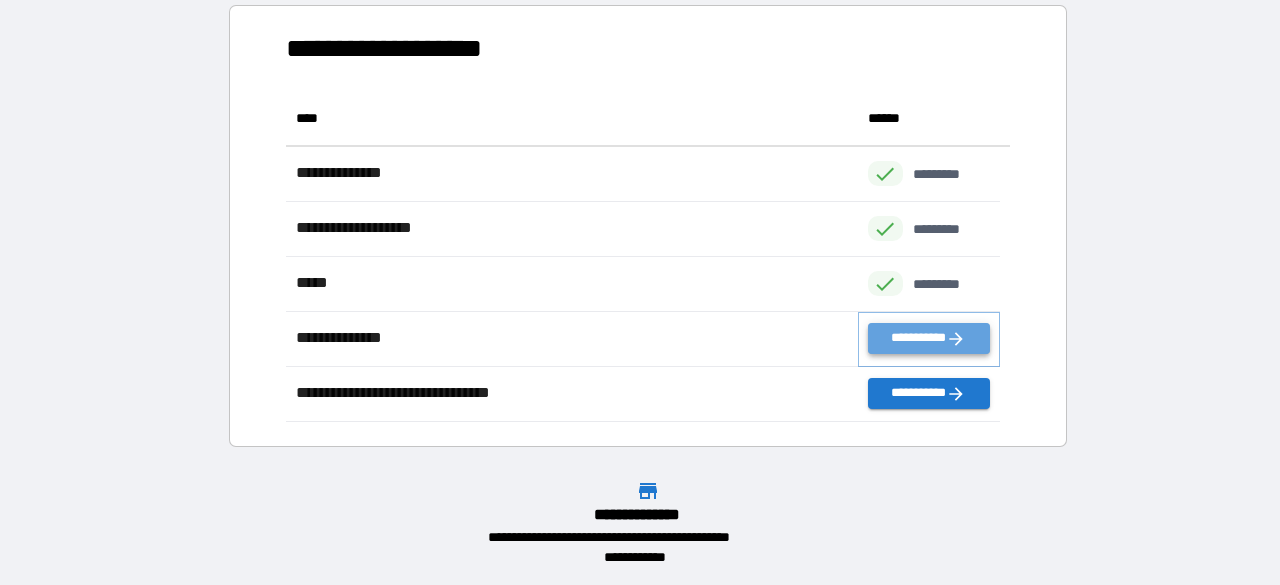 click on "**********" at bounding box center [929, 338] 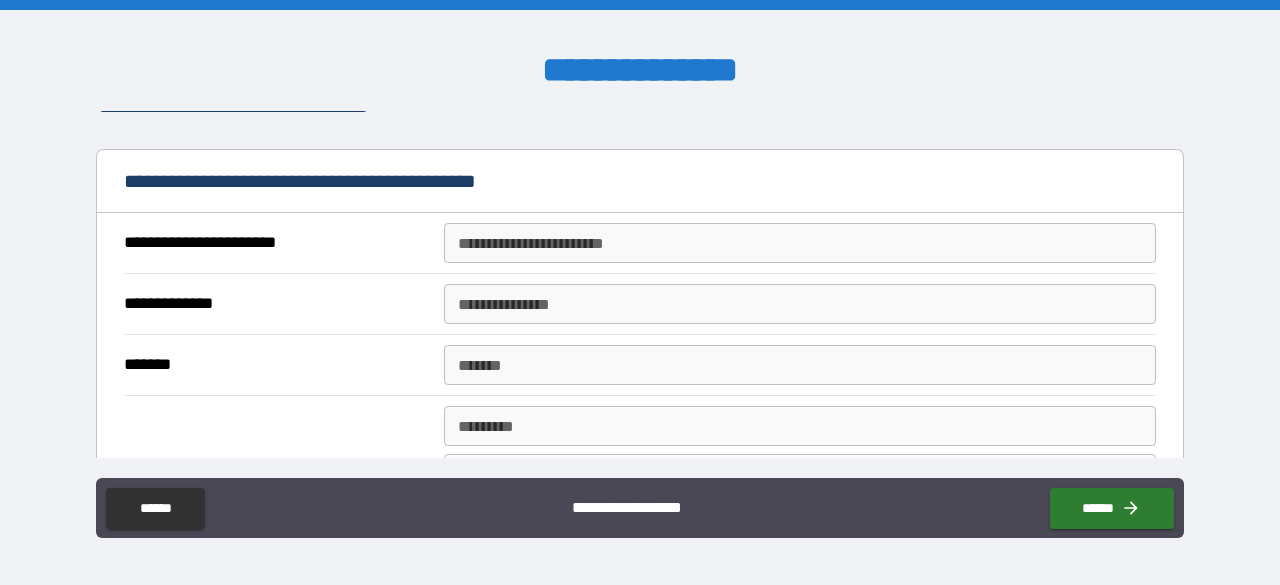 scroll, scrollTop: 179, scrollLeft: 0, axis: vertical 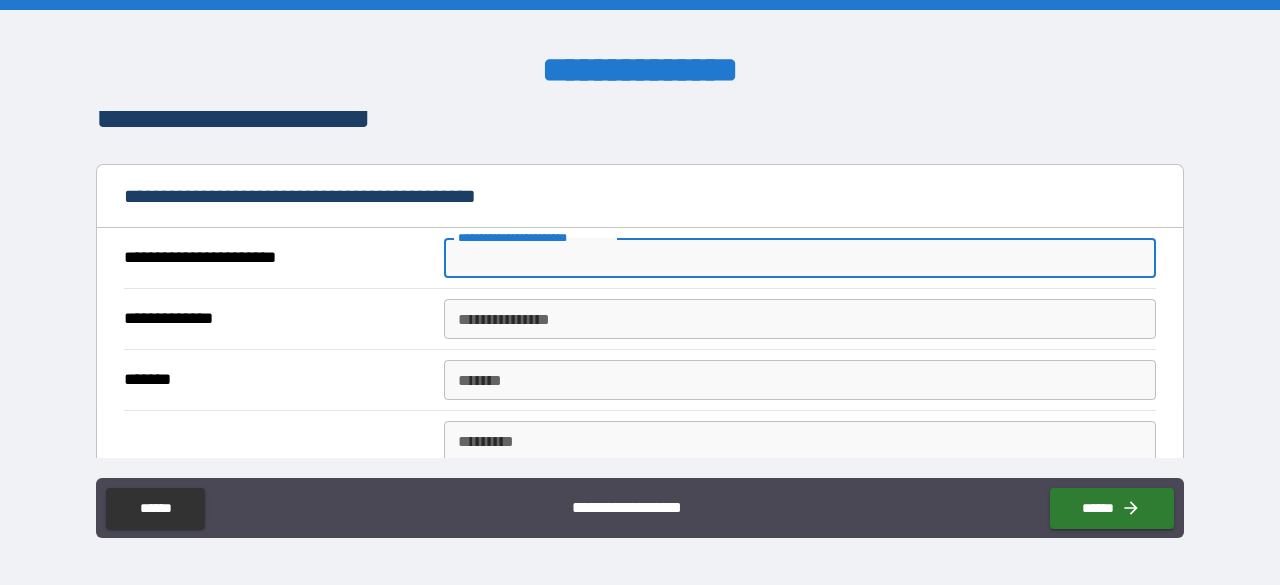 click on "**********" at bounding box center [800, 258] 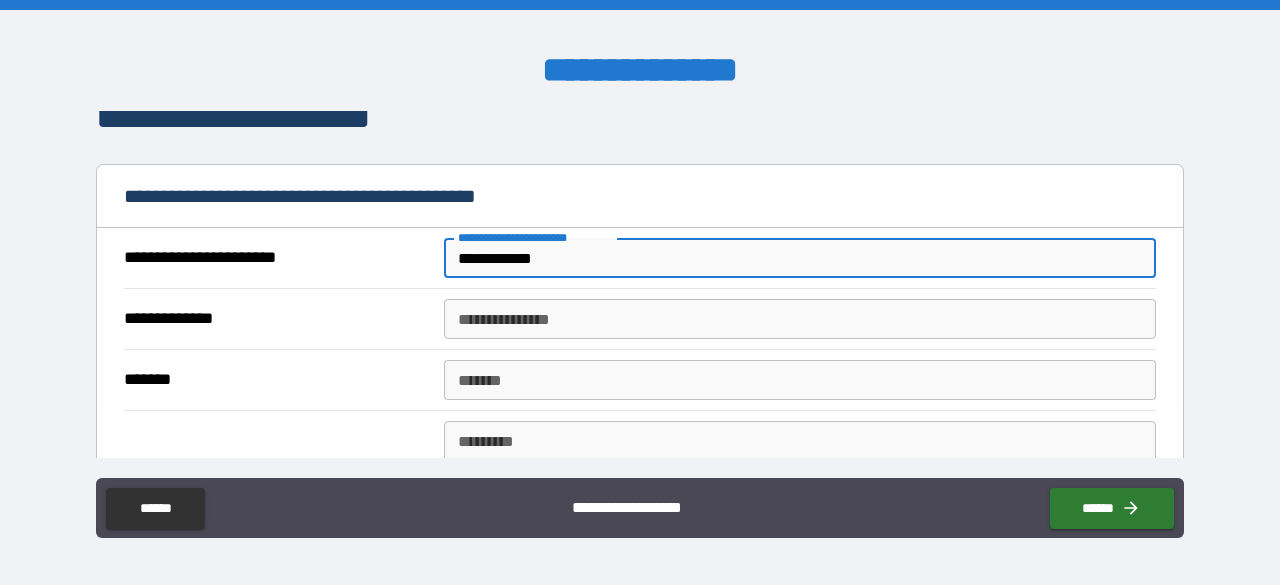 type on "**********" 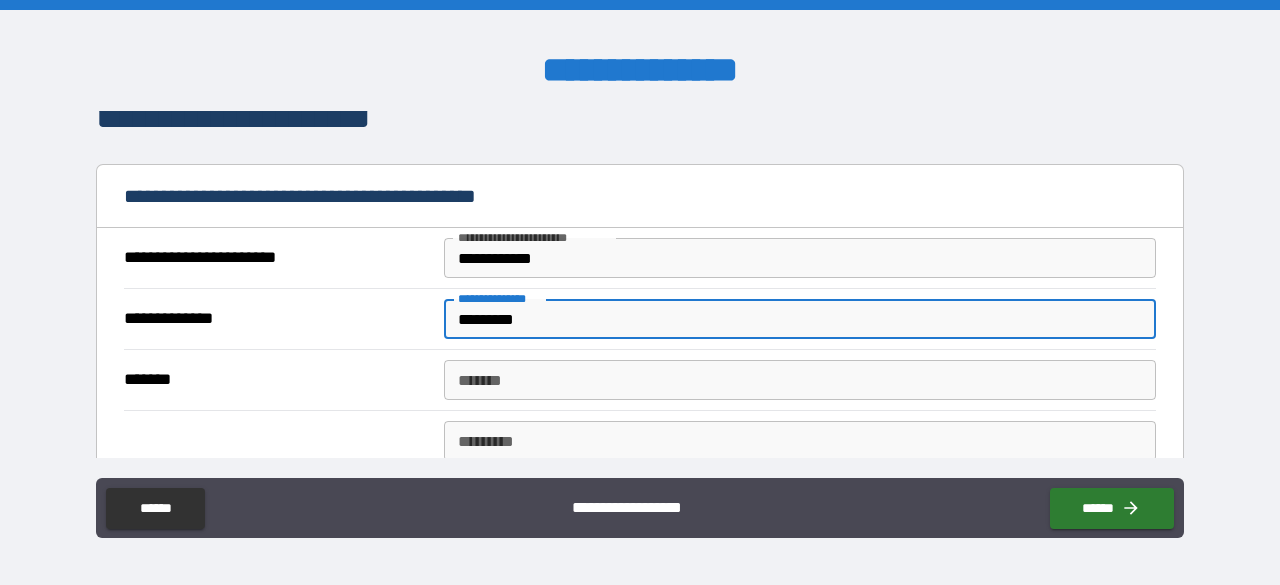type on "*********" 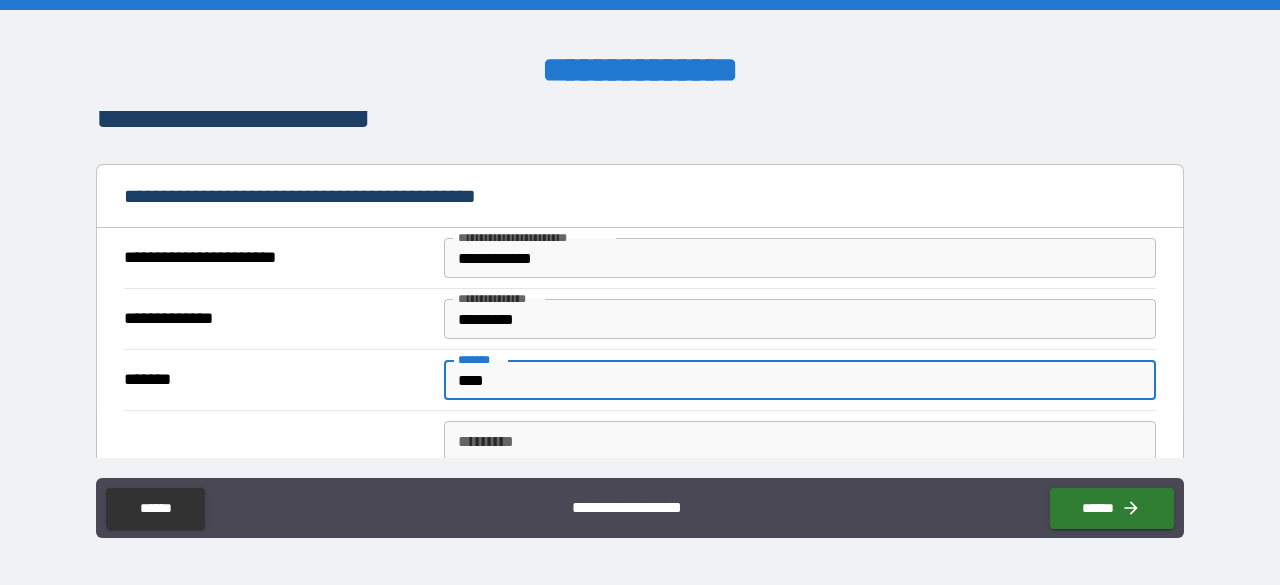 type on "****" 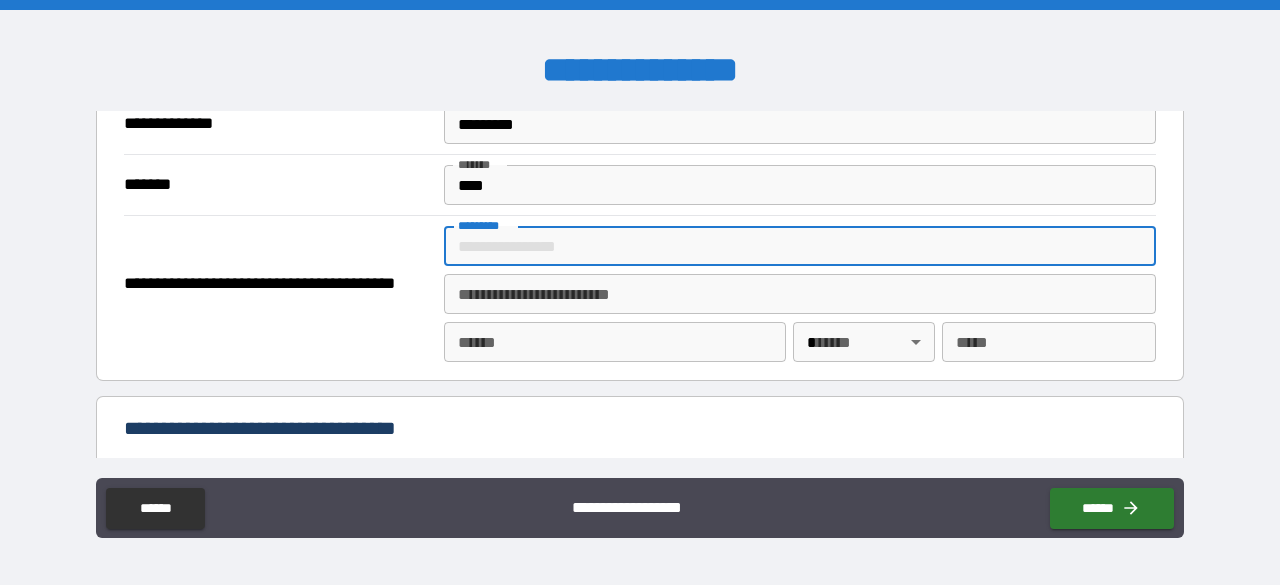 scroll, scrollTop: 373, scrollLeft: 0, axis: vertical 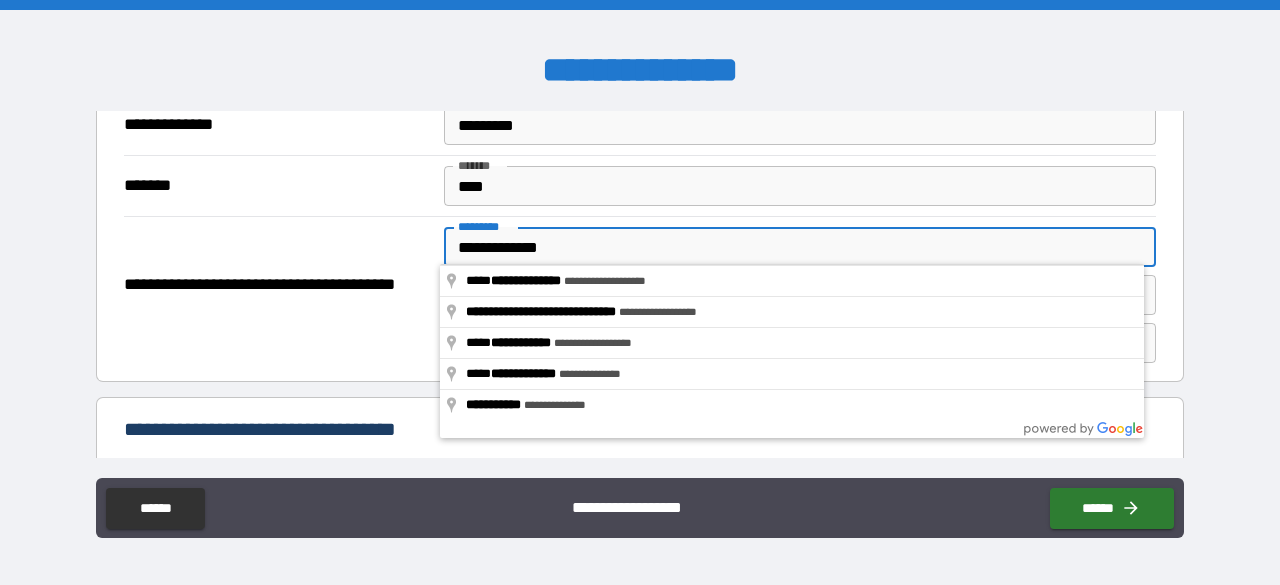 type on "**********" 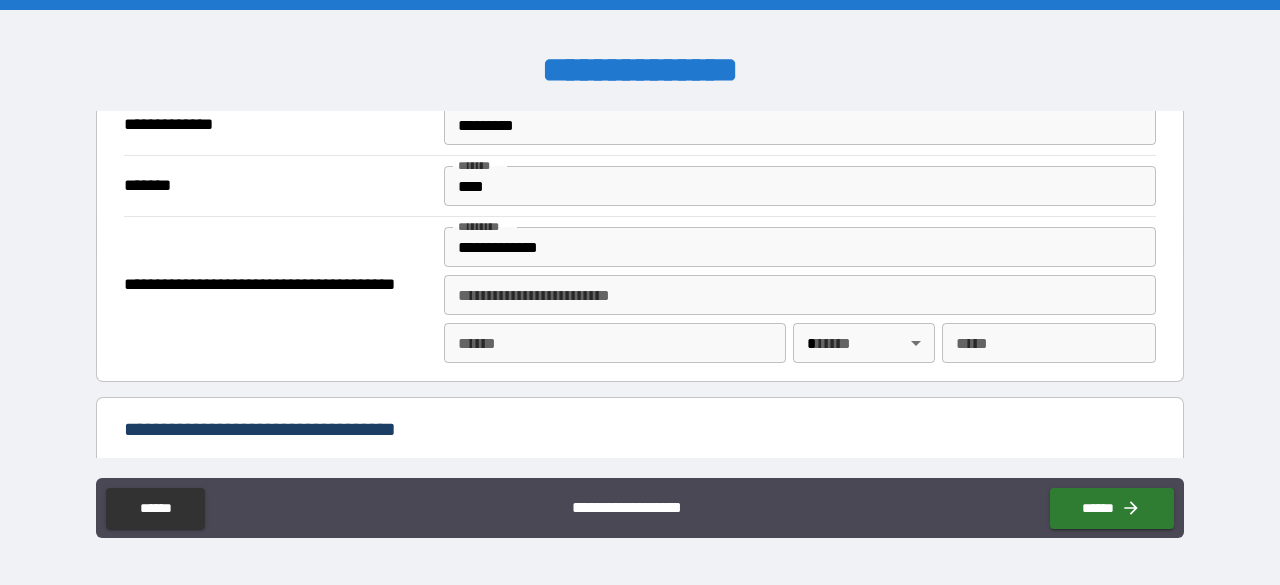click on "**********" at bounding box center [640, 299] 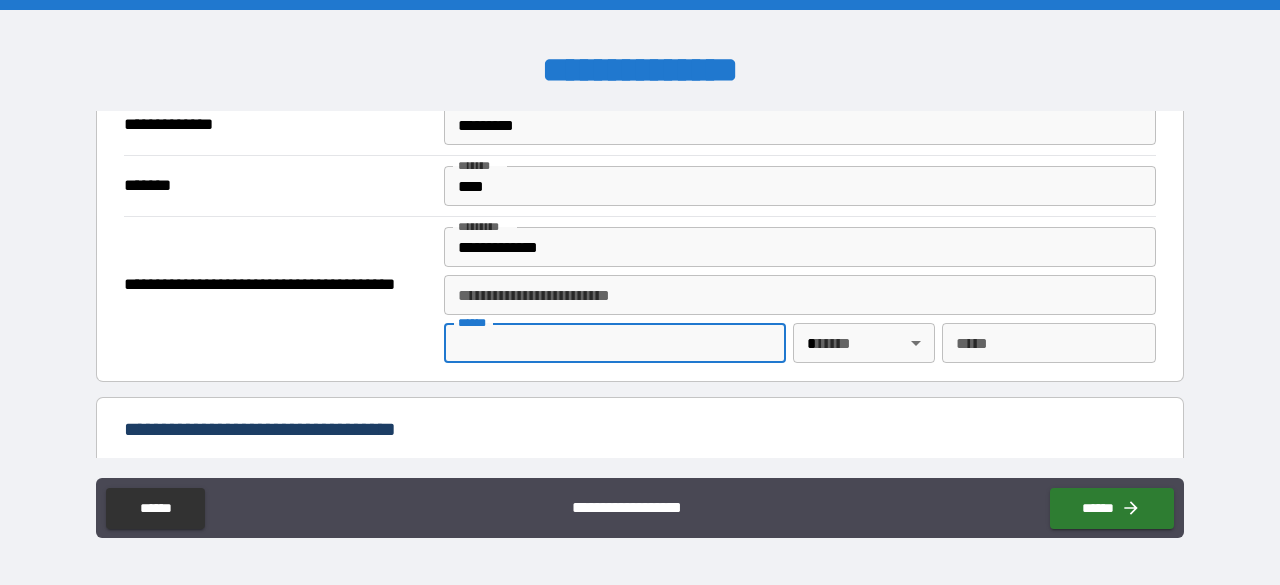 click on "****   *" at bounding box center (615, 343) 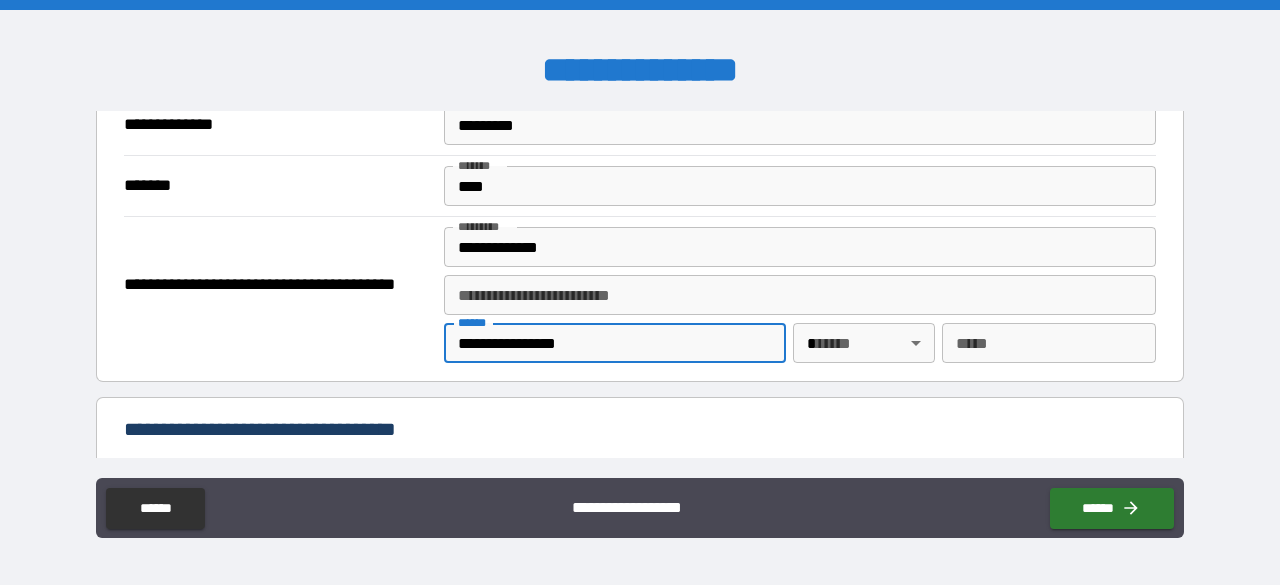 type on "**********" 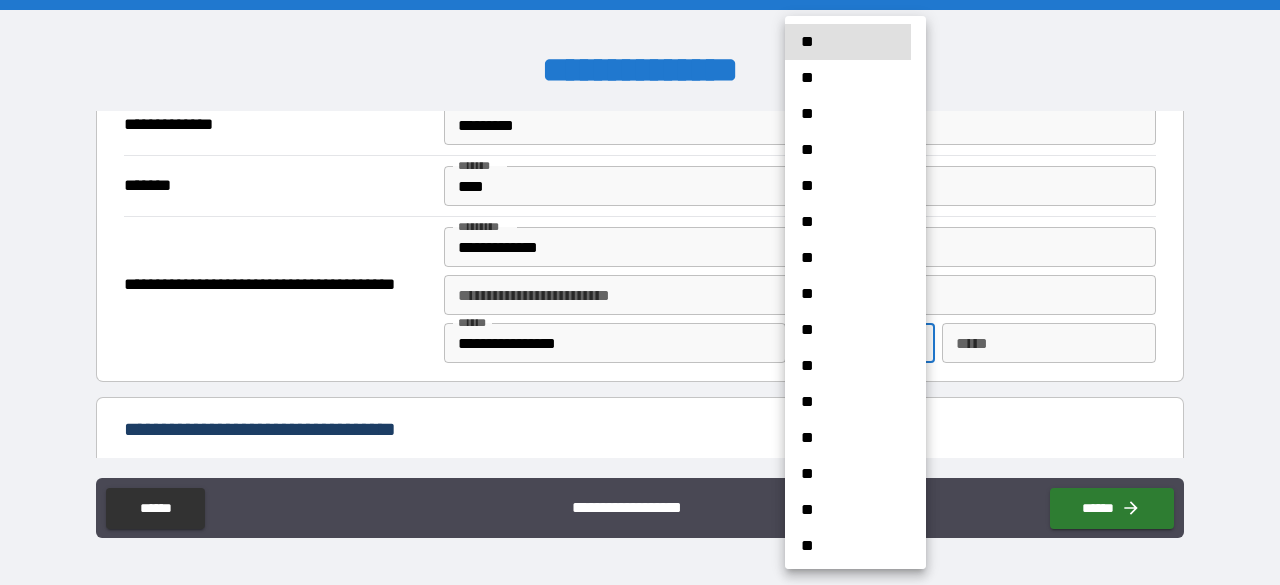 click on "**********" at bounding box center [640, 292] 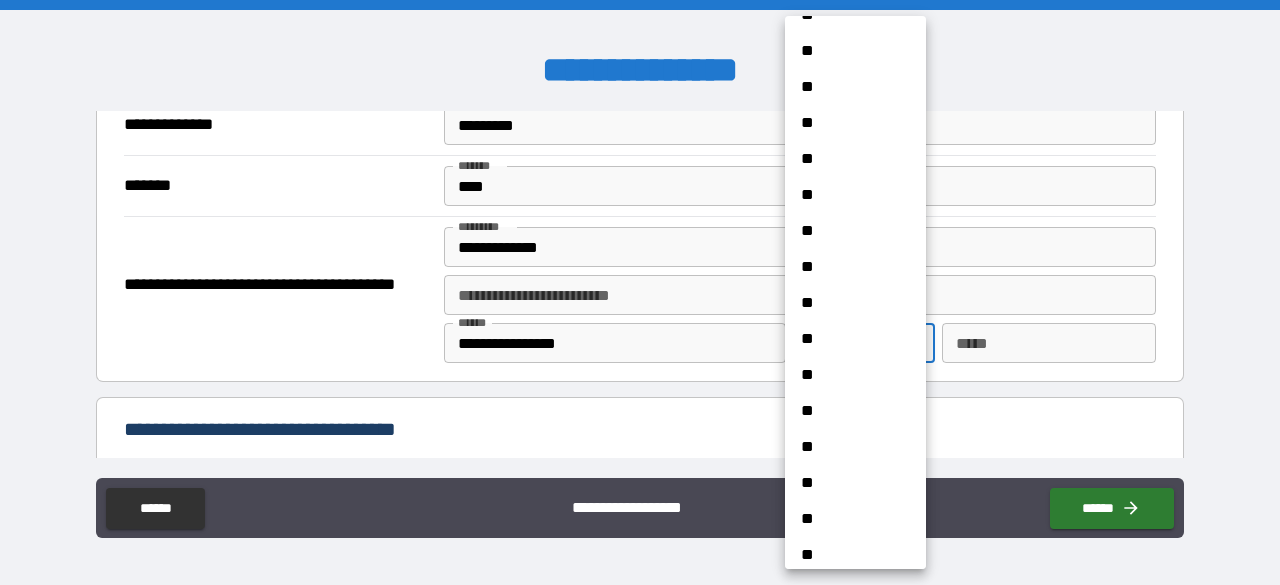 scroll, scrollTop: 573, scrollLeft: 0, axis: vertical 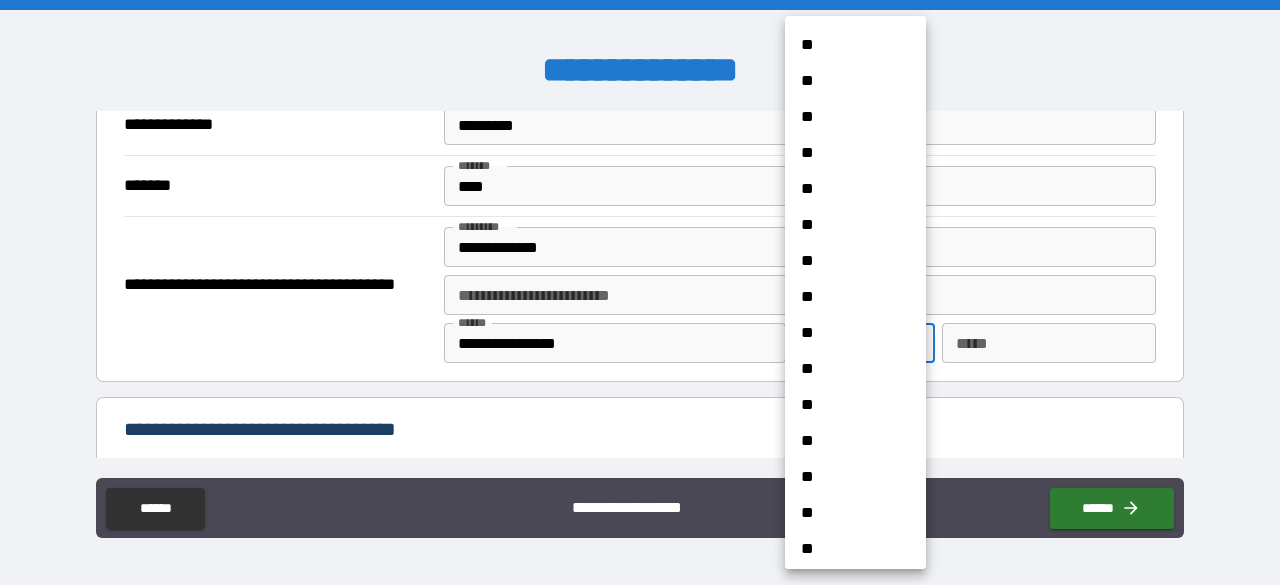 click on "**" at bounding box center (848, 405) 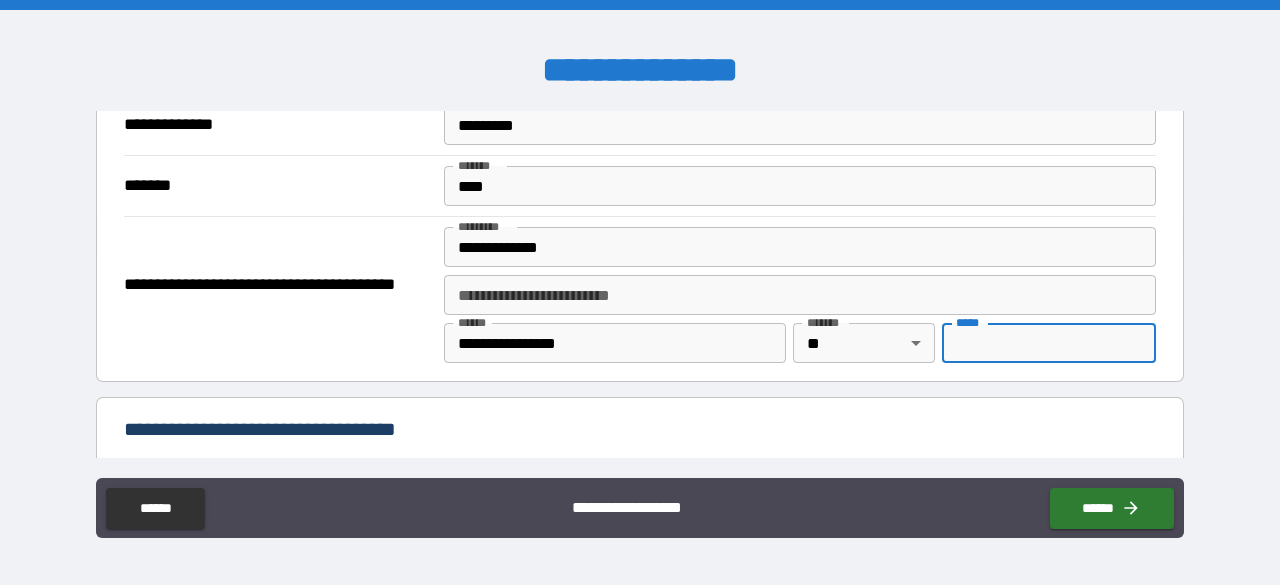click on "***   *" at bounding box center (1049, 343) 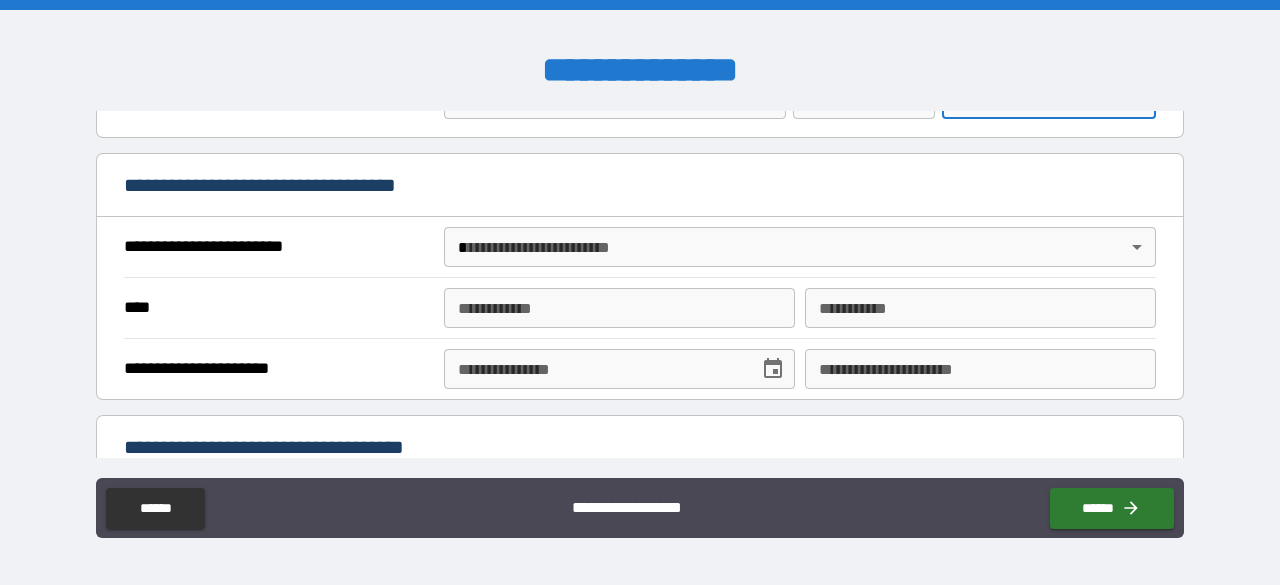 scroll, scrollTop: 618, scrollLeft: 0, axis: vertical 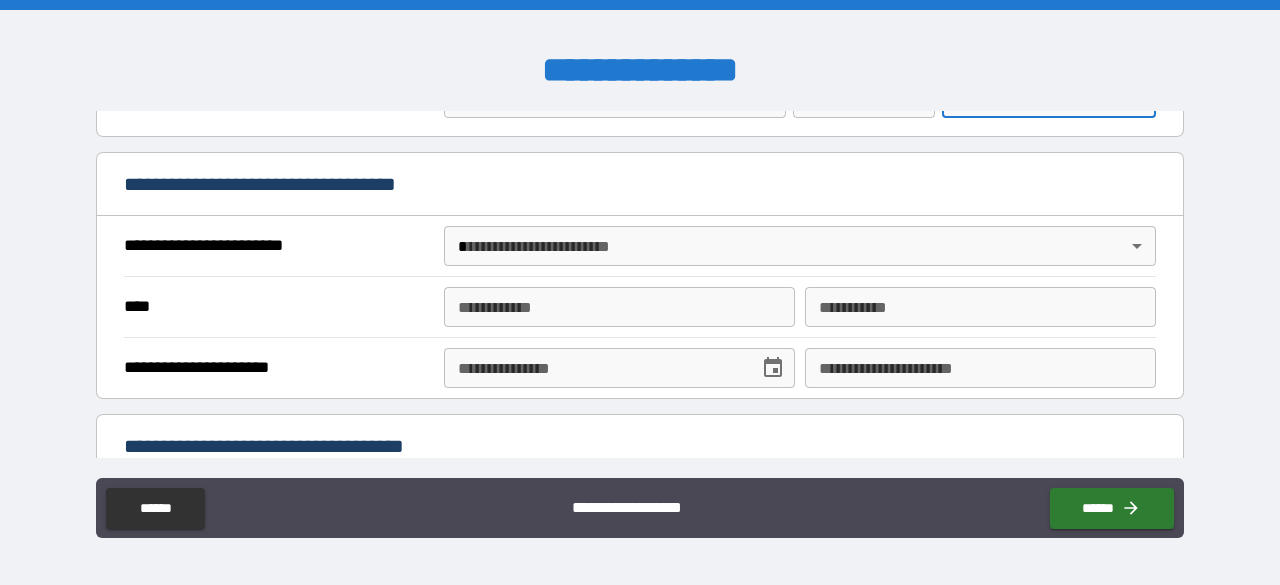 type on "*****" 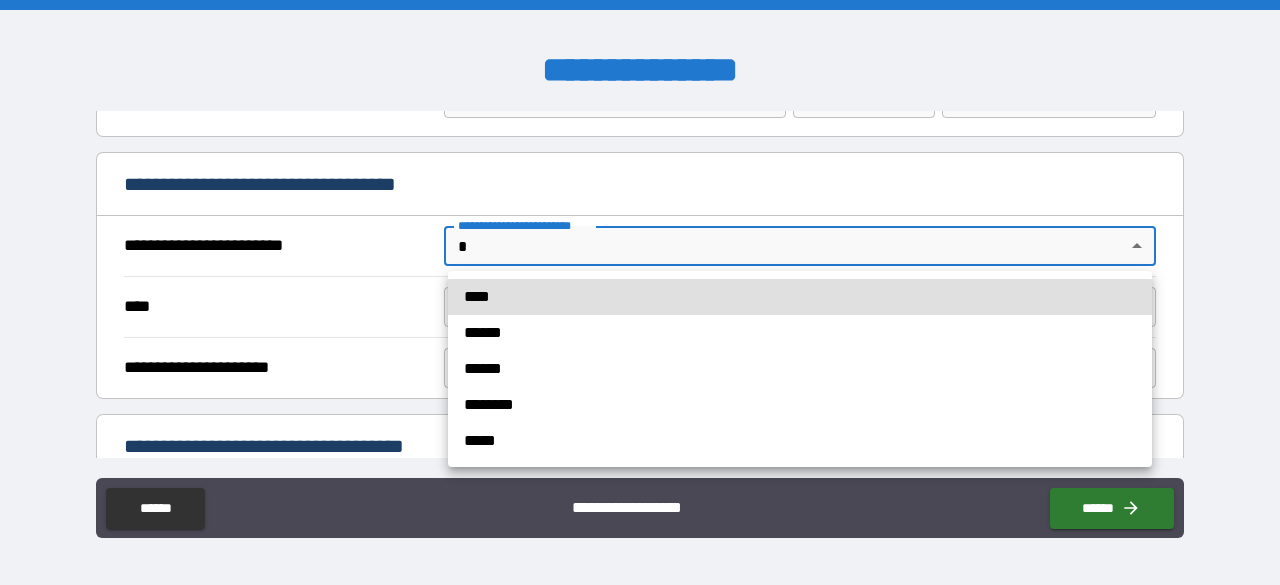 click on "**********" at bounding box center [640, 292] 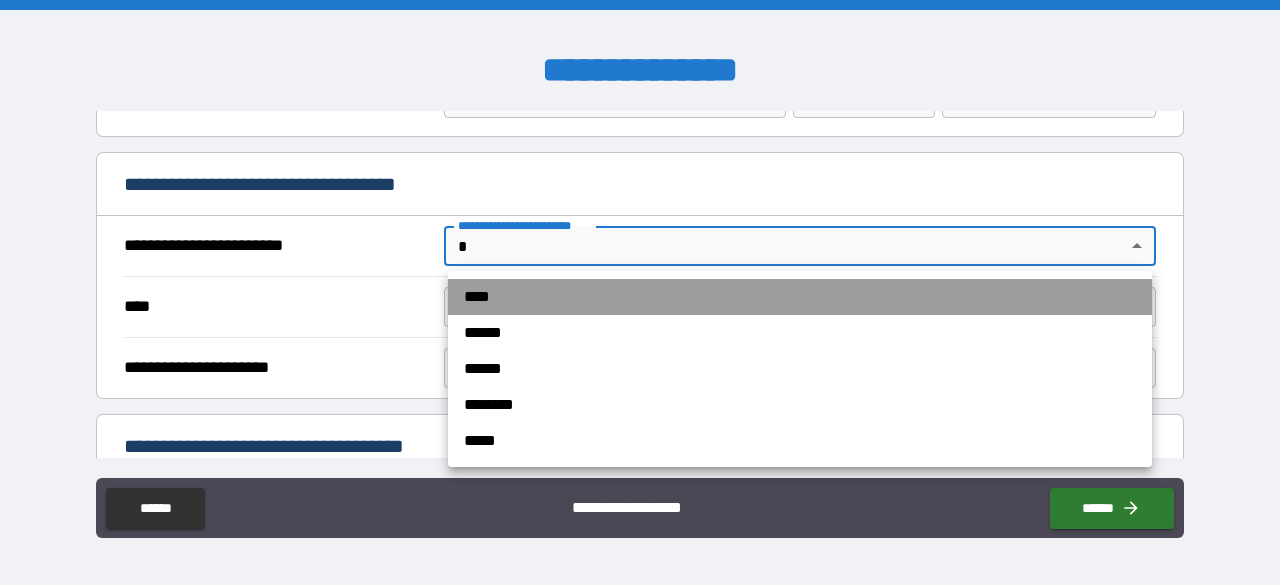 click on "****" at bounding box center (800, 297) 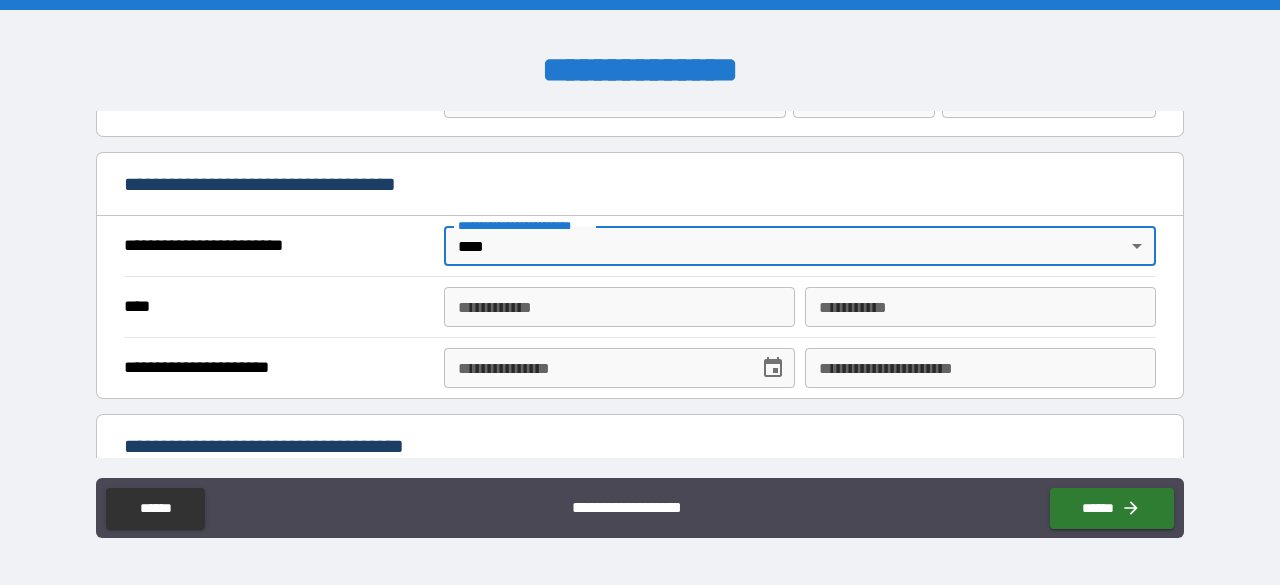 click on "**********" at bounding box center (619, 307) 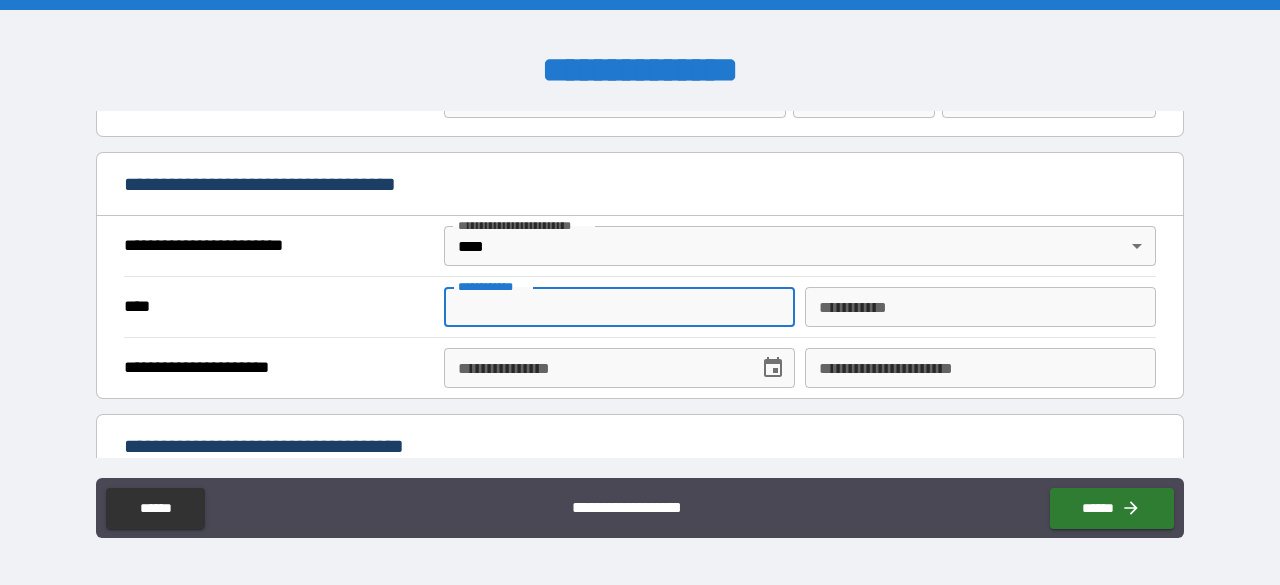 type on "*******" 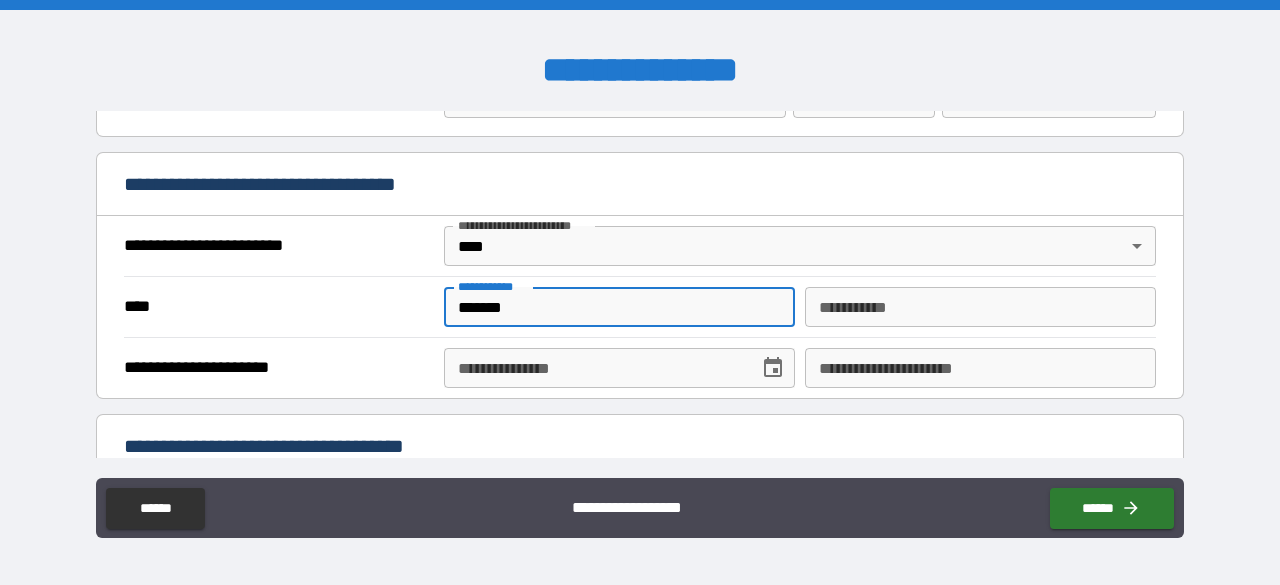 type on "******" 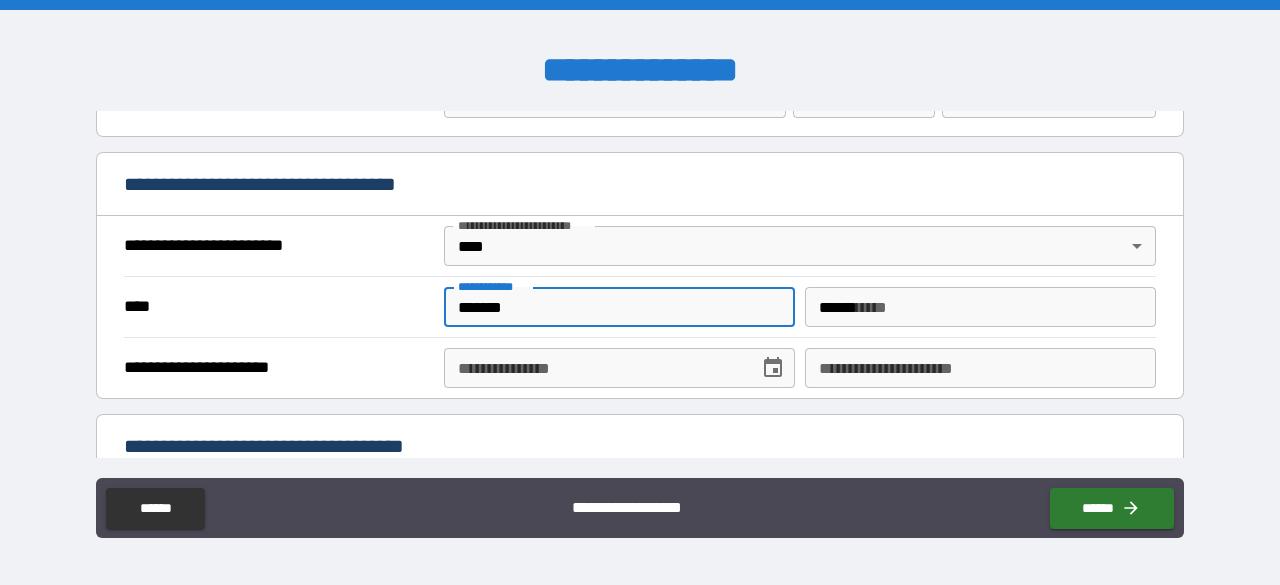type on "****" 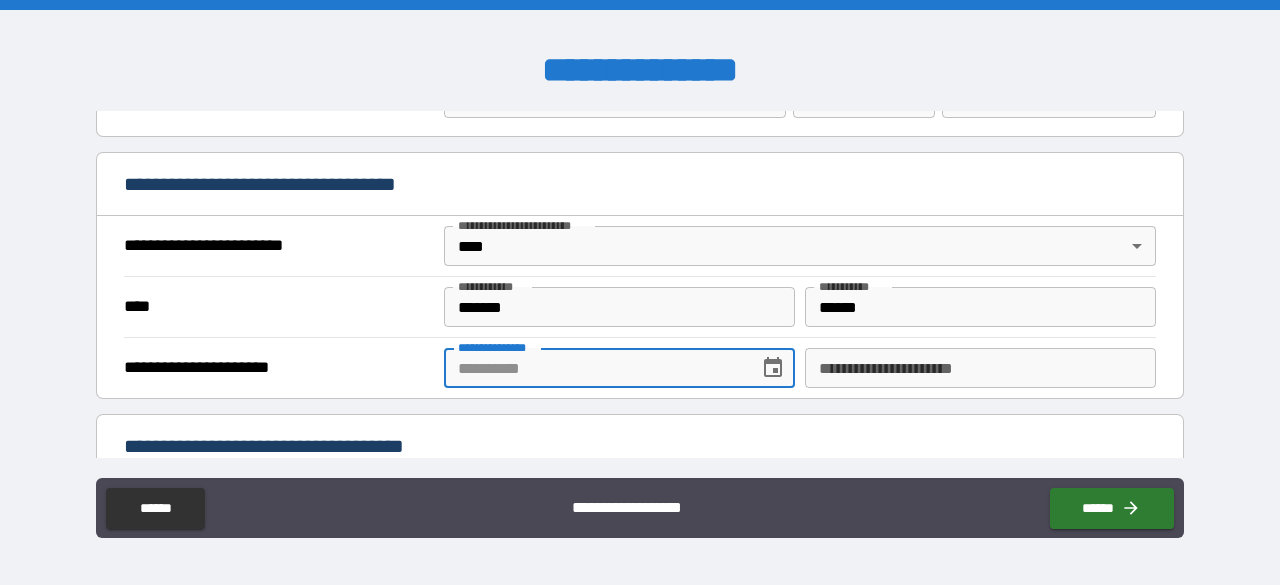 click on "**********" at bounding box center (594, 368) 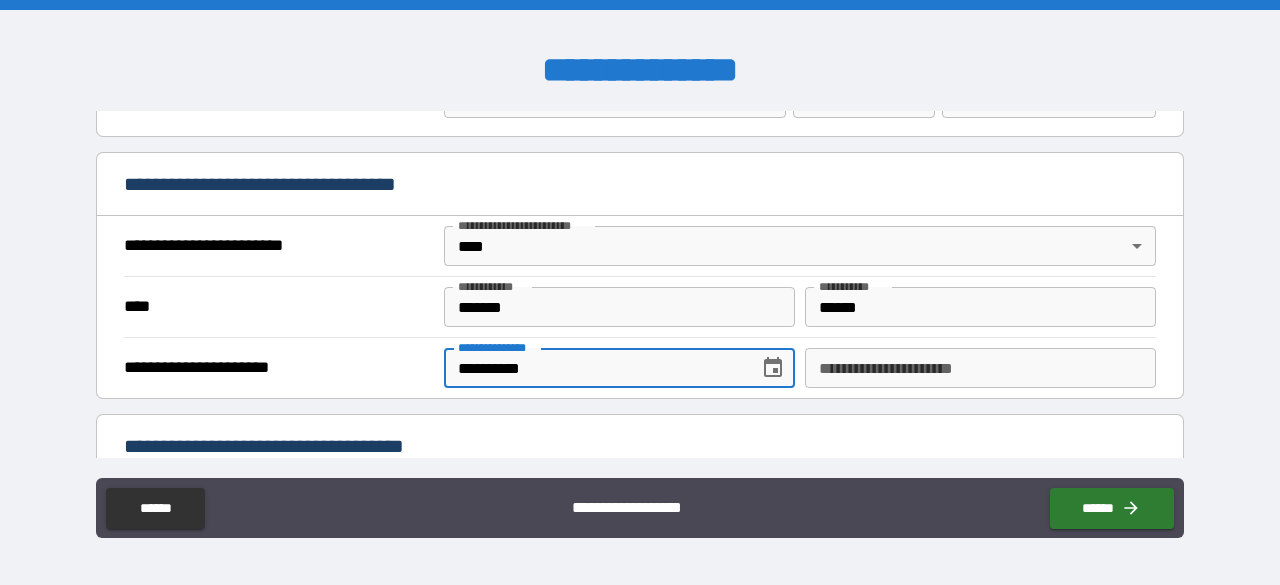 type on "**********" 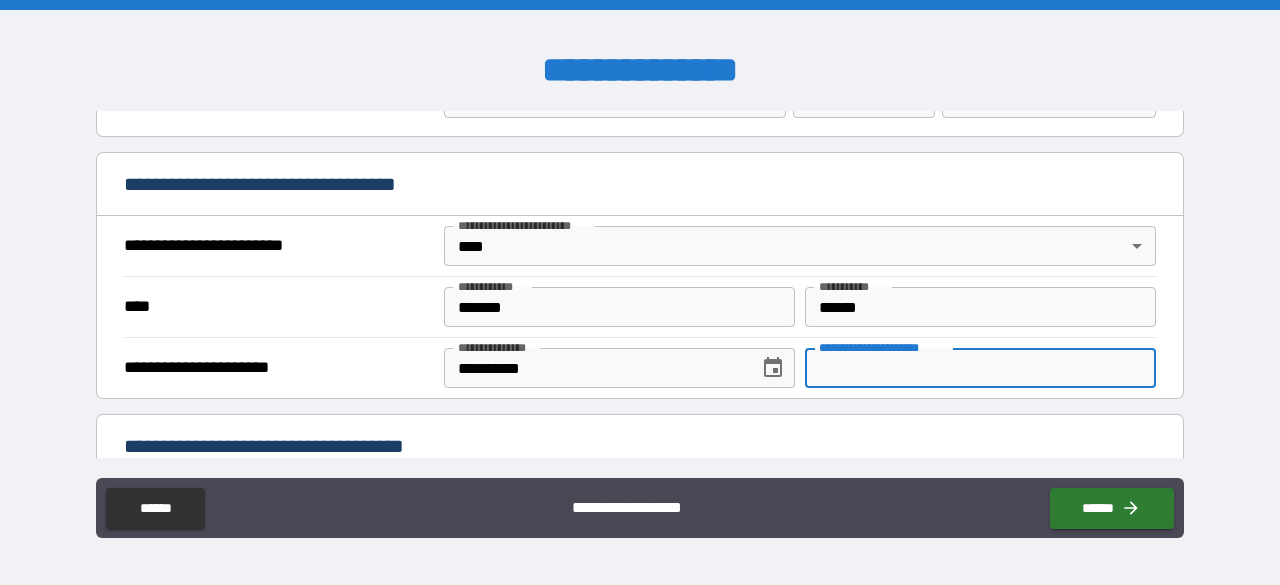 click on "**********" at bounding box center (980, 368) 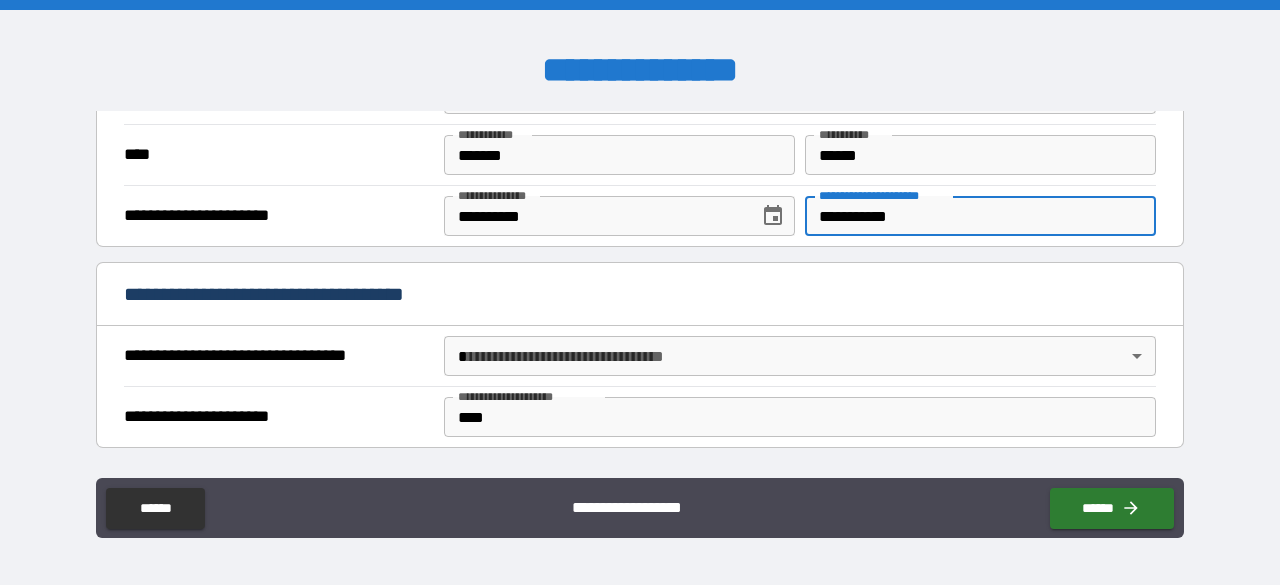 scroll, scrollTop: 780, scrollLeft: 0, axis: vertical 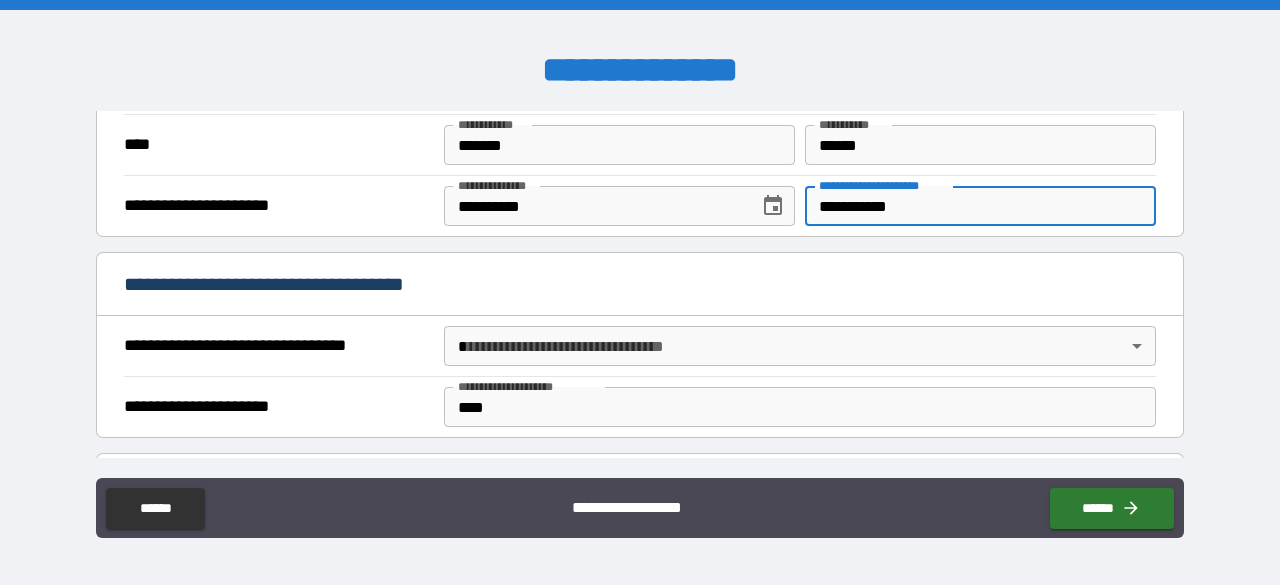 type on "**********" 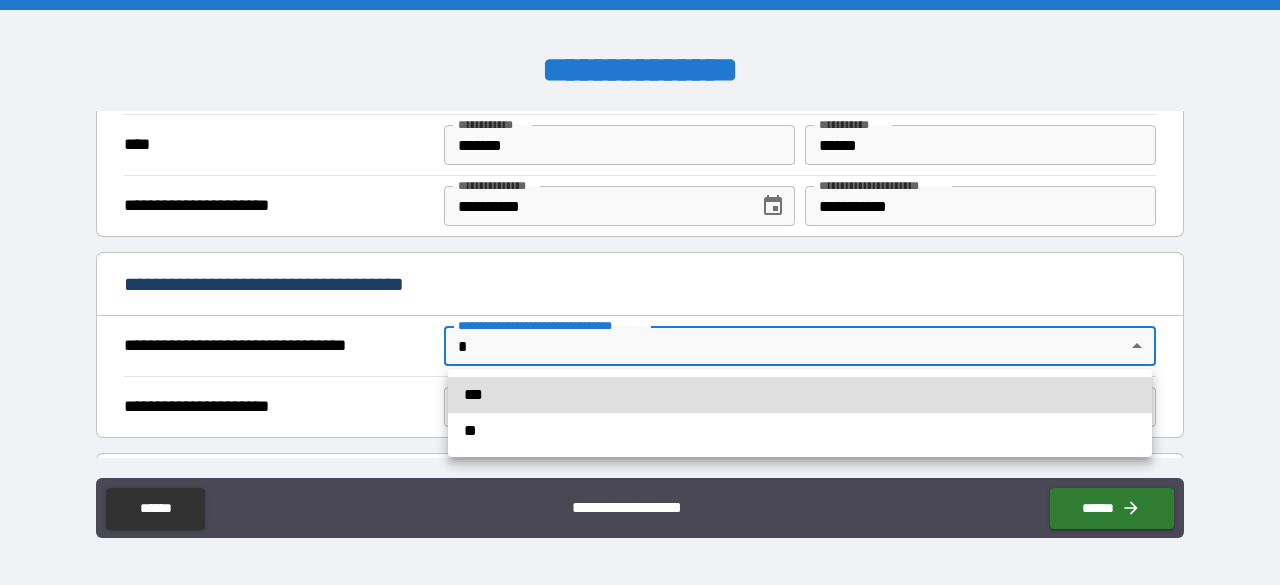 click on "**********" at bounding box center (640, 292) 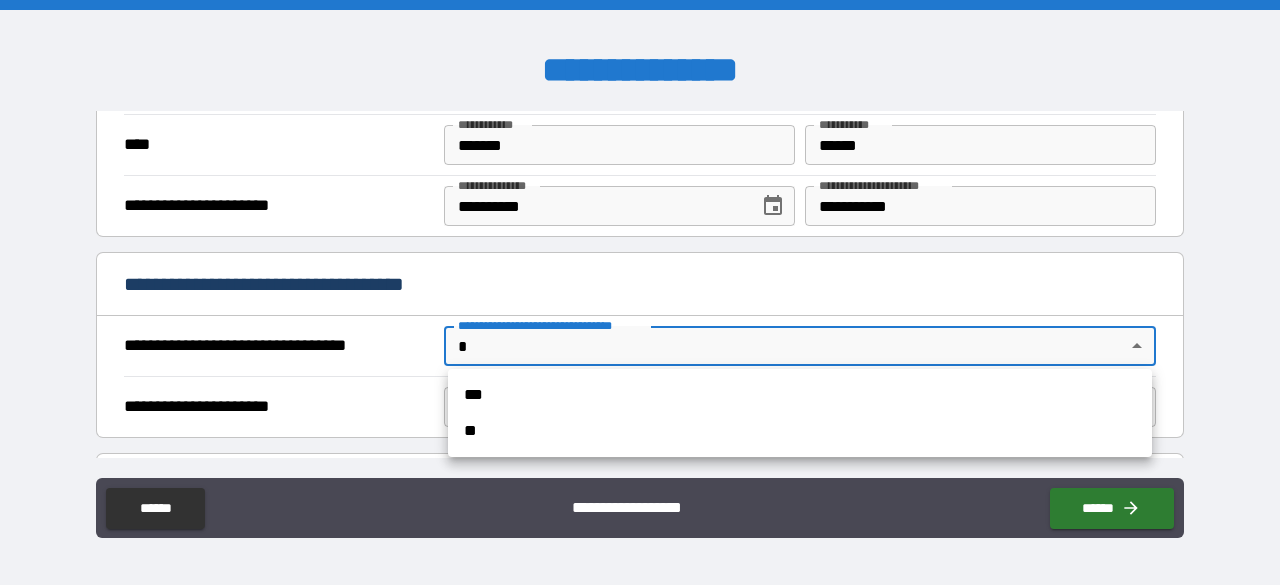 click on "*** **" at bounding box center (800, 413) 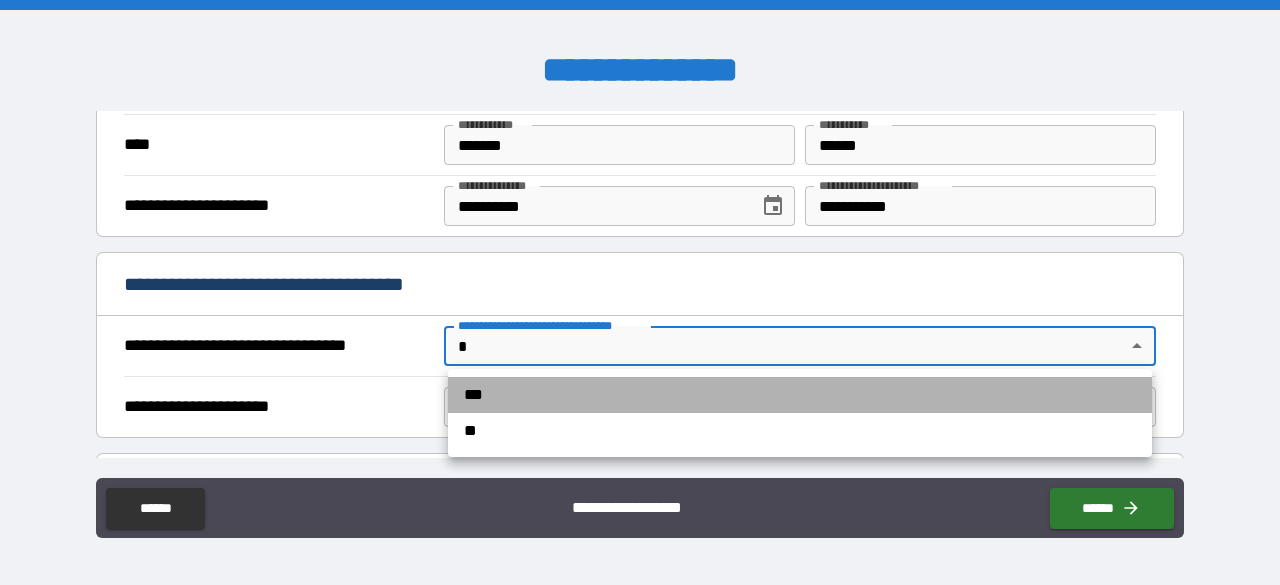 click on "***" at bounding box center [800, 395] 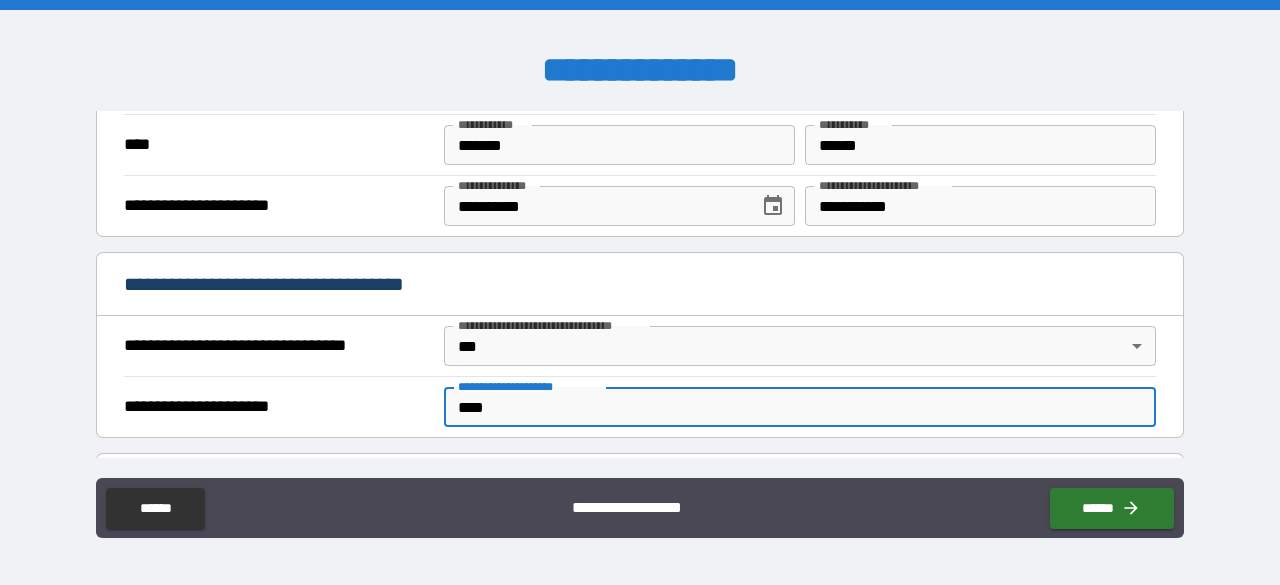 click on "****" at bounding box center [800, 407] 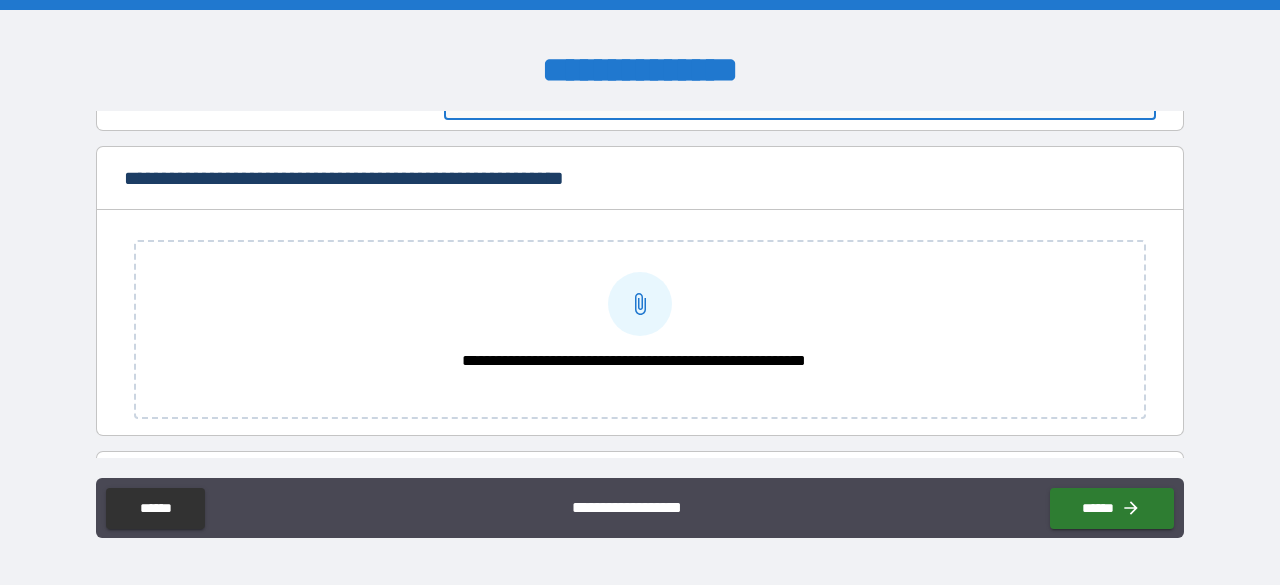 scroll, scrollTop: 1088, scrollLeft: 0, axis: vertical 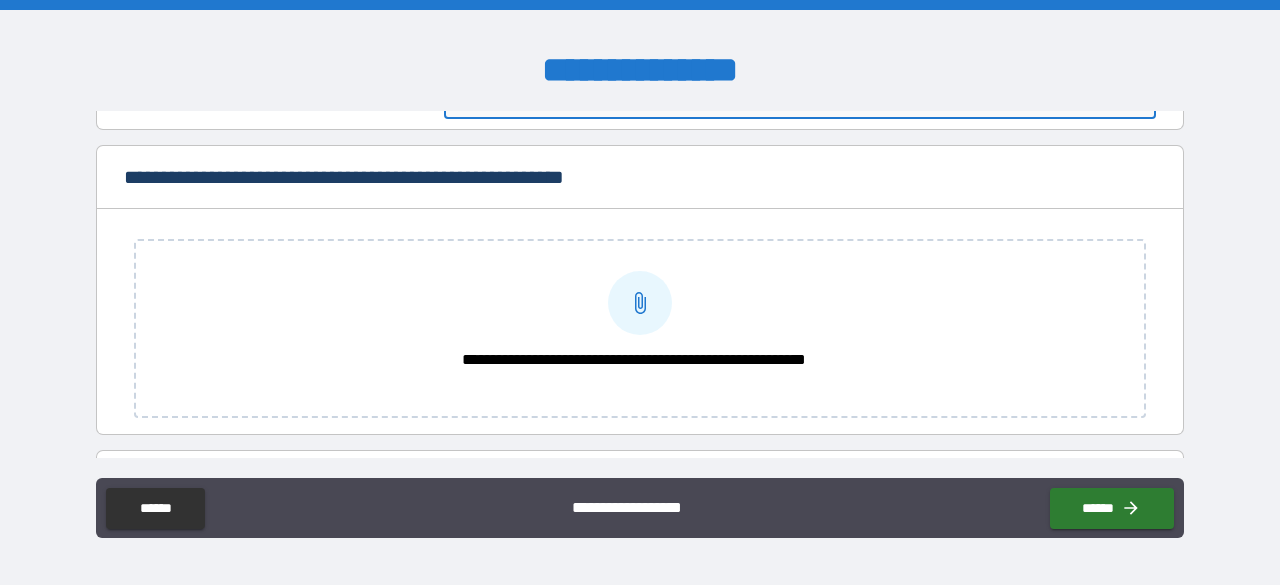 type on "**********" 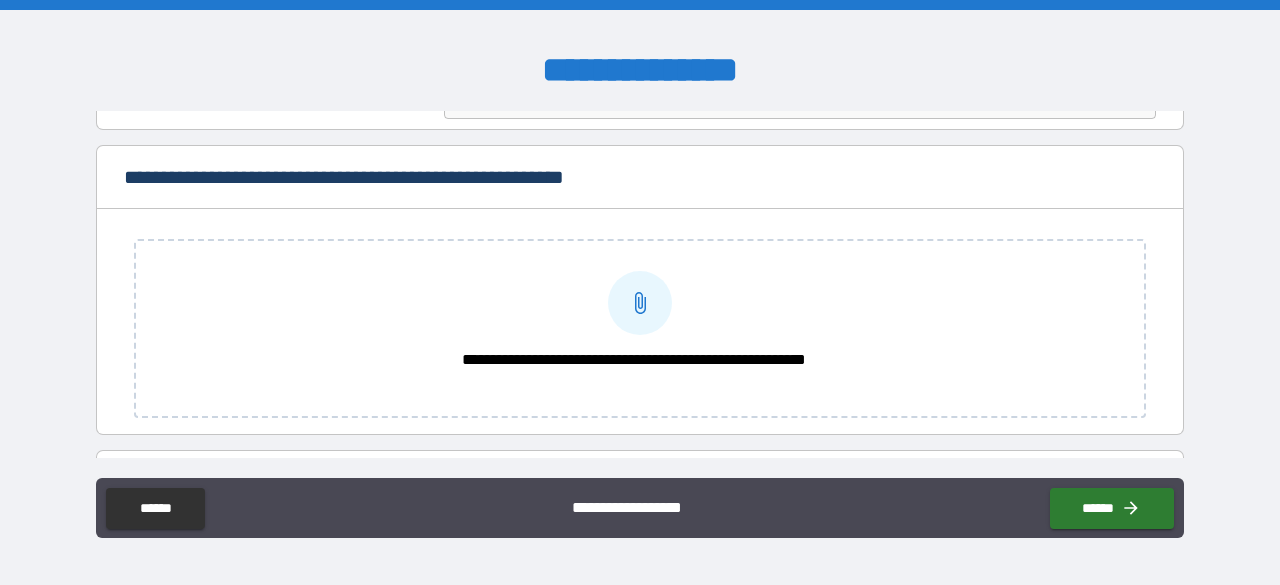 click on "**********" at bounding box center (640, 482) 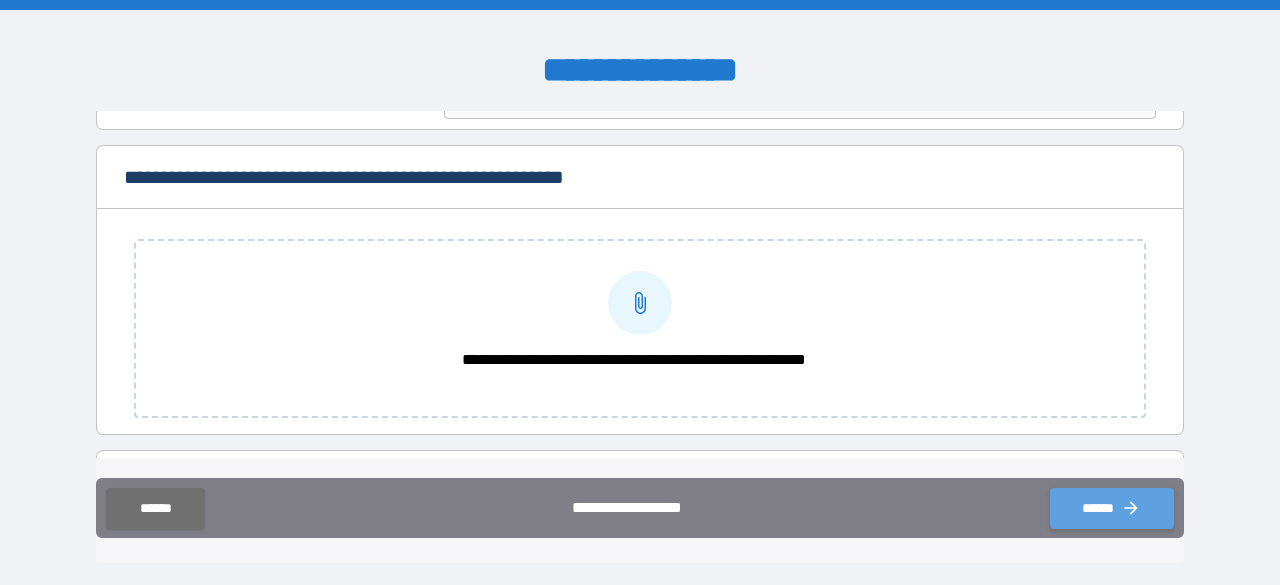 click on "******" at bounding box center [1112, 508] 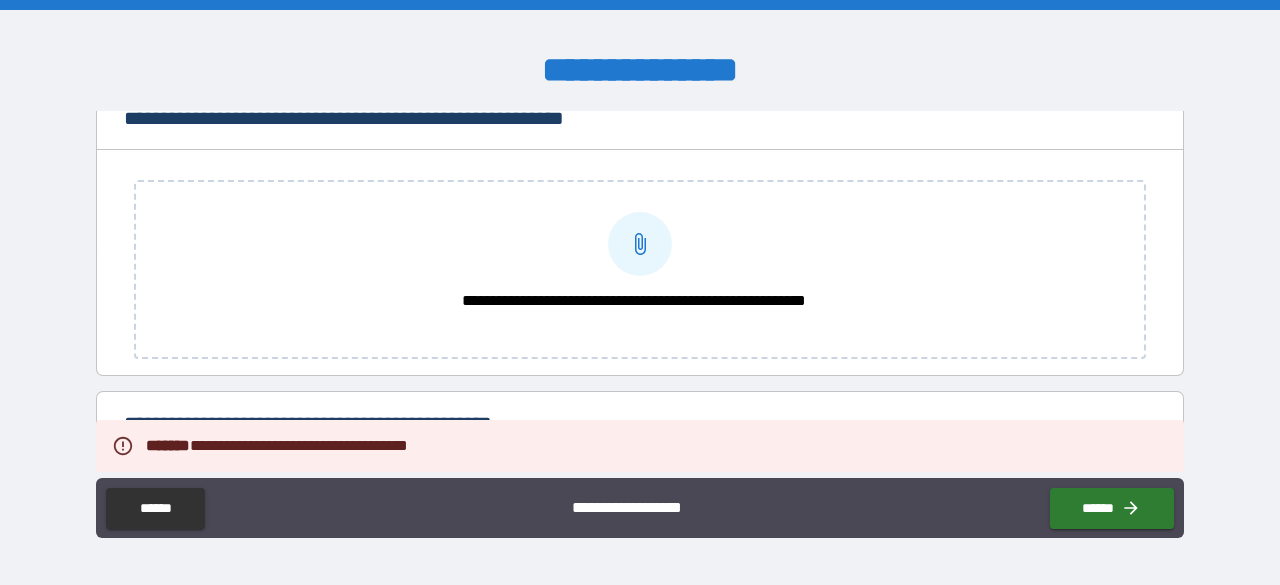 scroll, scrollTop: 1149, scrollLeft: 0, axis: vertical 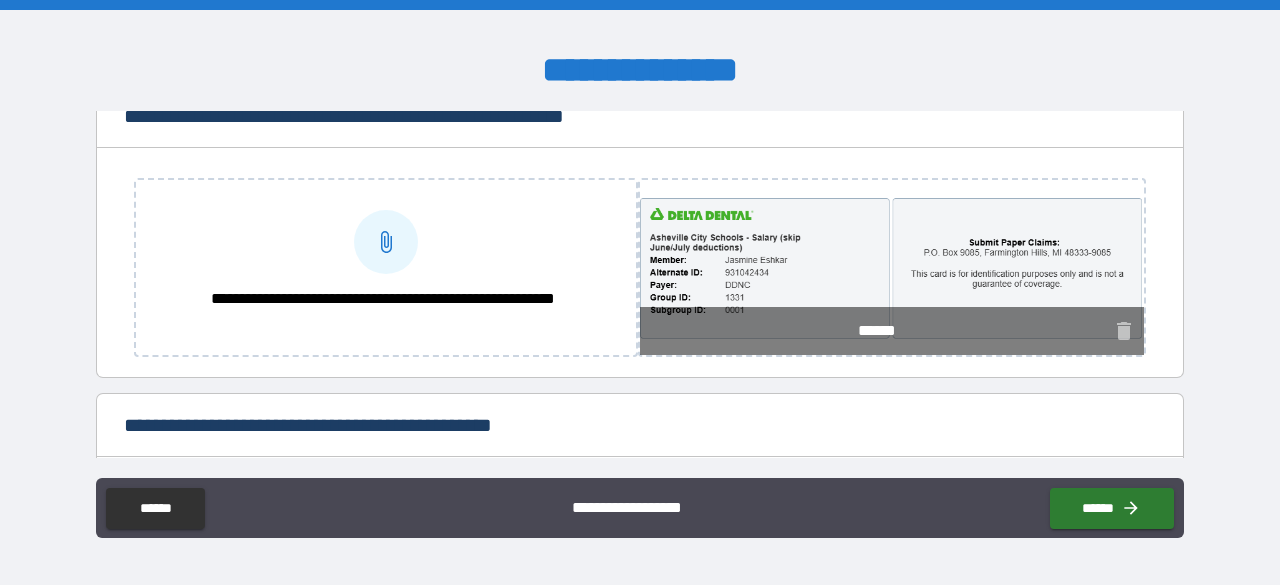 click on "**********" at bounding box center (640, 284) 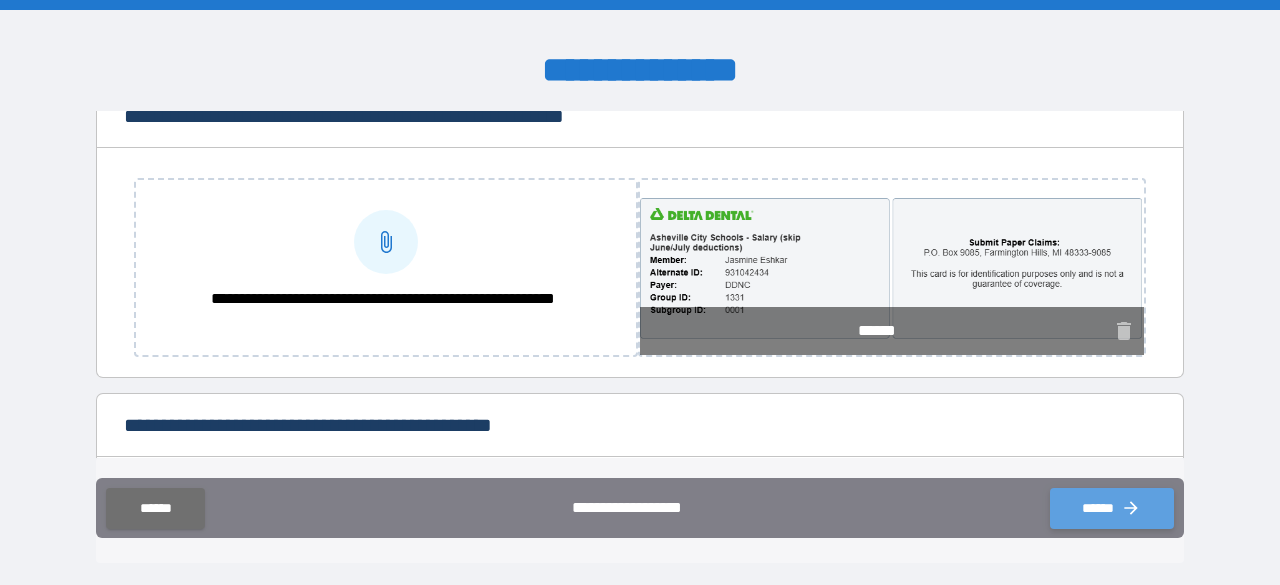 click 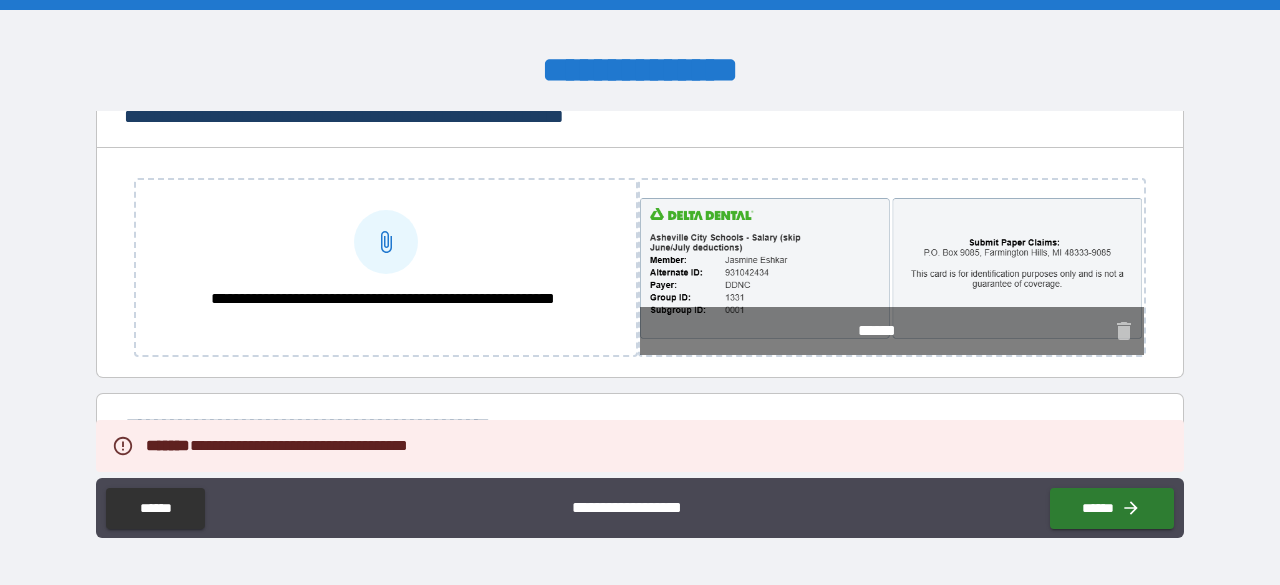 click on "**********" at bounding box center [386, 299] 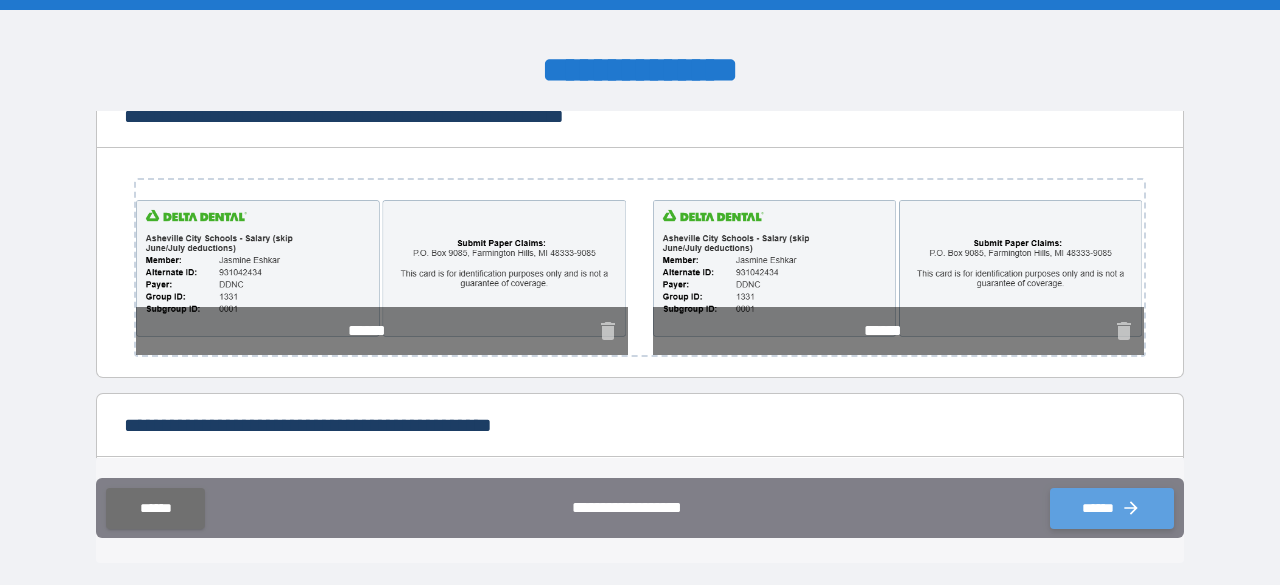 click on "******" at bounding box center [1112, 508] 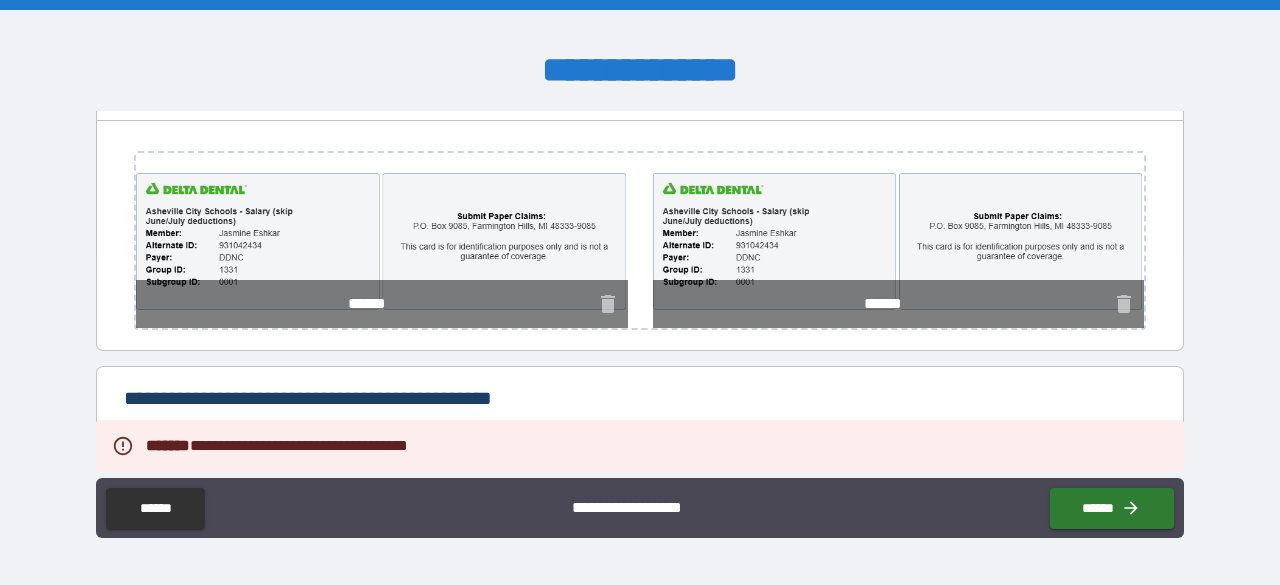 scroll, scrollTop: 1175, scrollLeft: 0, axis: vertical 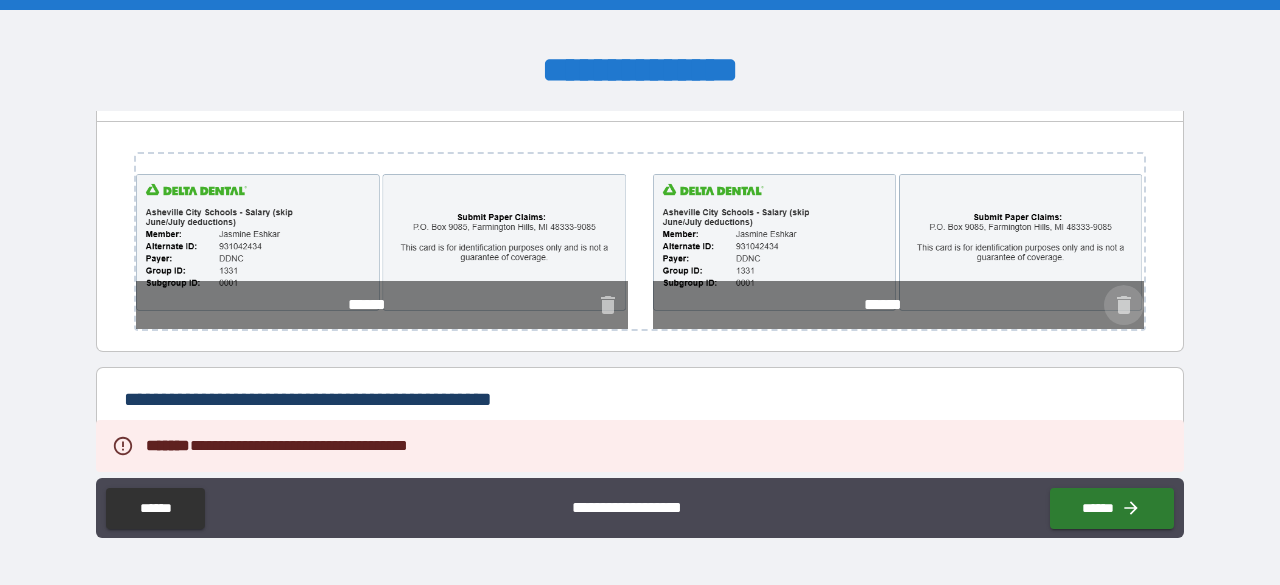 click 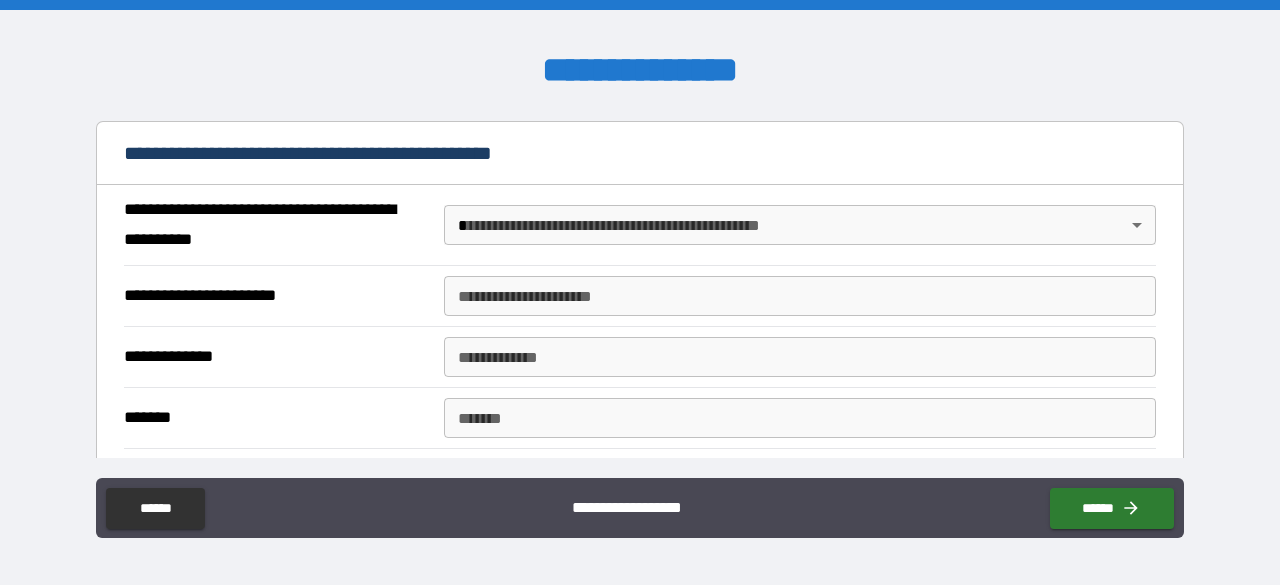 scroll, scrollTop: 1422, scrollLeft: 0, axis: vertical 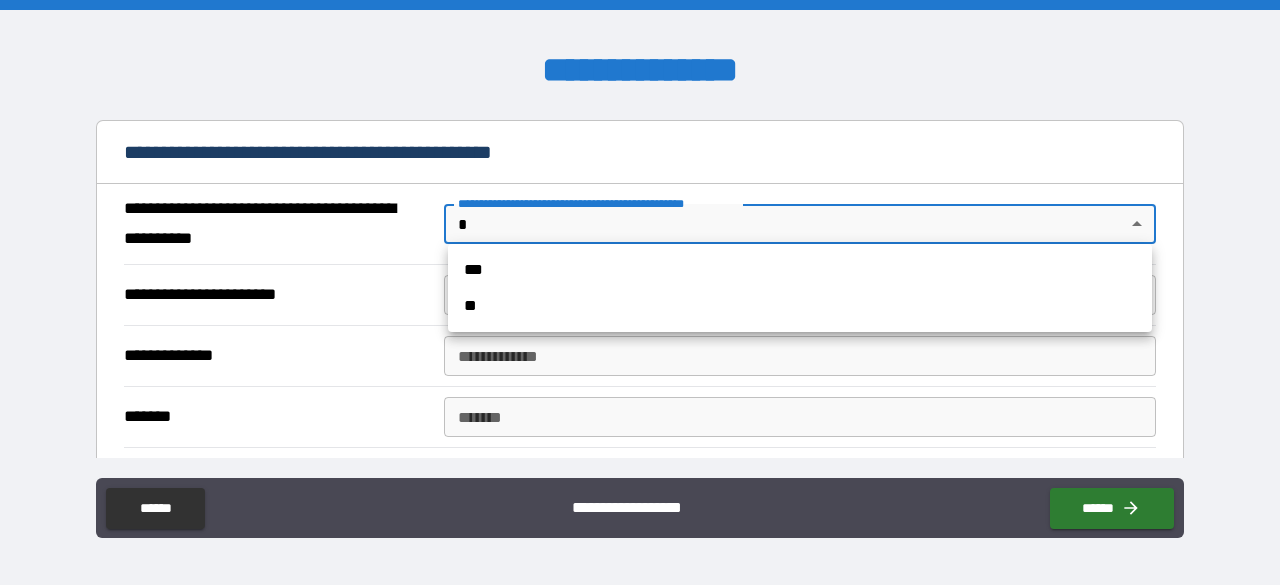 click on "**********" at bounding box center (640, 292) 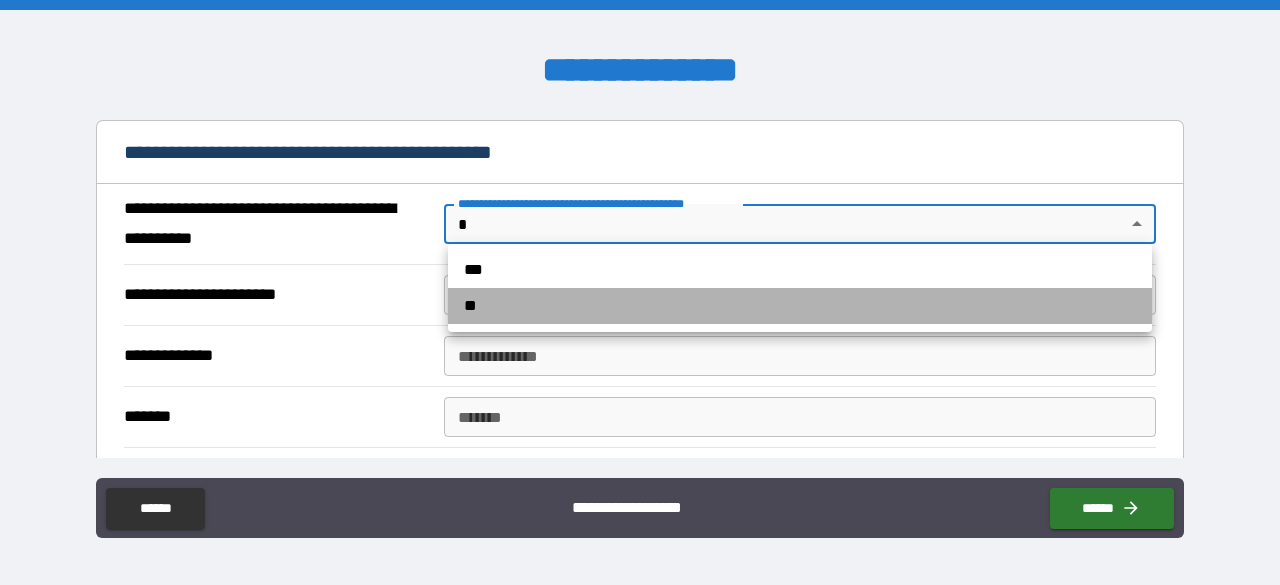 click on "**" at bounding box center (800, 306) 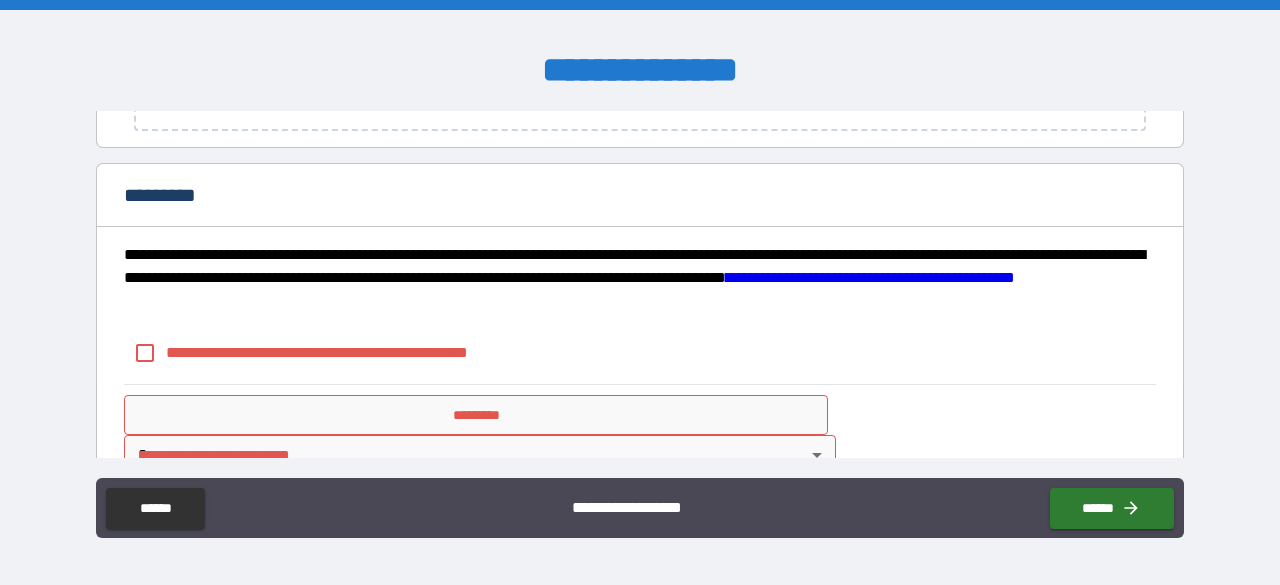 scroll, scrollTop: 2657, scrollLeft: 0, axis: vertical 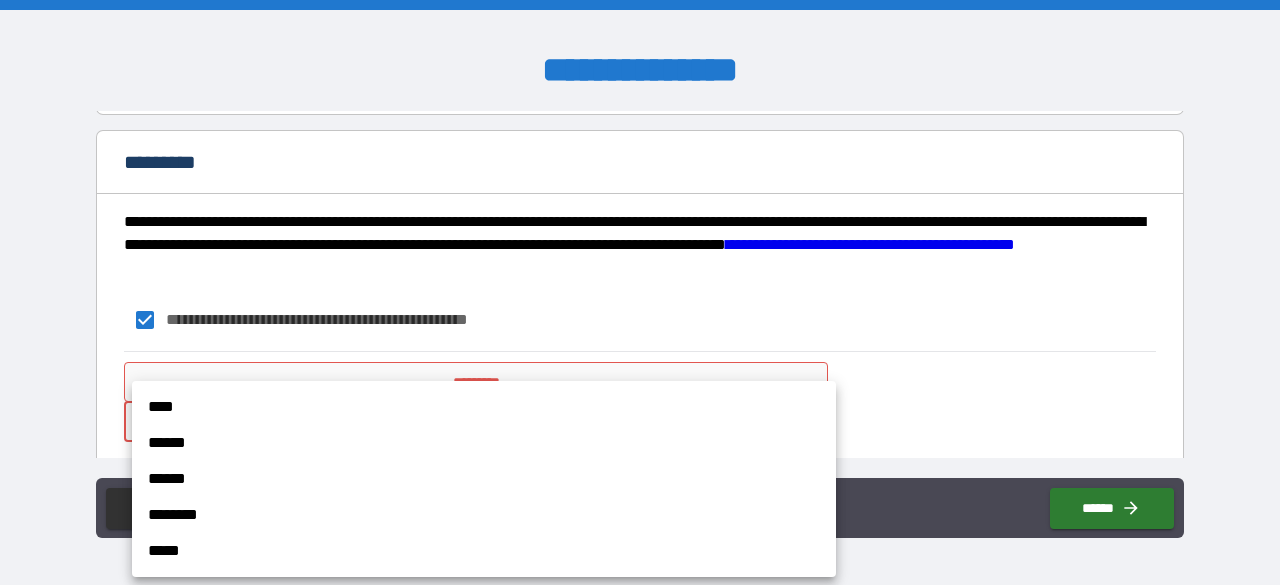 click on "**********" at bounding box center (640, 292) 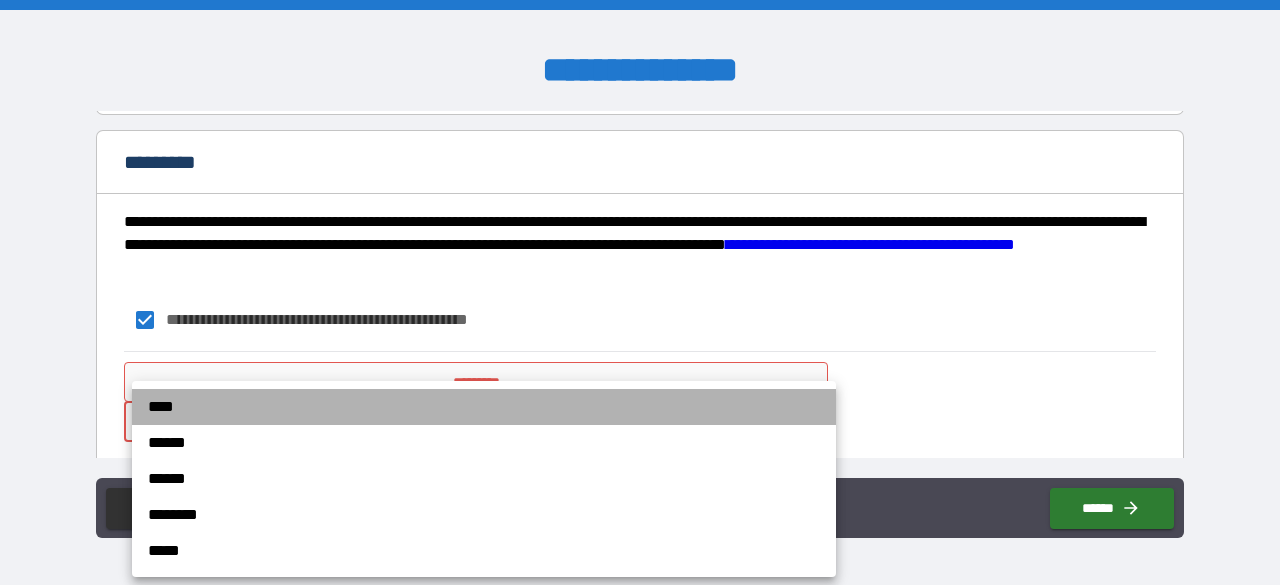 click on "****" at bounding box center (484, 407) 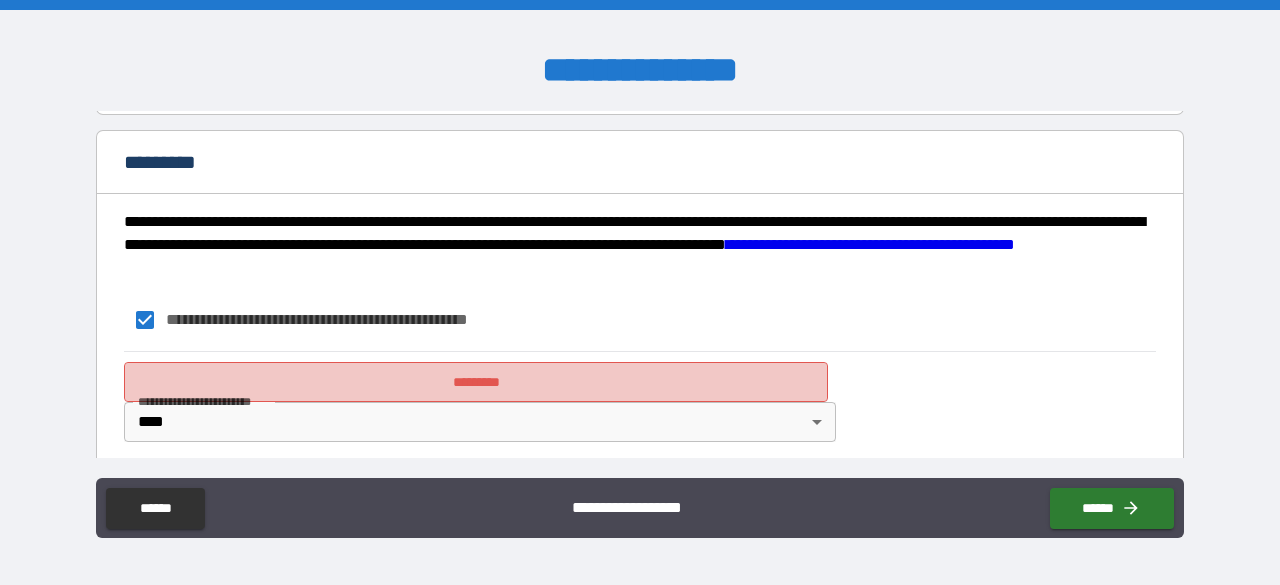 click on "*********" at bounding box center (476, 382) 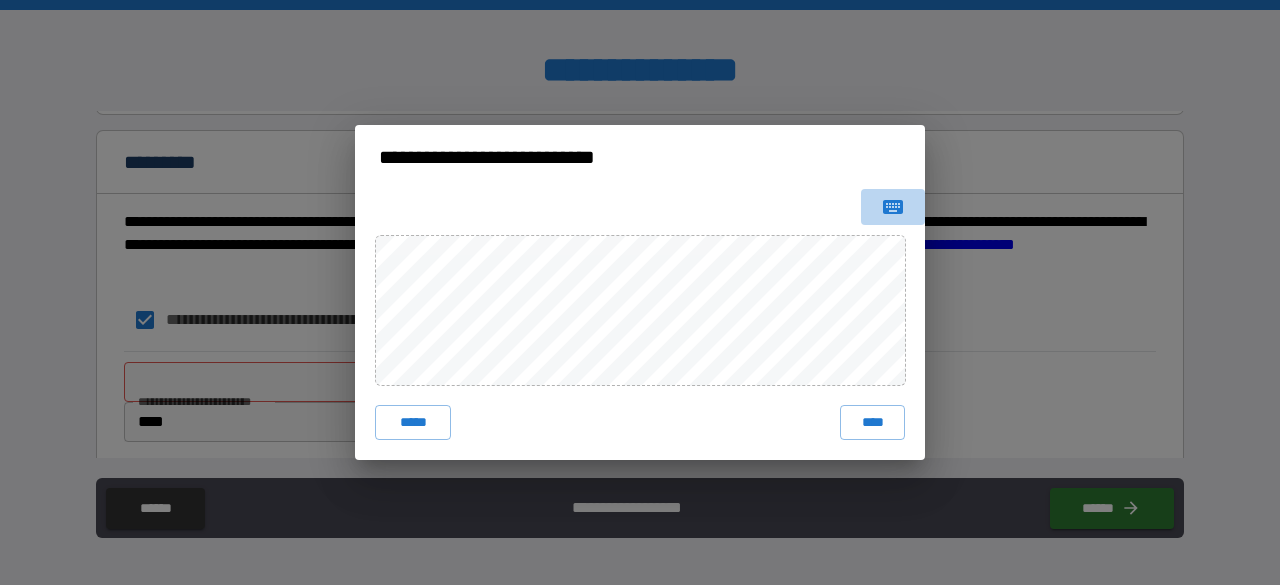 click at bounding box center [893, 207] 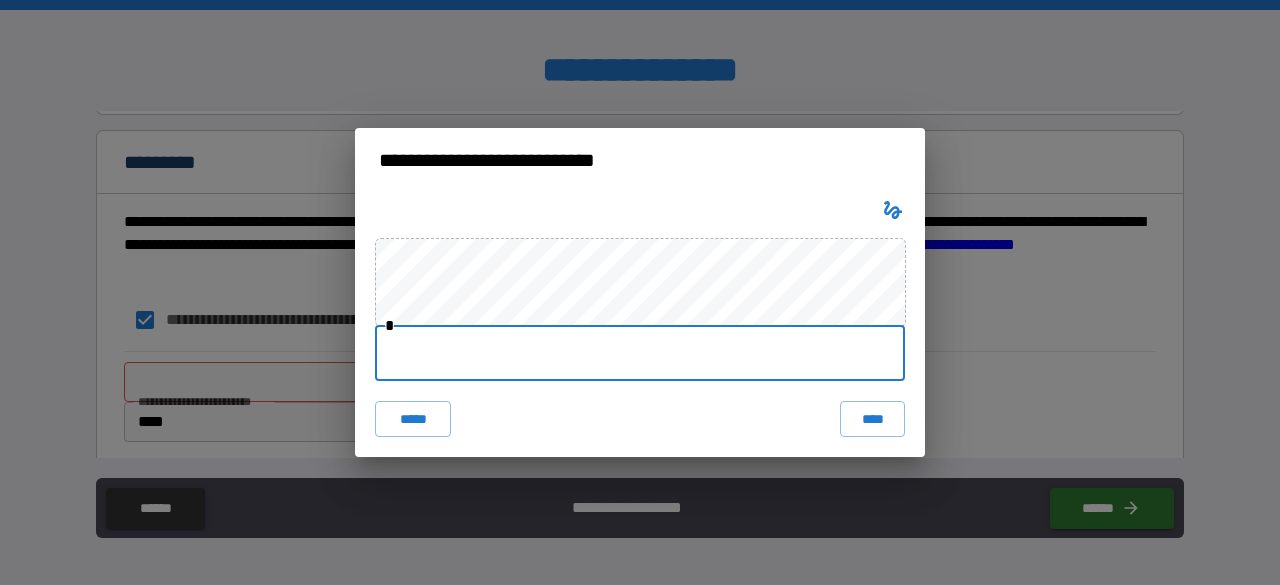 click at bounding box center (640, 353) 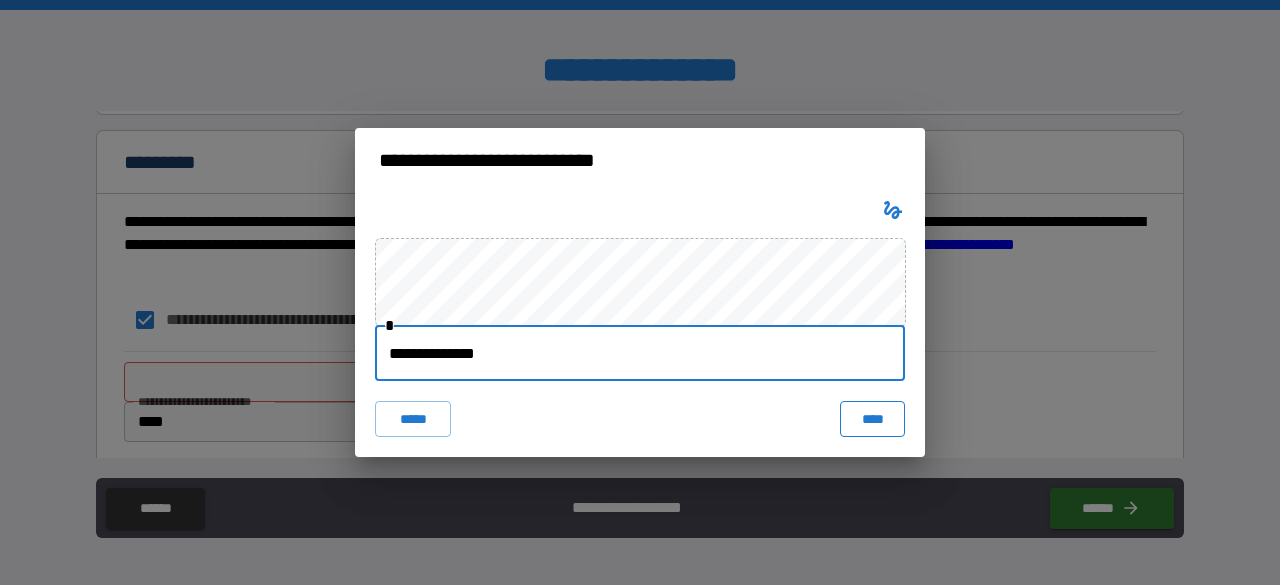 type on "**********" 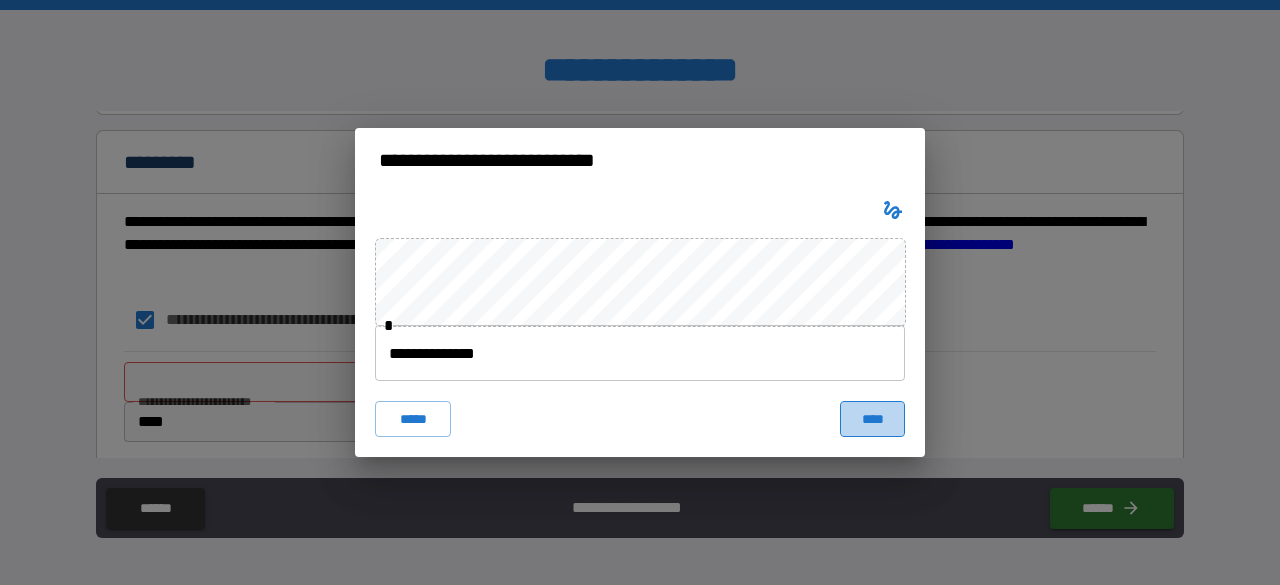 click on "****" at bounding box center (872, 419) 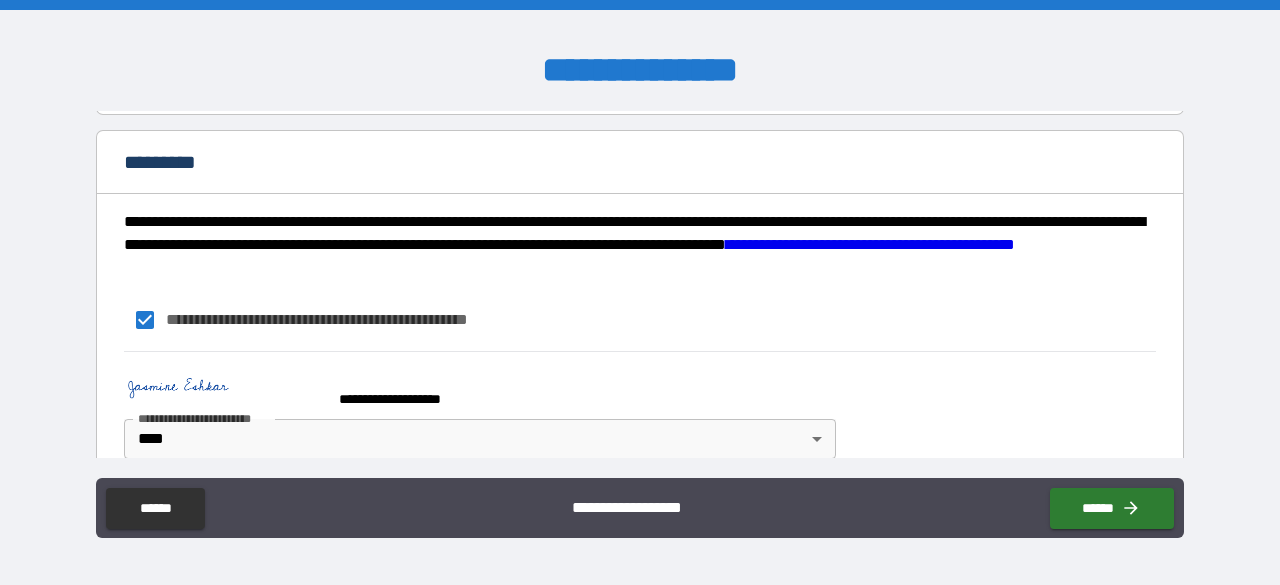 scroll, scrollTop: 2705, scrollLeft: 0, axis: vertical 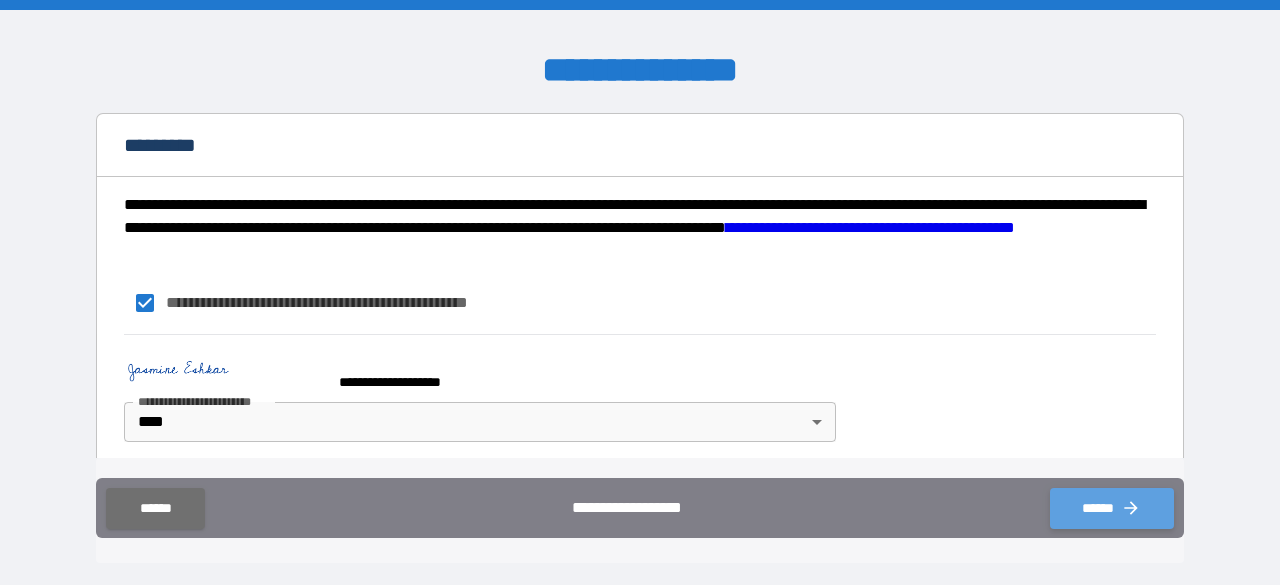 click on "******" at bounding box center [1112, 508] 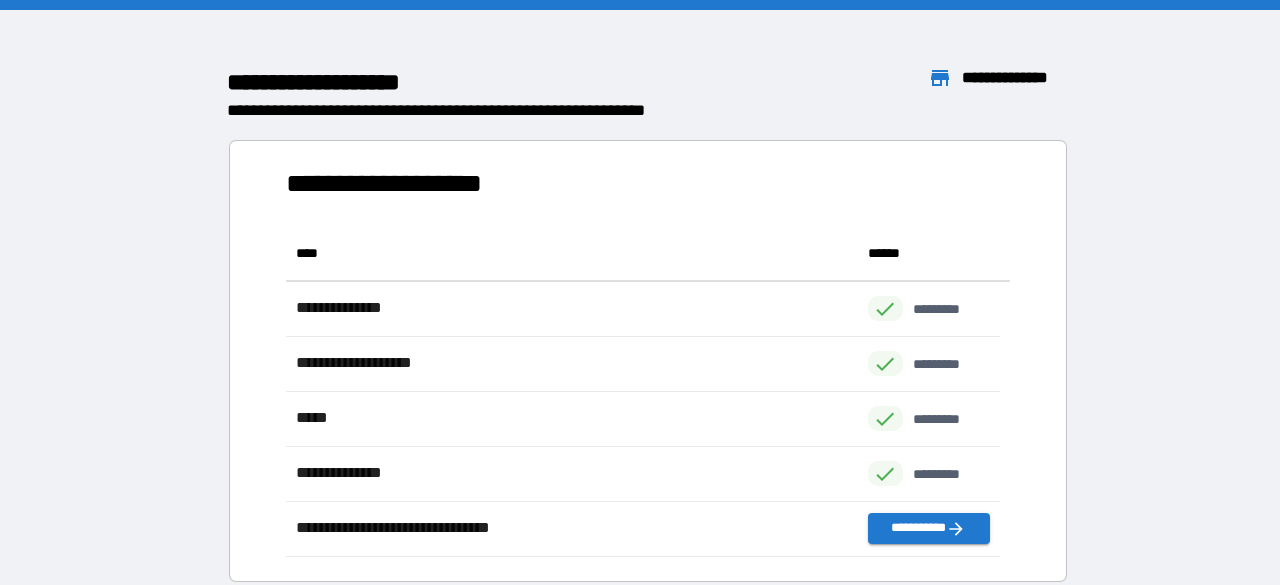 scroll, scrollTop: 16, scrollLeft: 16, axis: both 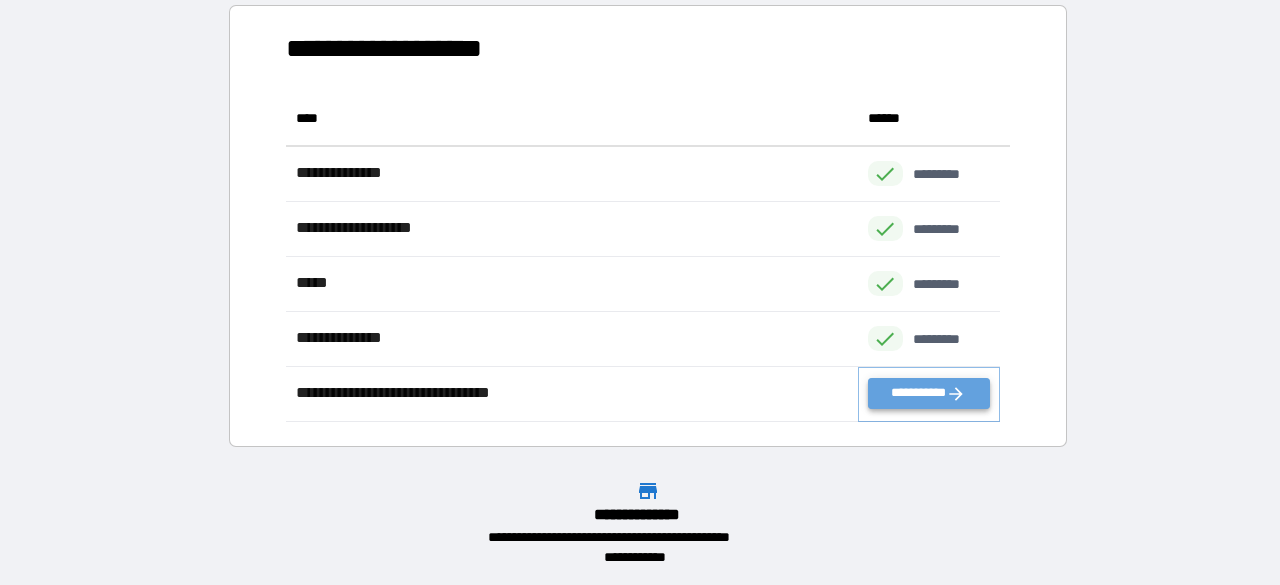 click on "**********" at bounding box center [929, 393] 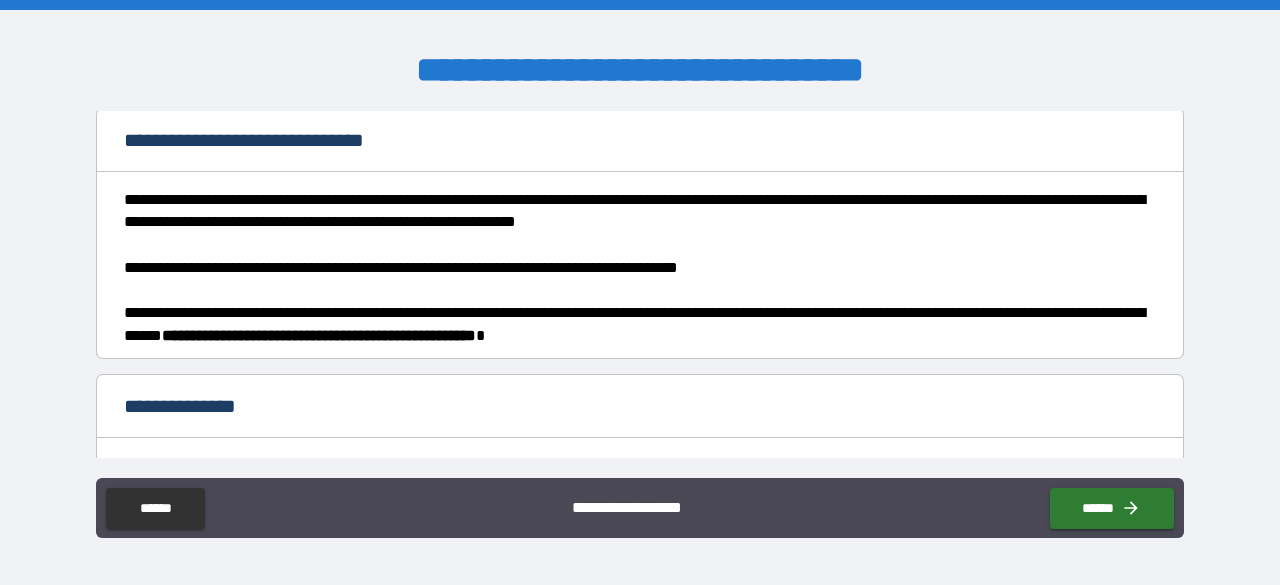 scroll, scrollTop: 95, scrollLeft: 0, axis: vertical 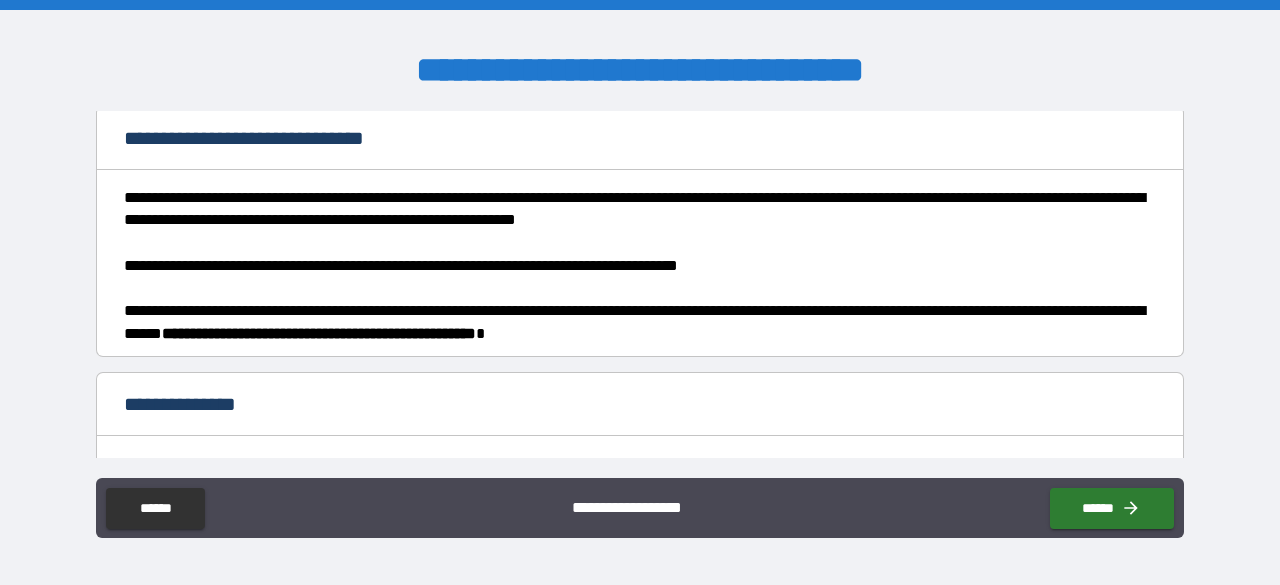 click on "**********" at bounding box center [634, 266] 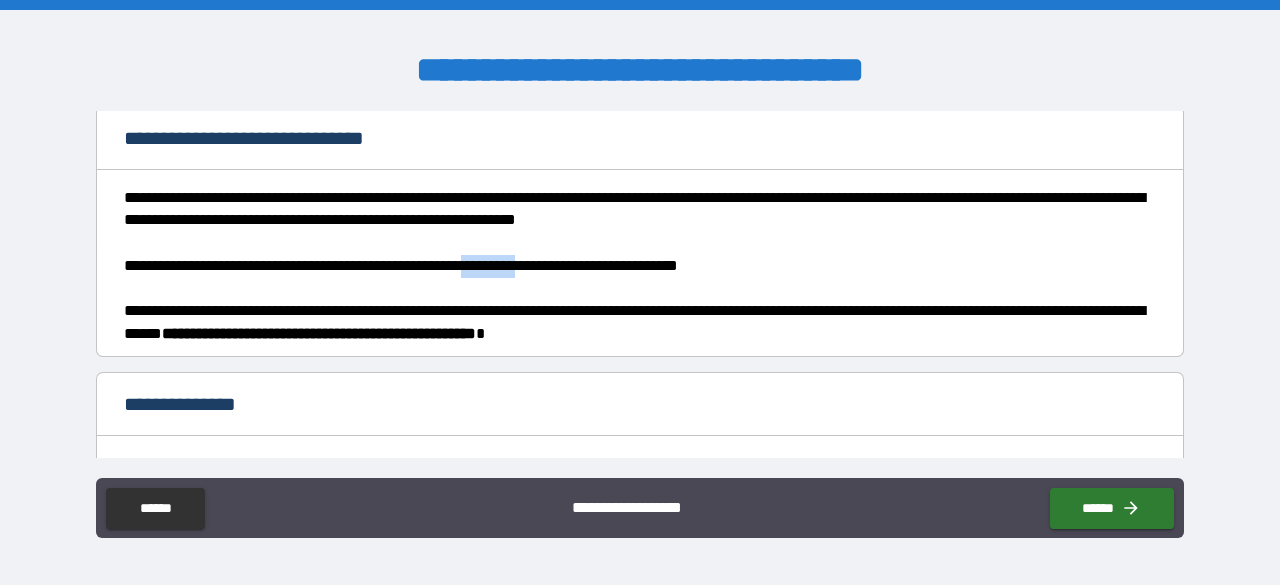 click on "**********" at bounding box center [634, 266] 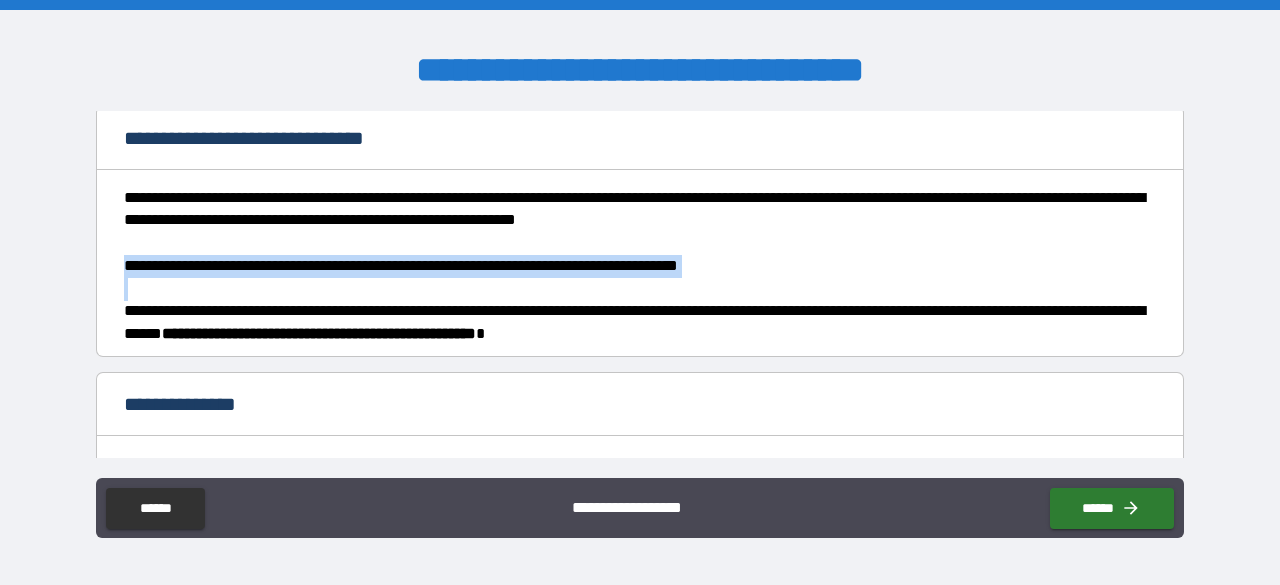 click on "**********" at bounding box center [634, 266] 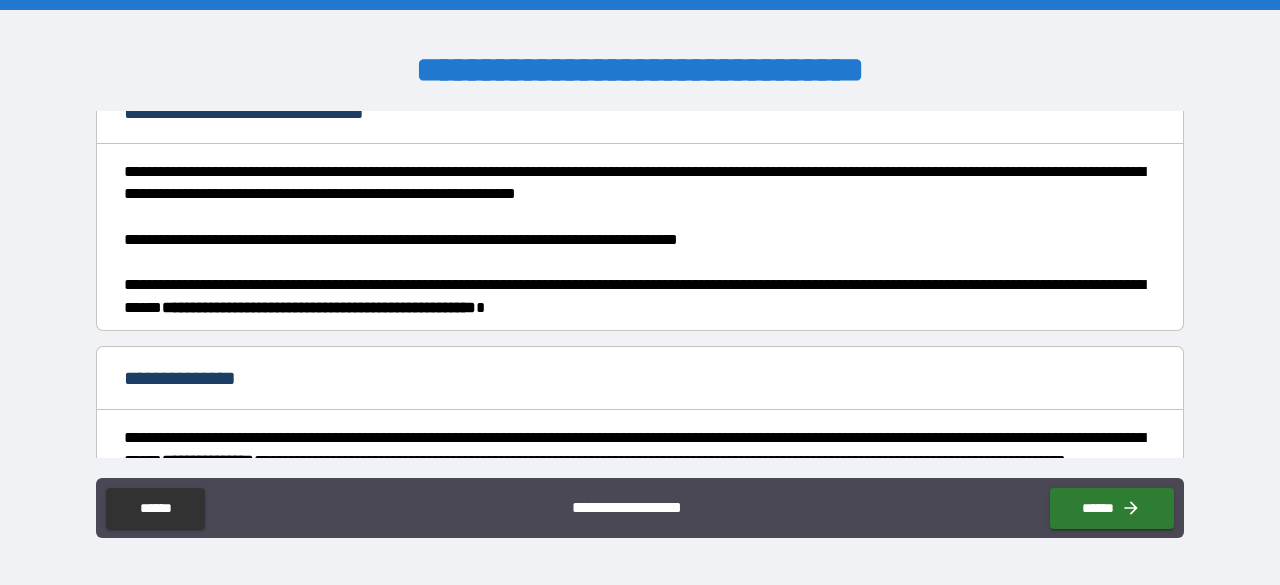 scroll, scrollTop: 124, scrollLeft: 0, axis: vertical 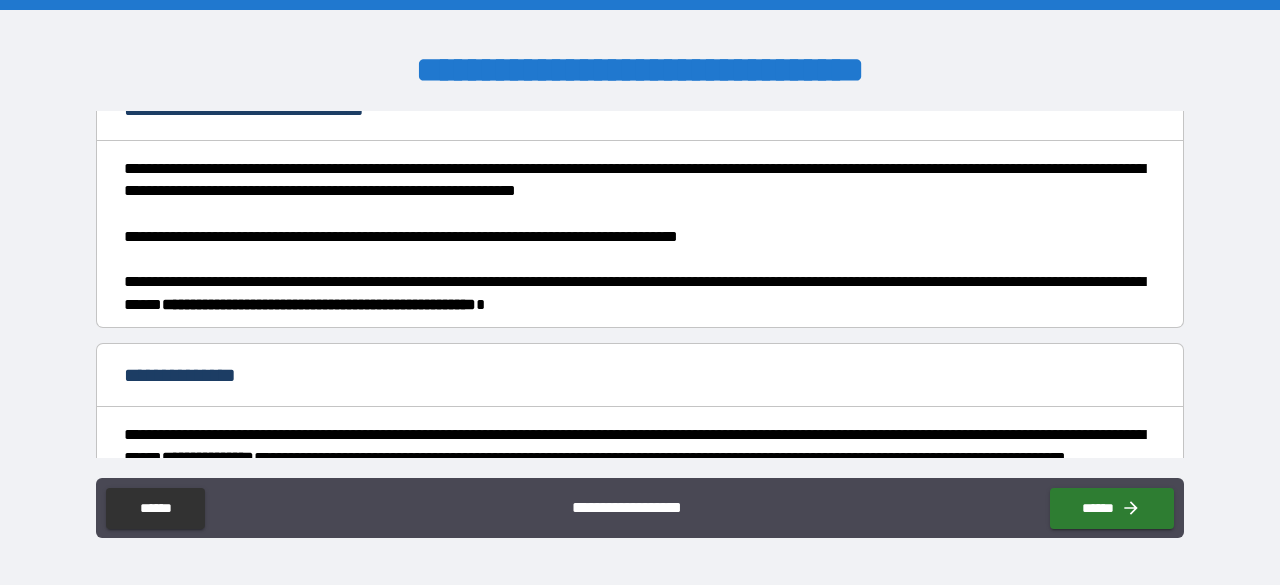 click on "**********" at bounding box center [634, 293] 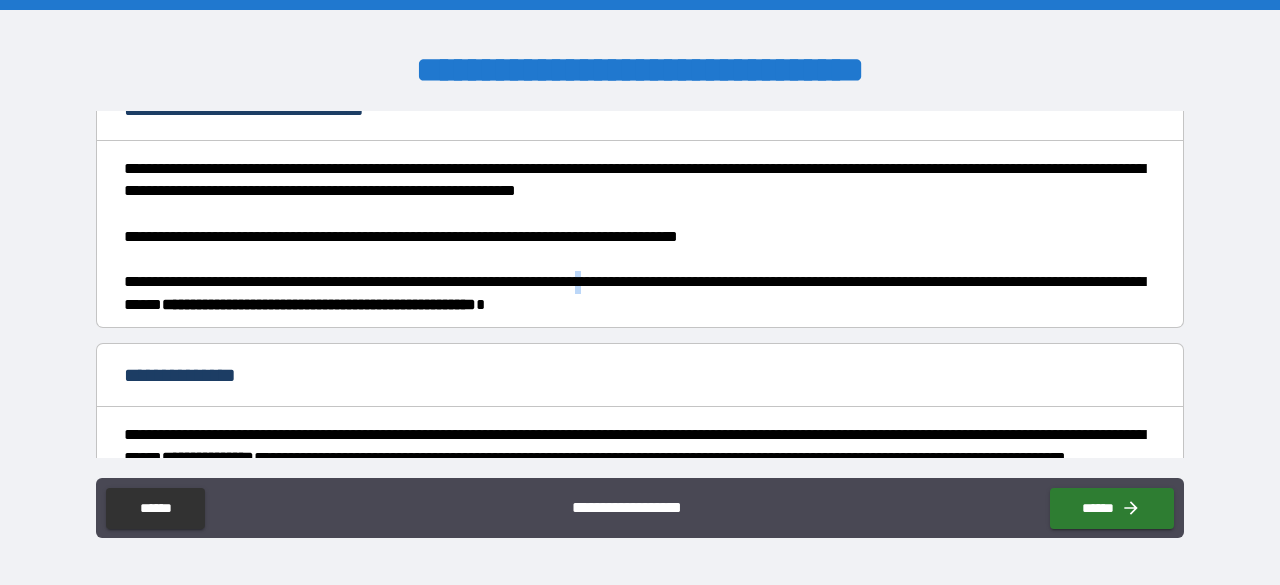 click on "**********" at bounding box center (634, 293) 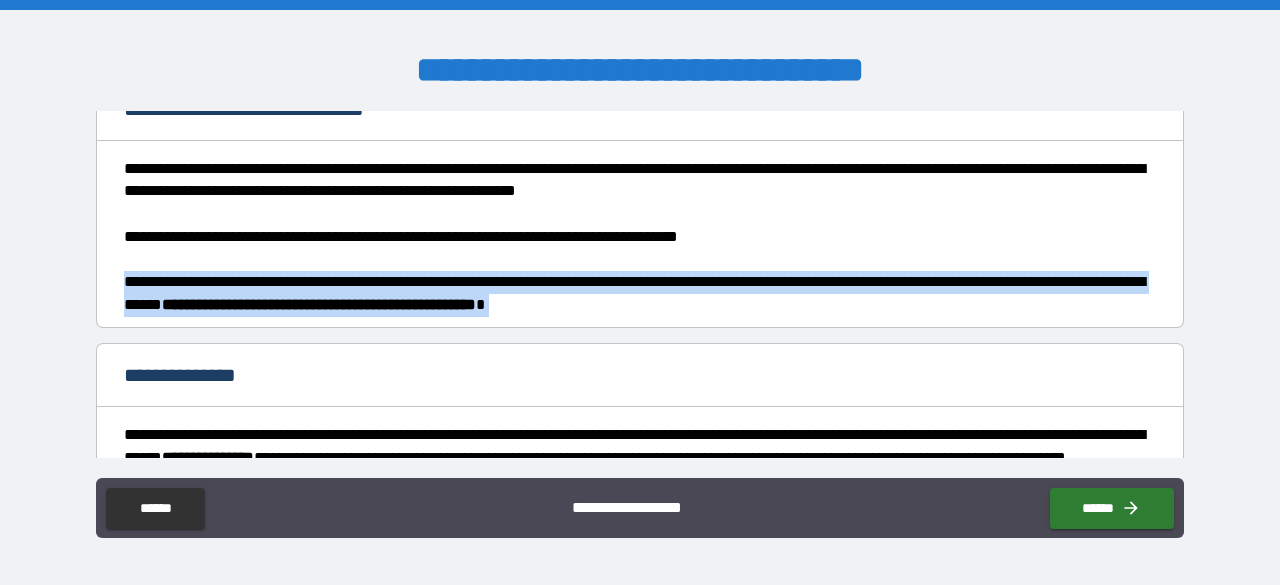 click on "**********" at bounding box center (634, 293) 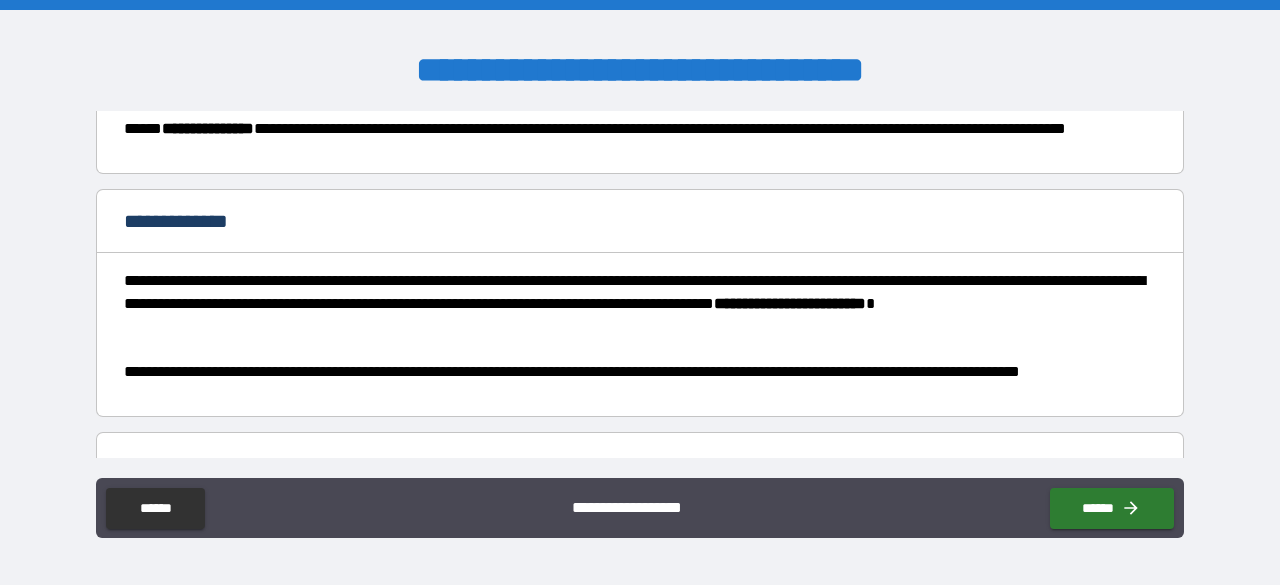 scroll, scrollTop: 454, scrollLeft: 0, axis: vertical 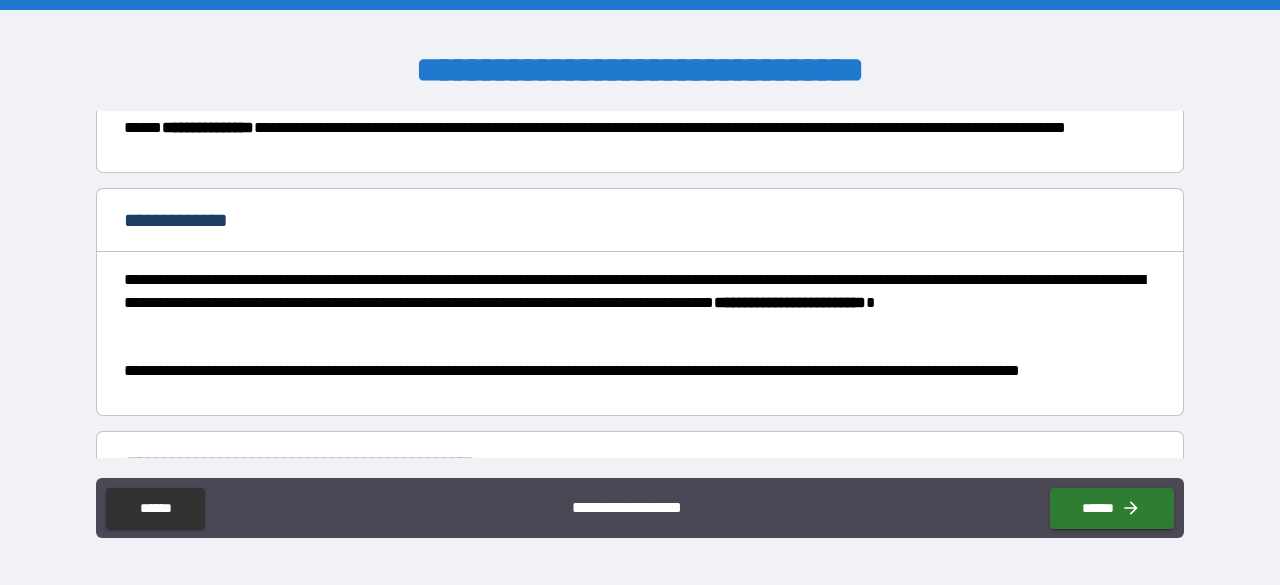 click on "**********" at bounding box center [634, 303] 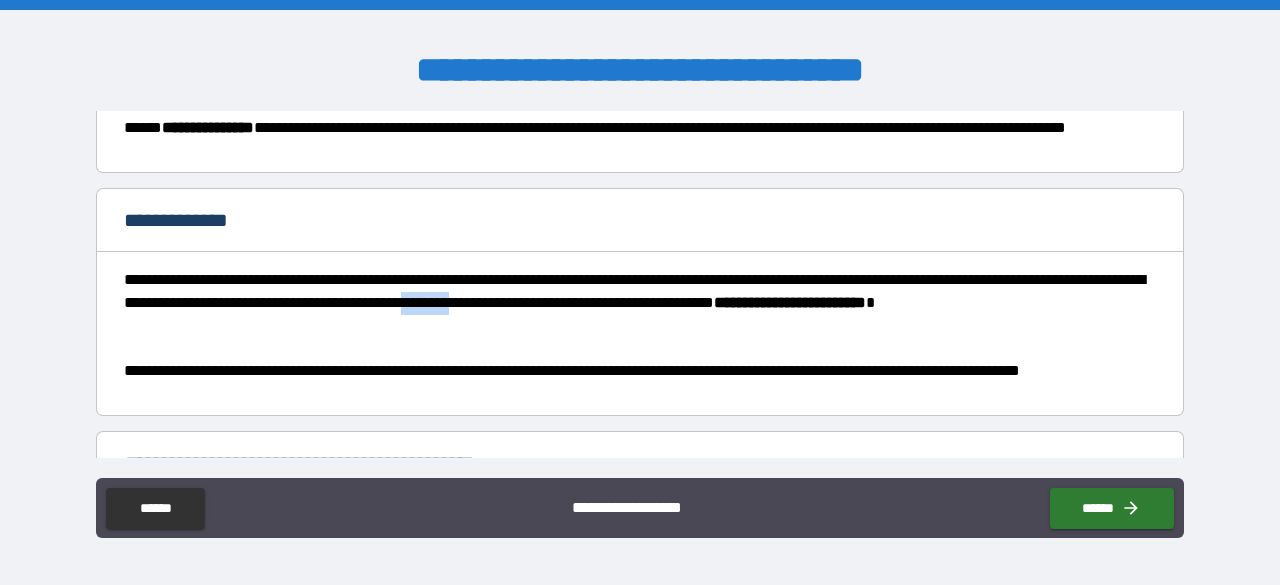 click on "**********" at bounding box center (634, 303) 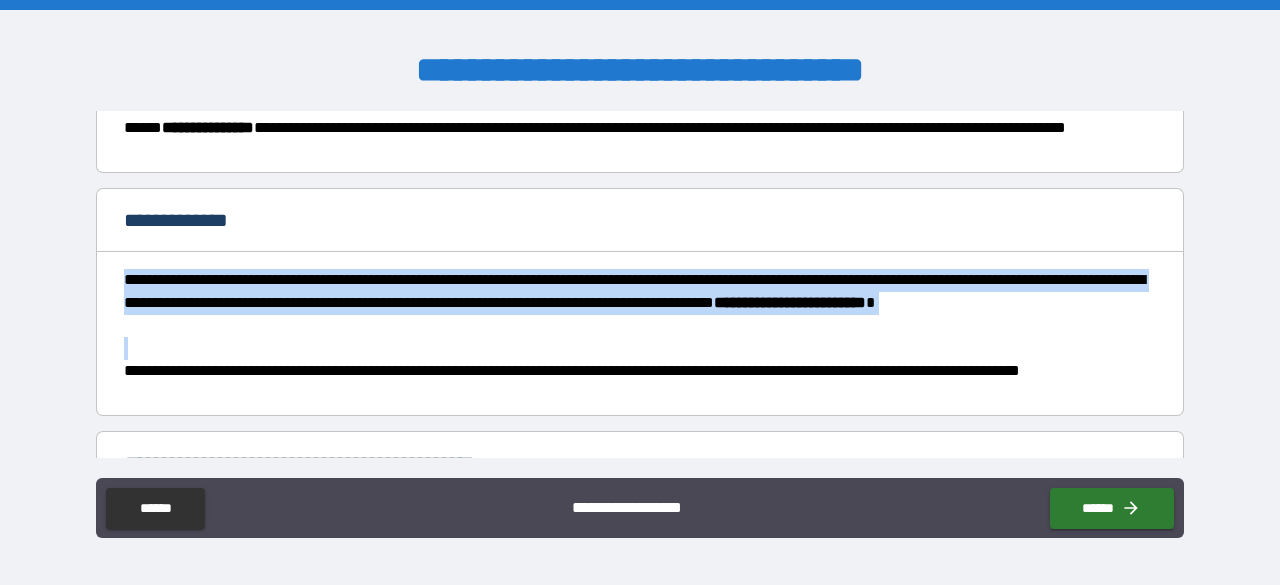 click on "**********" at bounding box center (634, 303) 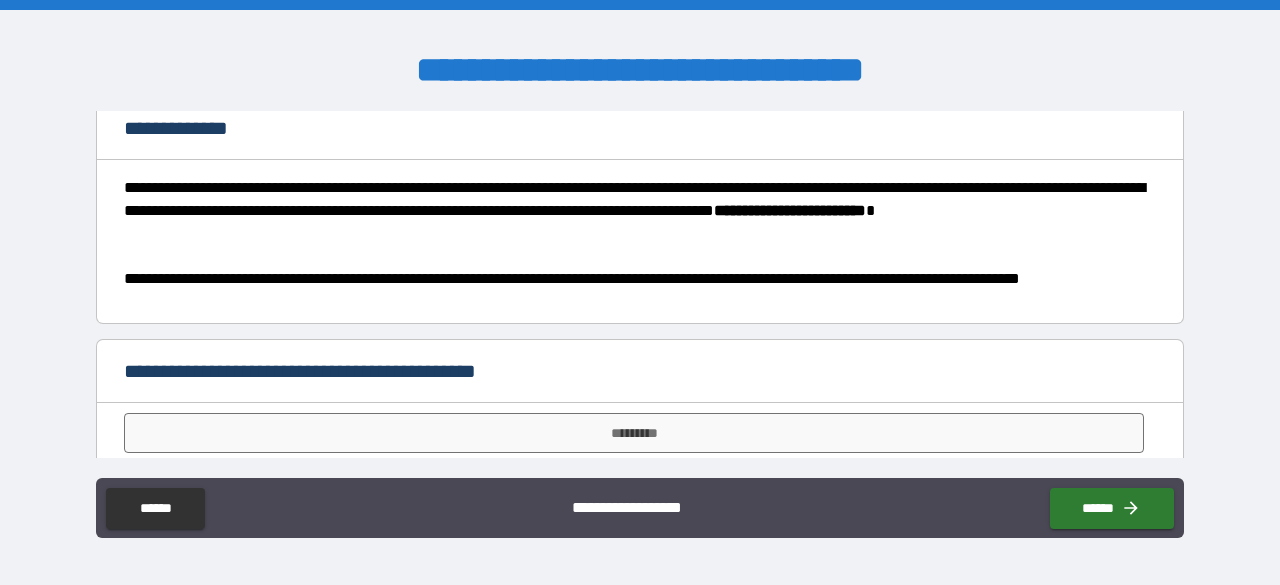 scroll, scrollTop: 567, scrollLeft: 0, axis: vertical 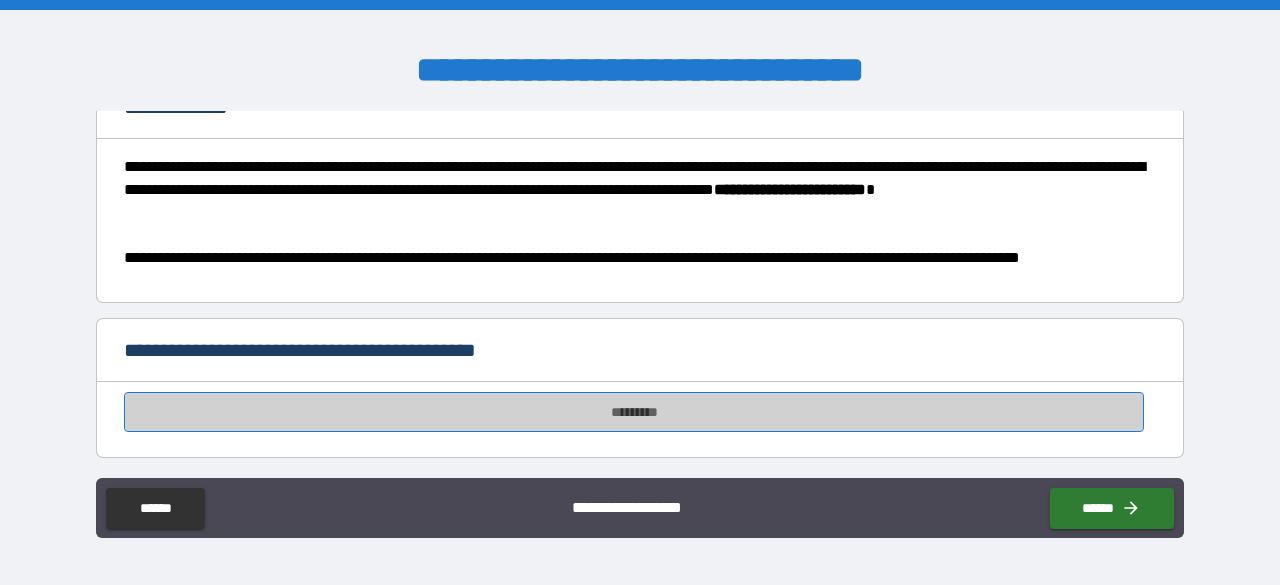 click on "*********" at bounding box center (634, 412) 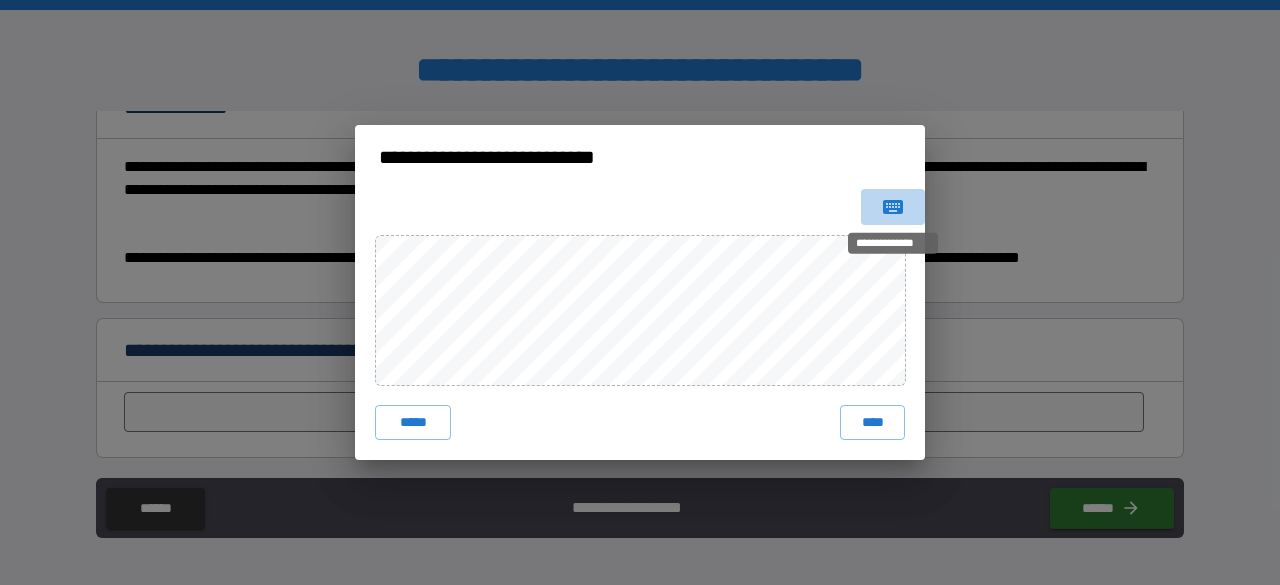 click 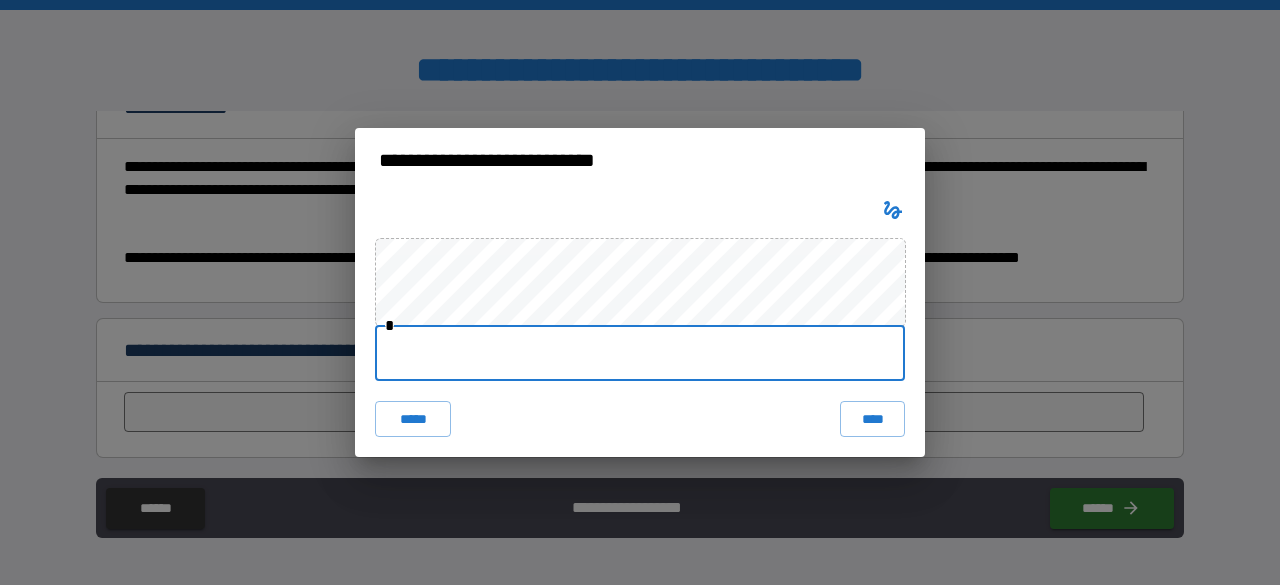 click at bounding box center [640, 353] 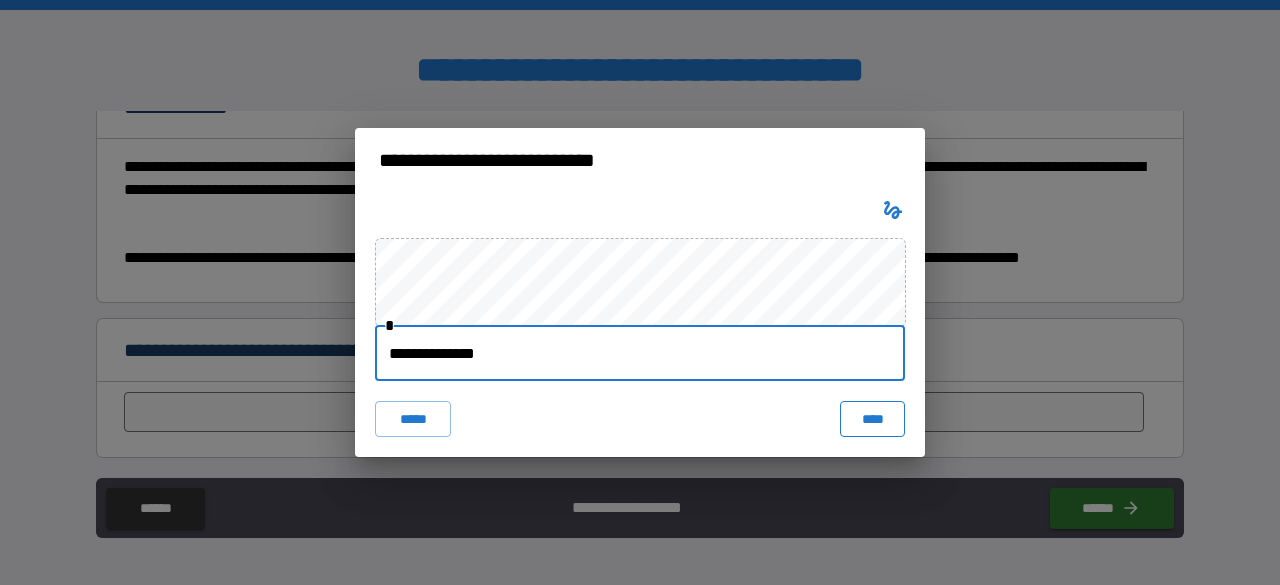 type on "**********" 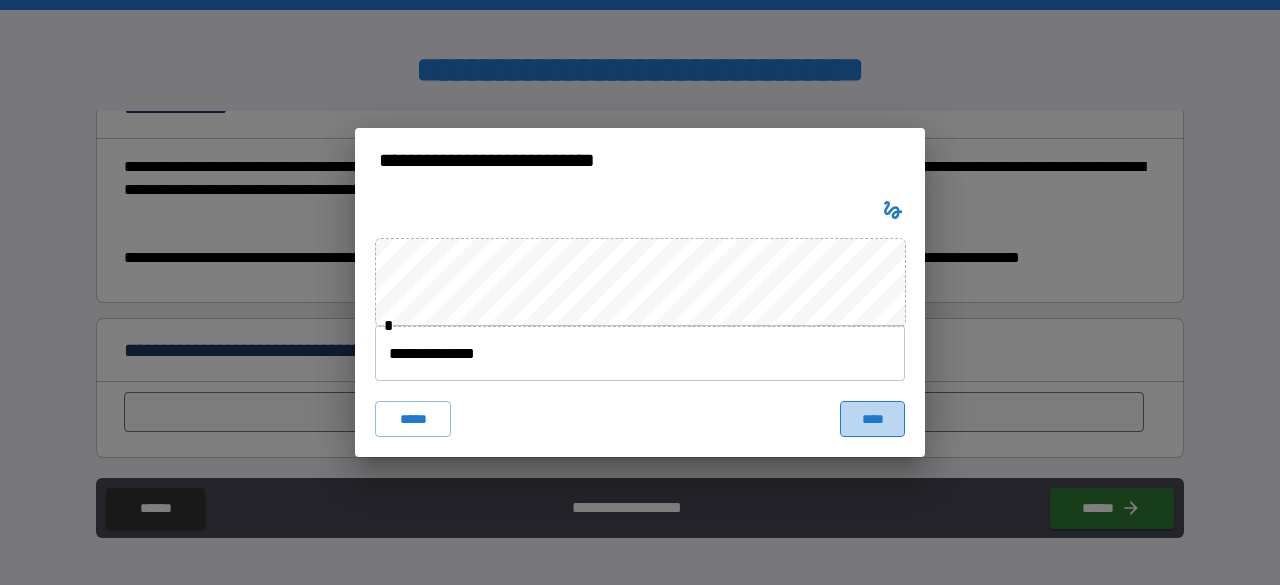click on "****" at bounding box center [872, 419] 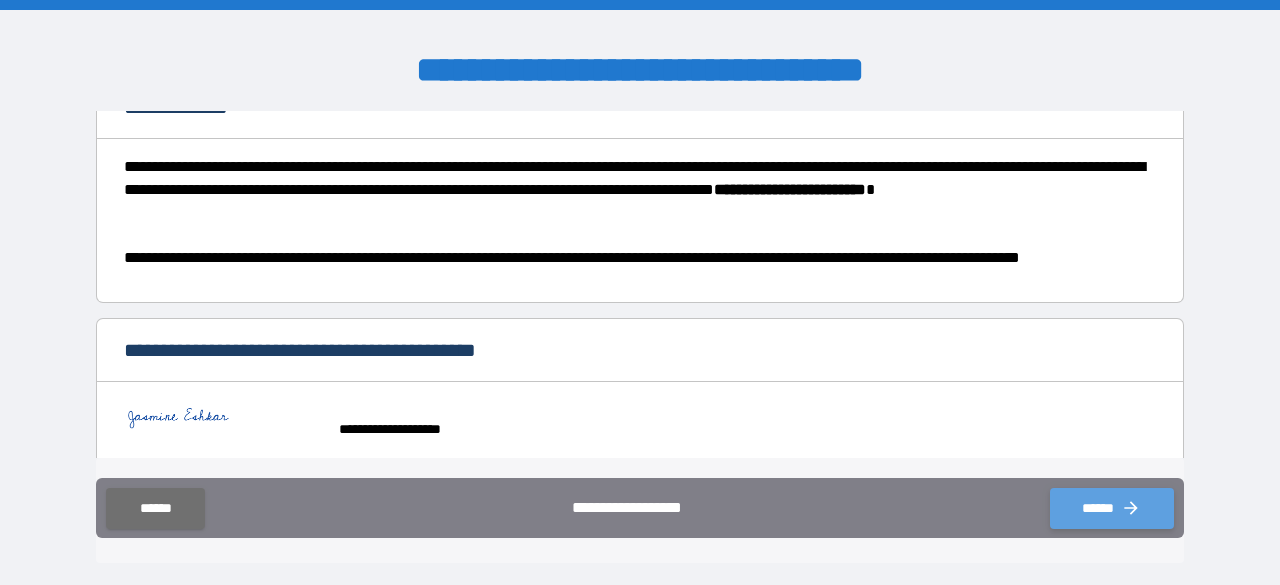 click on "******" at bounding box center [1112, 508] 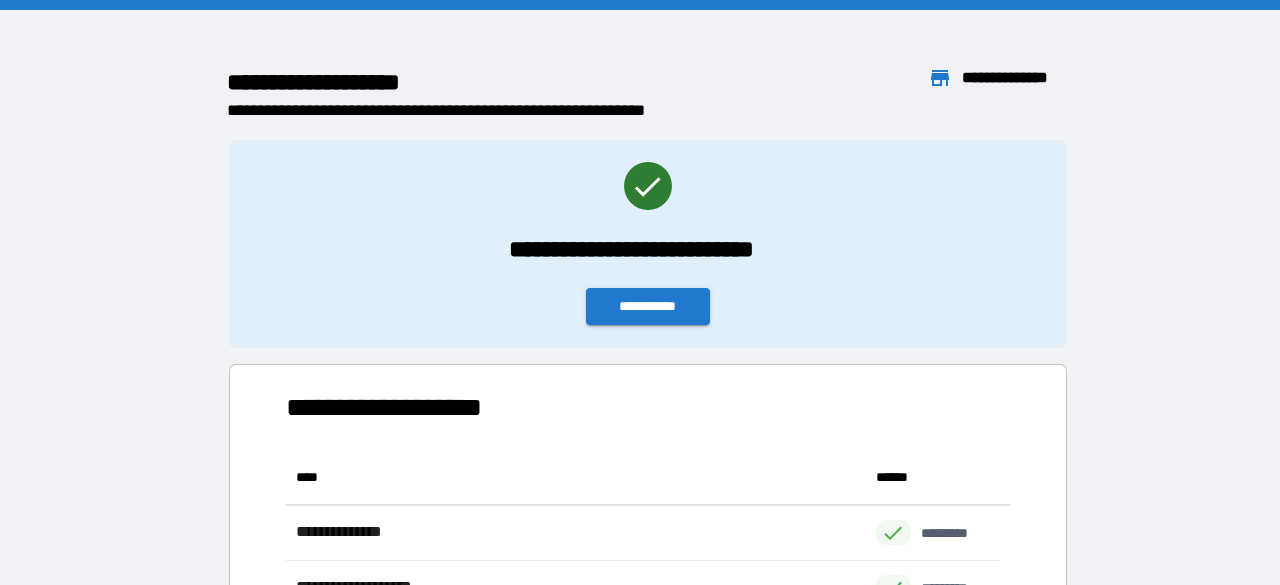 scroll, scrollTop: 16, scrollLeft: 16, axis: both 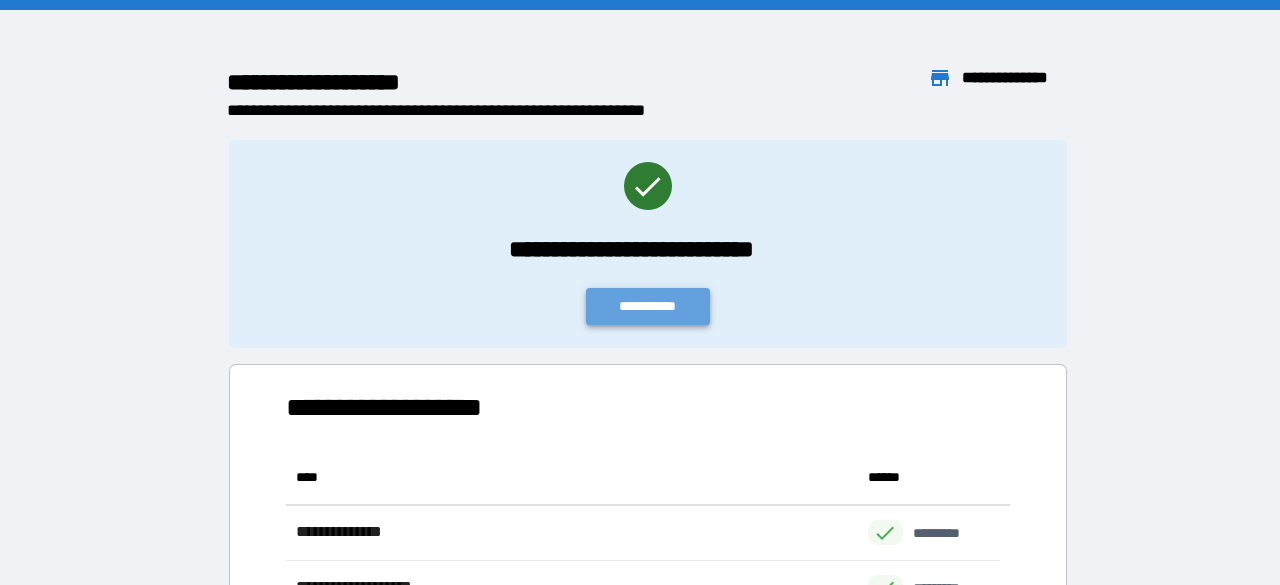 click on "**********" at bounding box center (648, 306) 